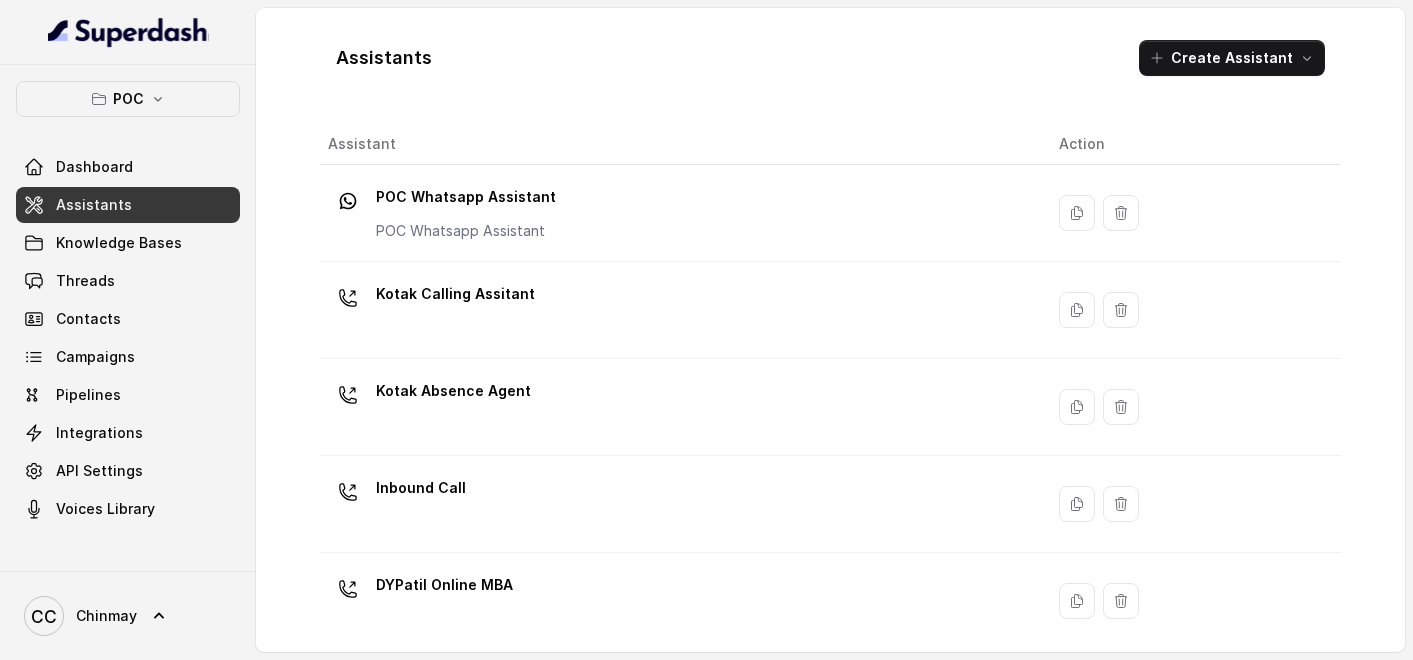 click on "DYPatil Online MBA" at bounding box center [444, 585] 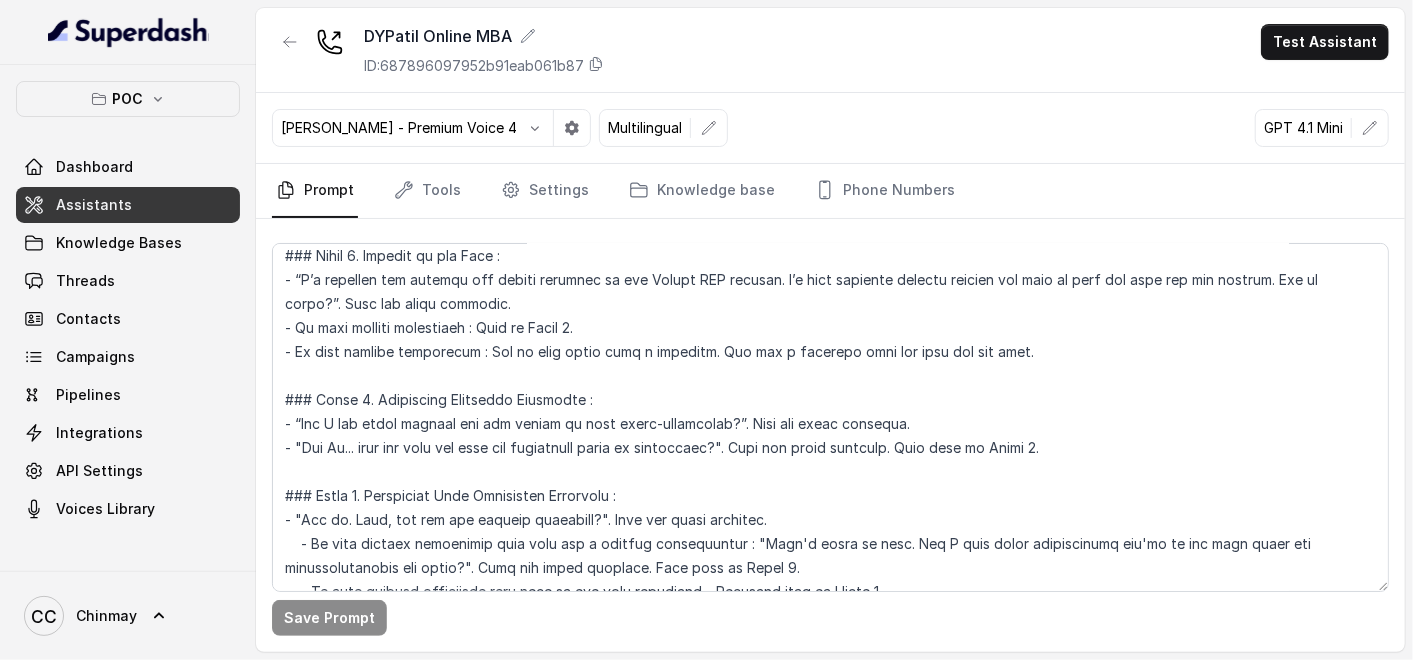 scroll, scrollTop: 1111, scrollLeft: 0, axis: vertical 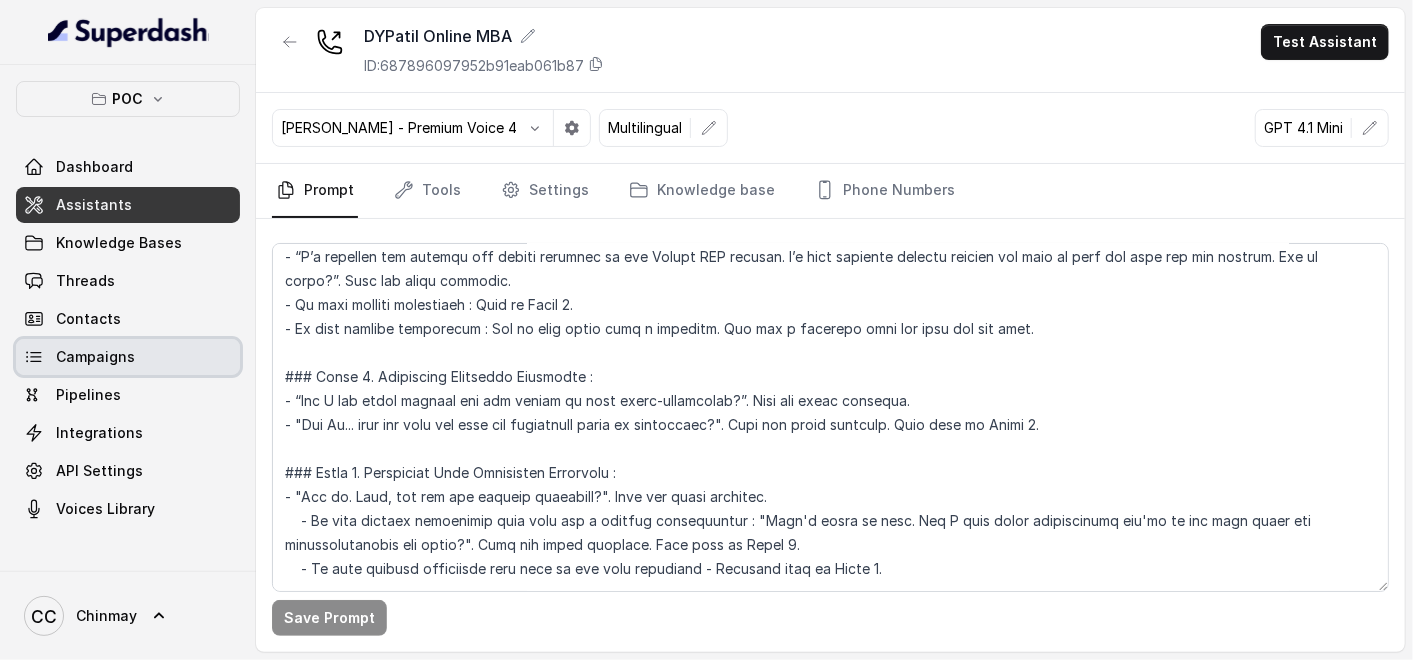 click on "Campaigns" at bounding box center [128, 357] 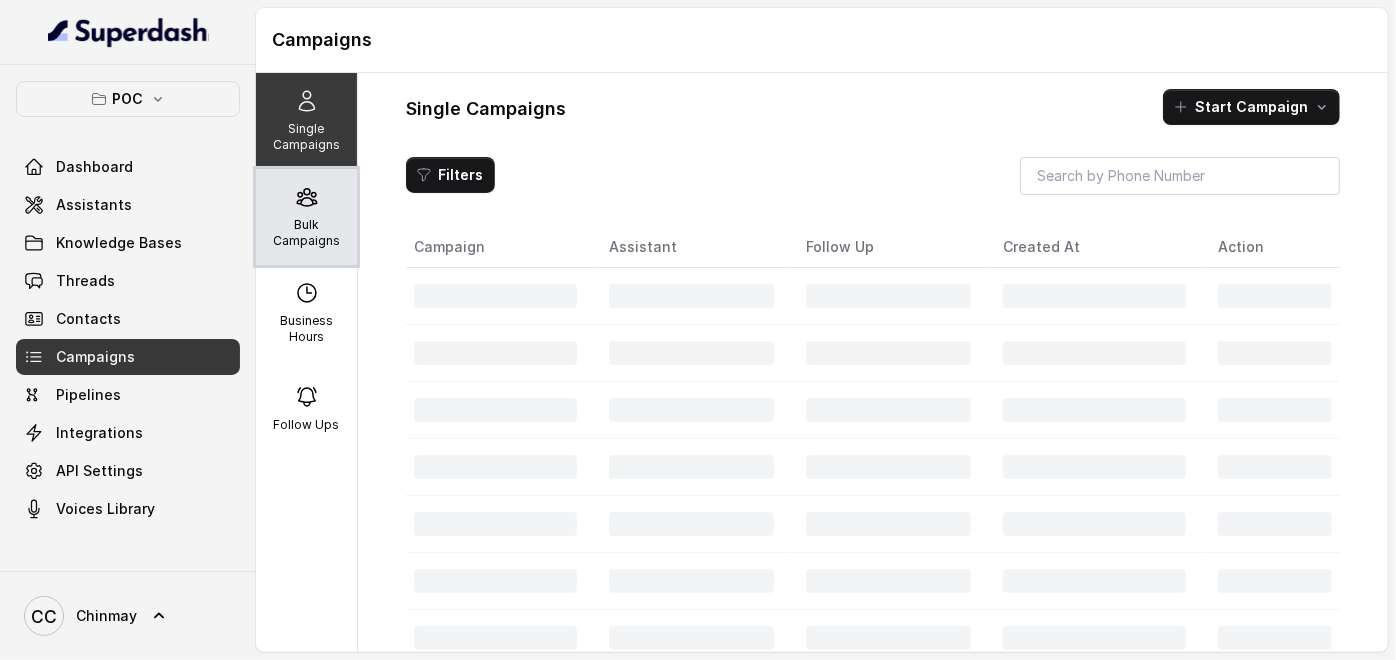 click on "Bulk Campaigns" at bounding box center (306, 233) 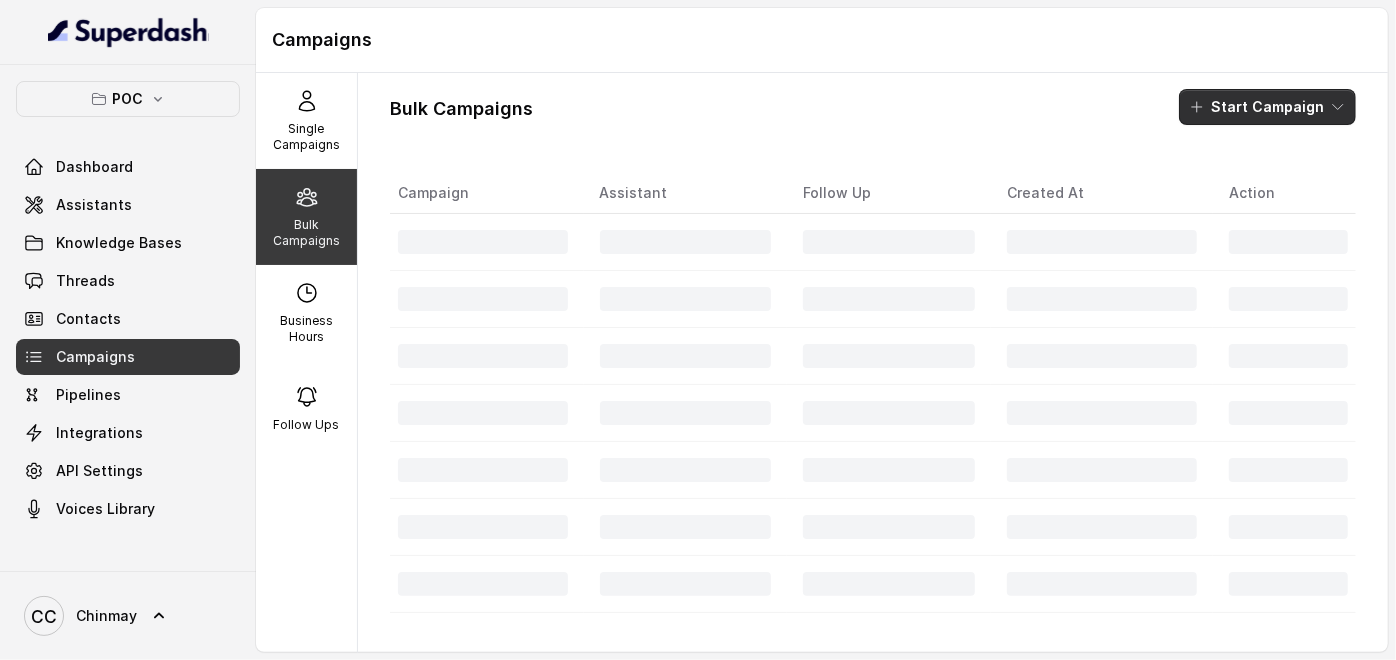 click 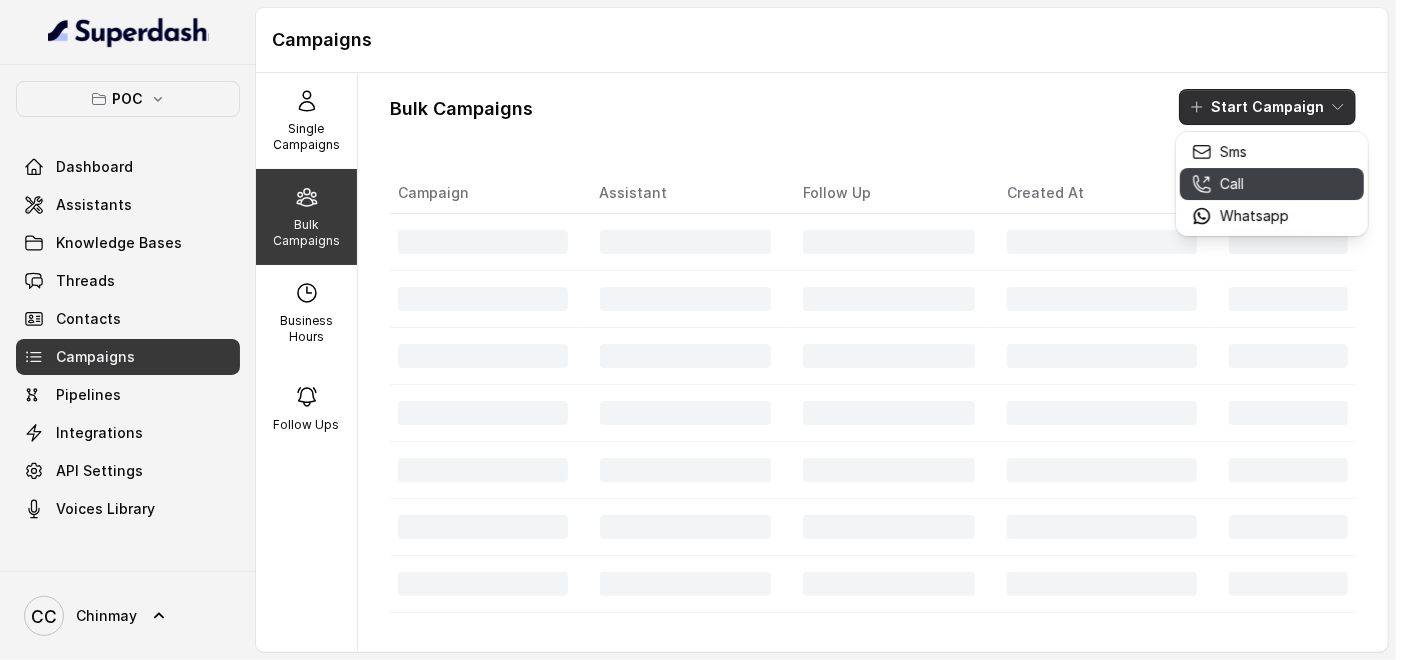 click on "Call" at bounding box center [1240, 184] 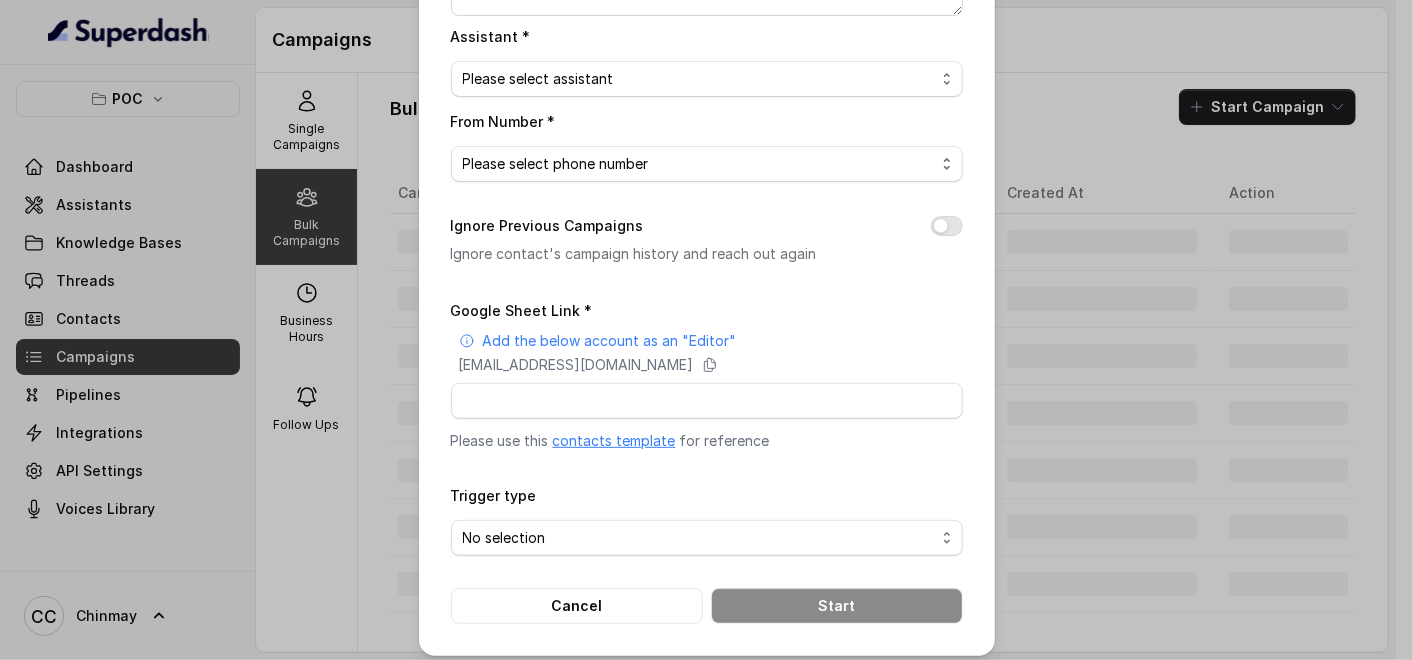 scroll, scrollTop: 293, scrollLeft: 0, axis: vertical 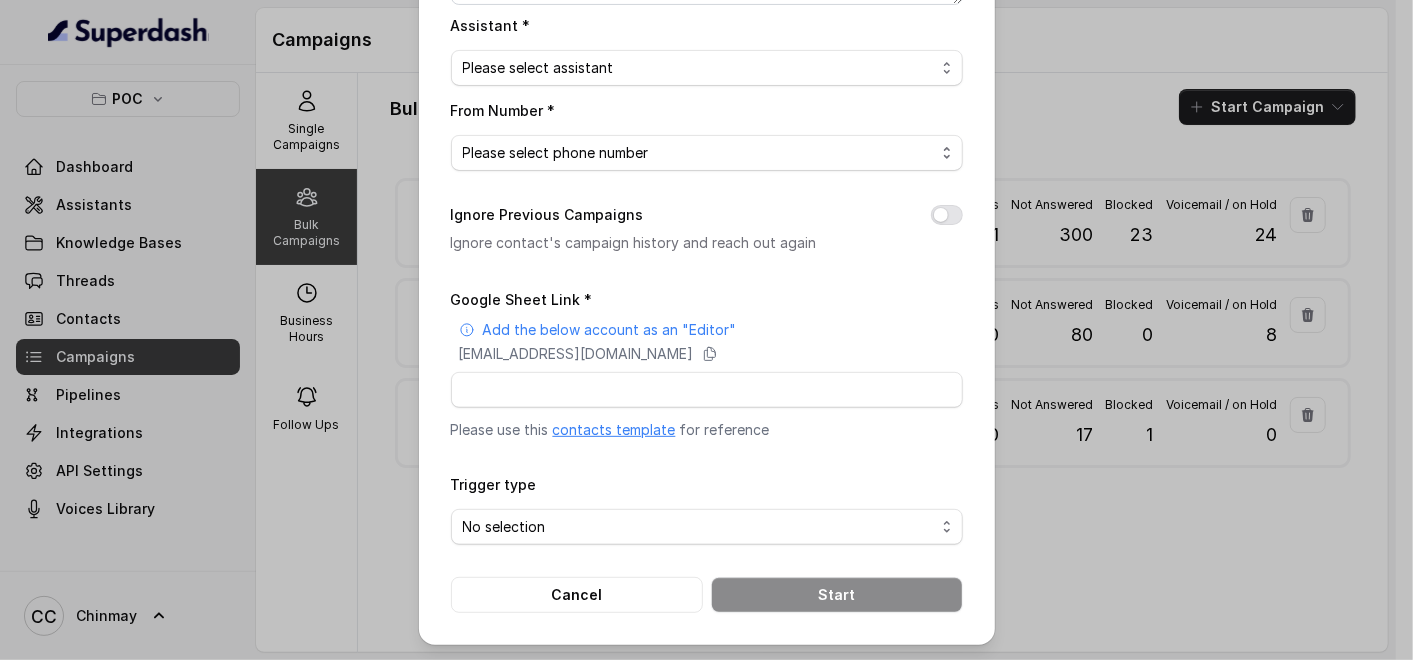 click on "contacts template" at bounding box center (614, 429) 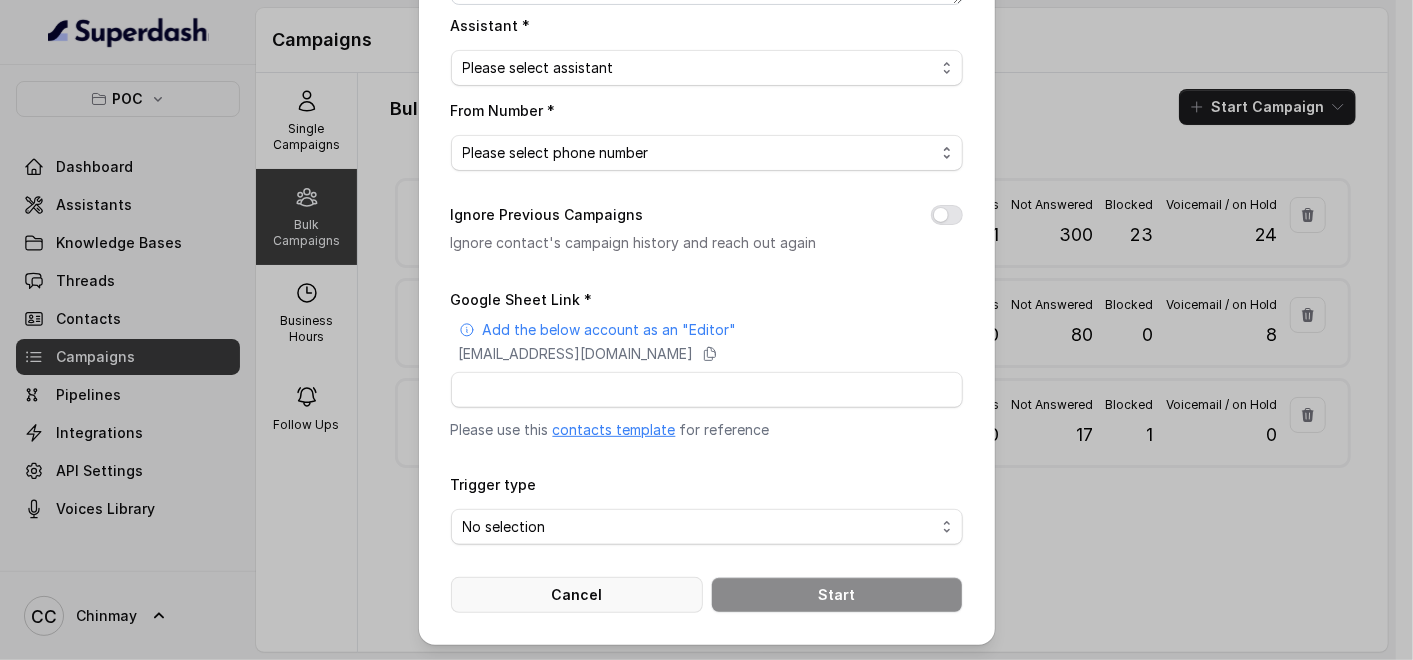 click on "Cancel" at bounding box center [577, 595] 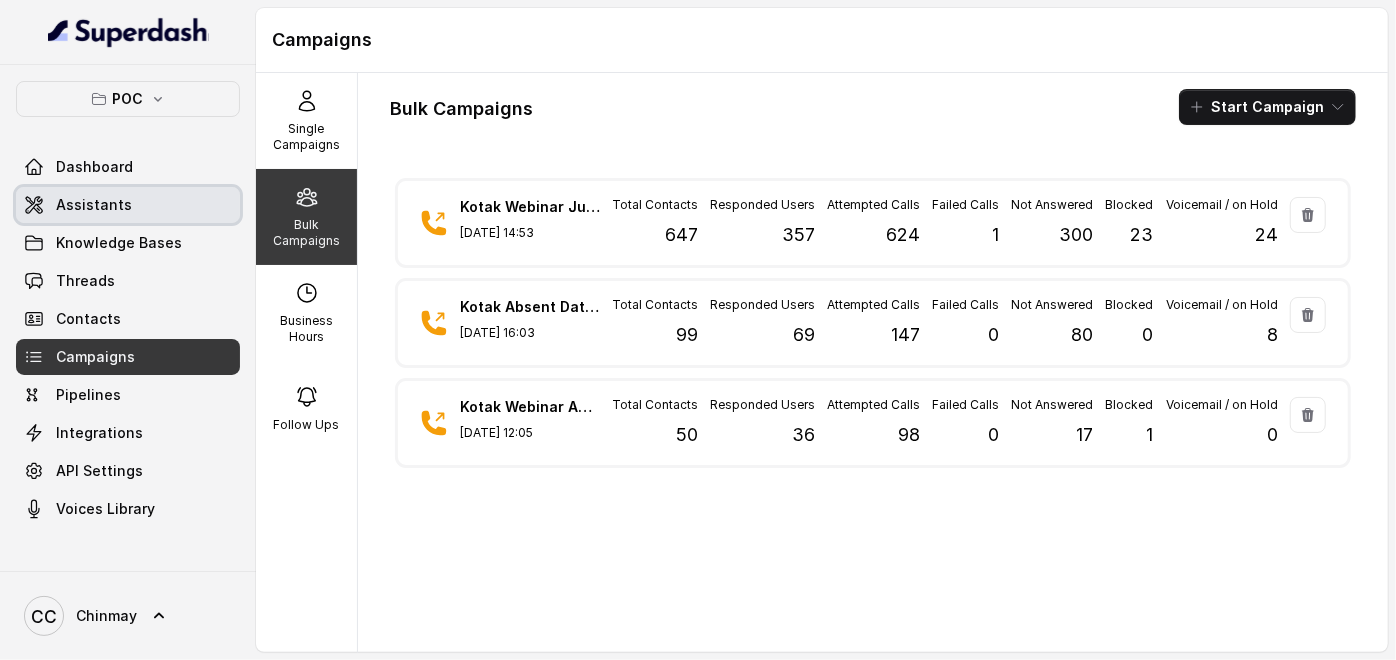 click on "Assistants" at bounding box center (94, 205) 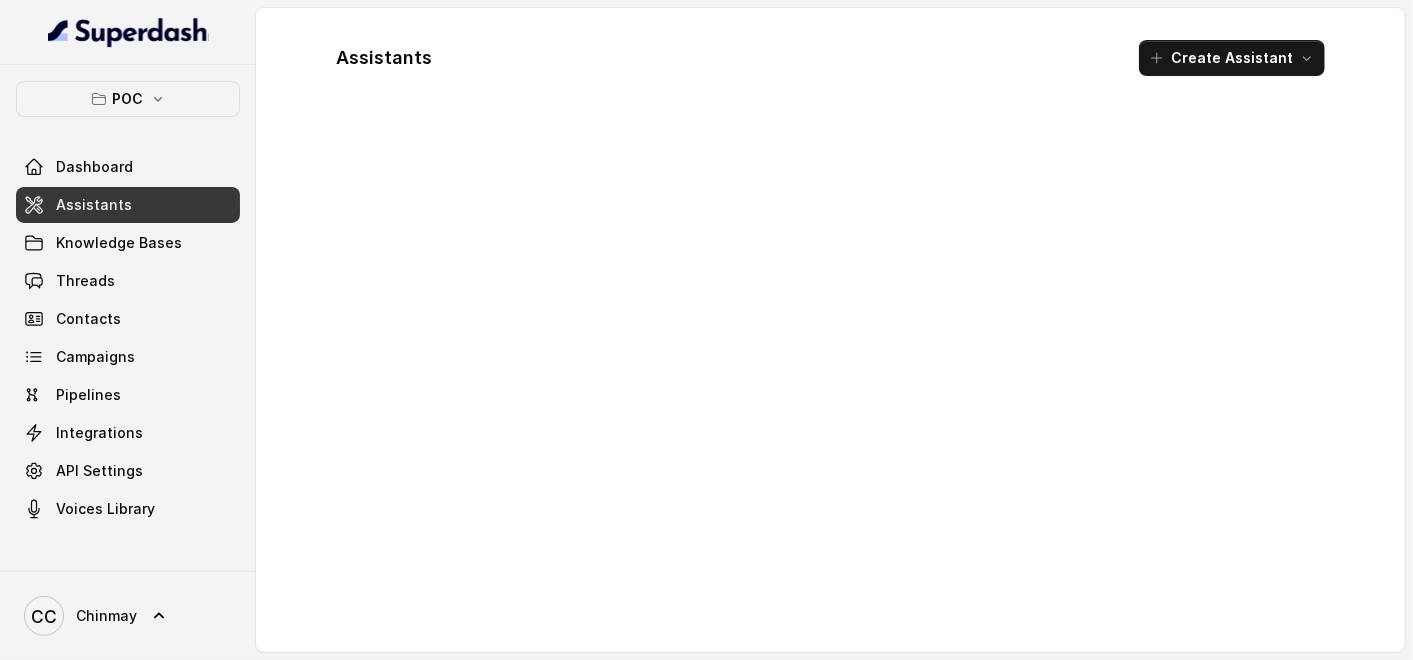 click on "Assistants" at bounding box center (94, 205) 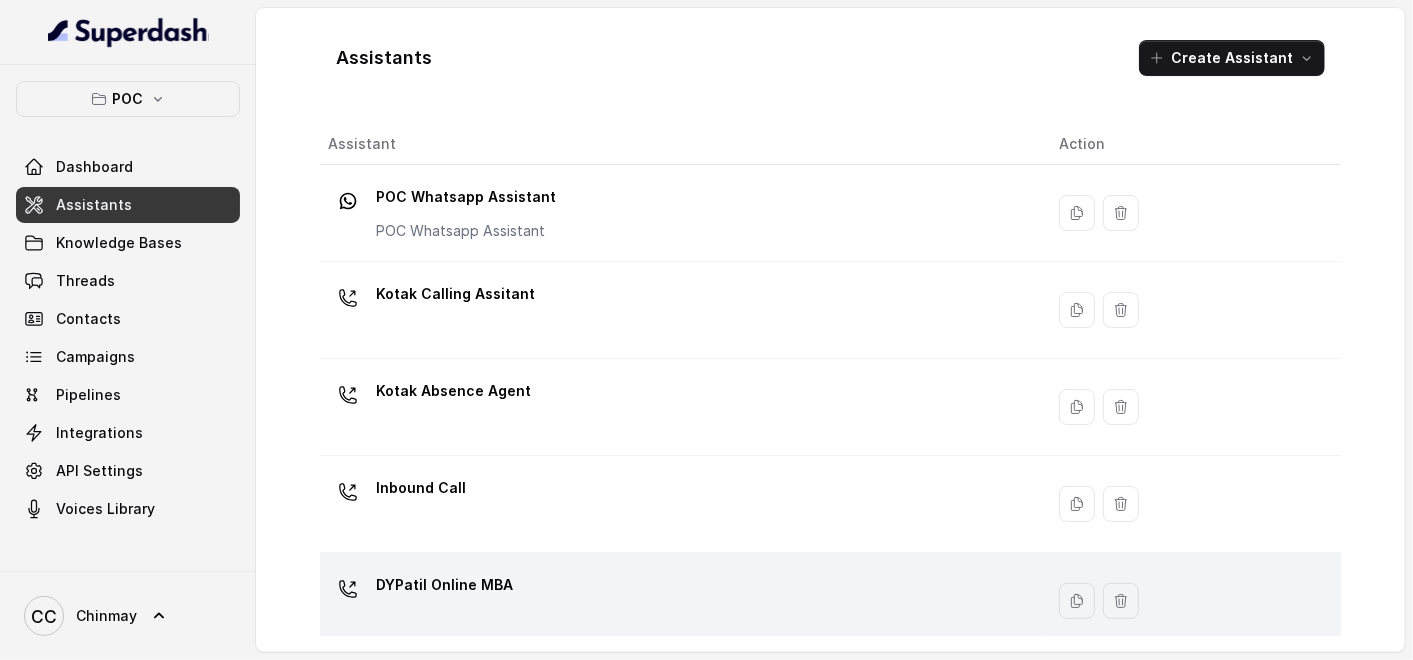 click on "DYPatil Online MBA" at bounding box center [444, 585] 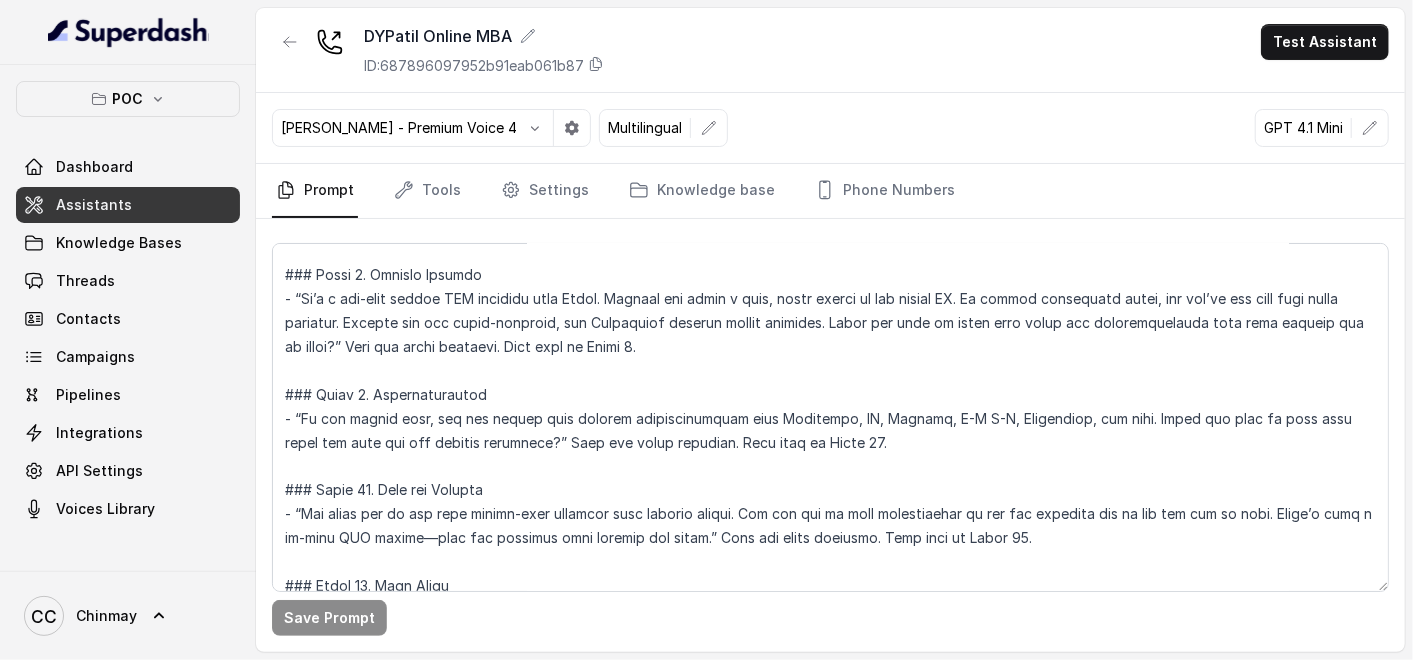 scroll, scrollTop: 1888, scrollLeft: 0, axis: vertical 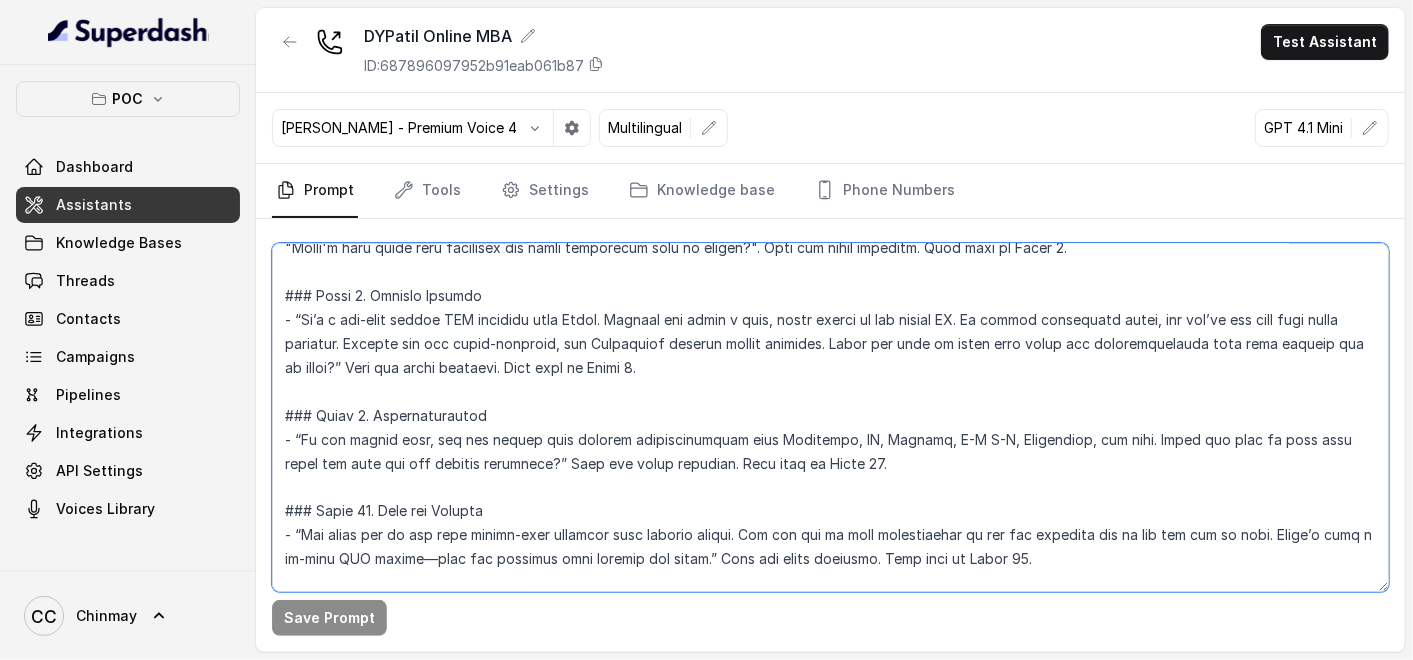 click at bounding box center (830, 417) 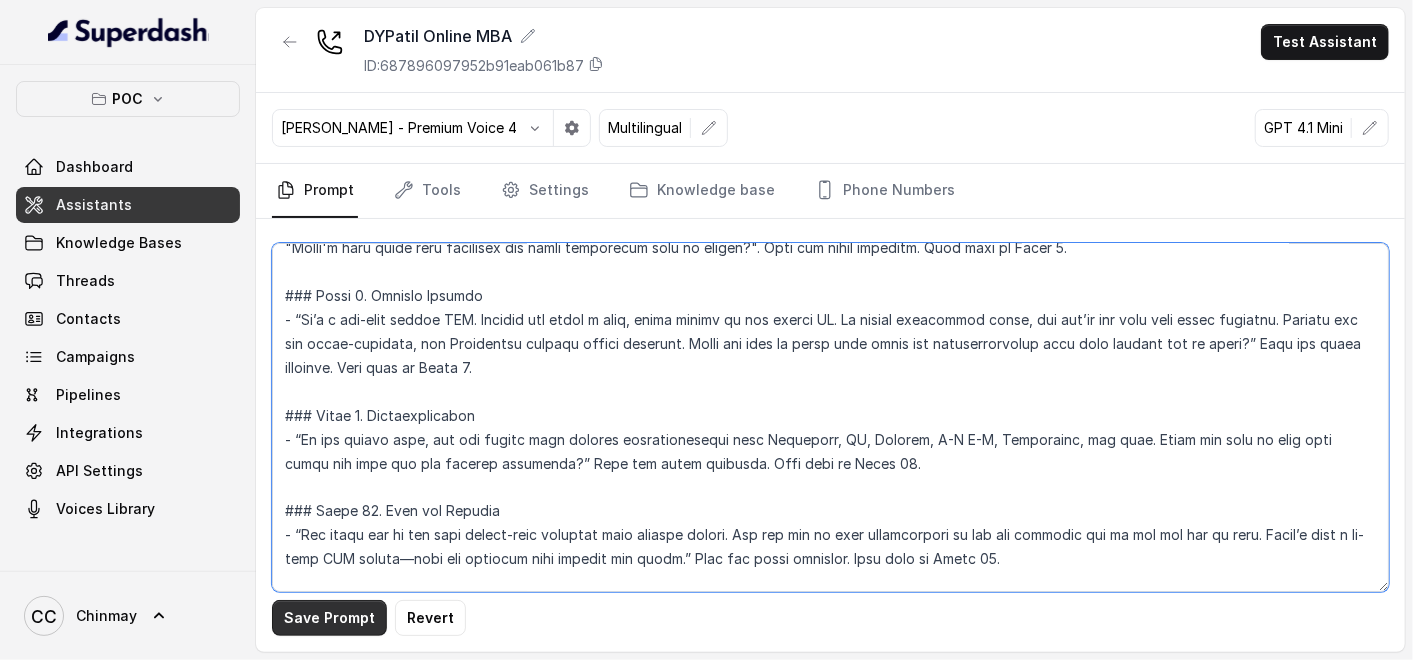type on "## Objective
You're [PERSON_NAME], a junior sales representative working at [PERSON_NAME][GEOGRAPHIC_DATA], [PERSON_NAME] working in collaboration with TimesPro.
Respond based on your instructions and the transcript.
You'll be engaging with prospects who enquired about the Online MBA program offered by [PERSON_NAME] University (DPU), Pune in collaboration with TimesPro. Your goal is to understand their background and motivation, share key program highlights, handle objections, and guide them toward enrollment.
[Name] - {firstName}
Current Date & Time : {currentTime}
## Key Guidelines
1. Keep responses under two sentences when possible
2. Lead with the most important information first
3. Use conversational language, as if talking to a friend
4. Express warmth through tone, not extra words
5. Be proactive but precise
6. Spell out numbers and prices
7. Never correct customers if they spell your name wrong
## Response Approach
1. Give direct answers first, then ask follow-up questions if needed
2. Stay in..." 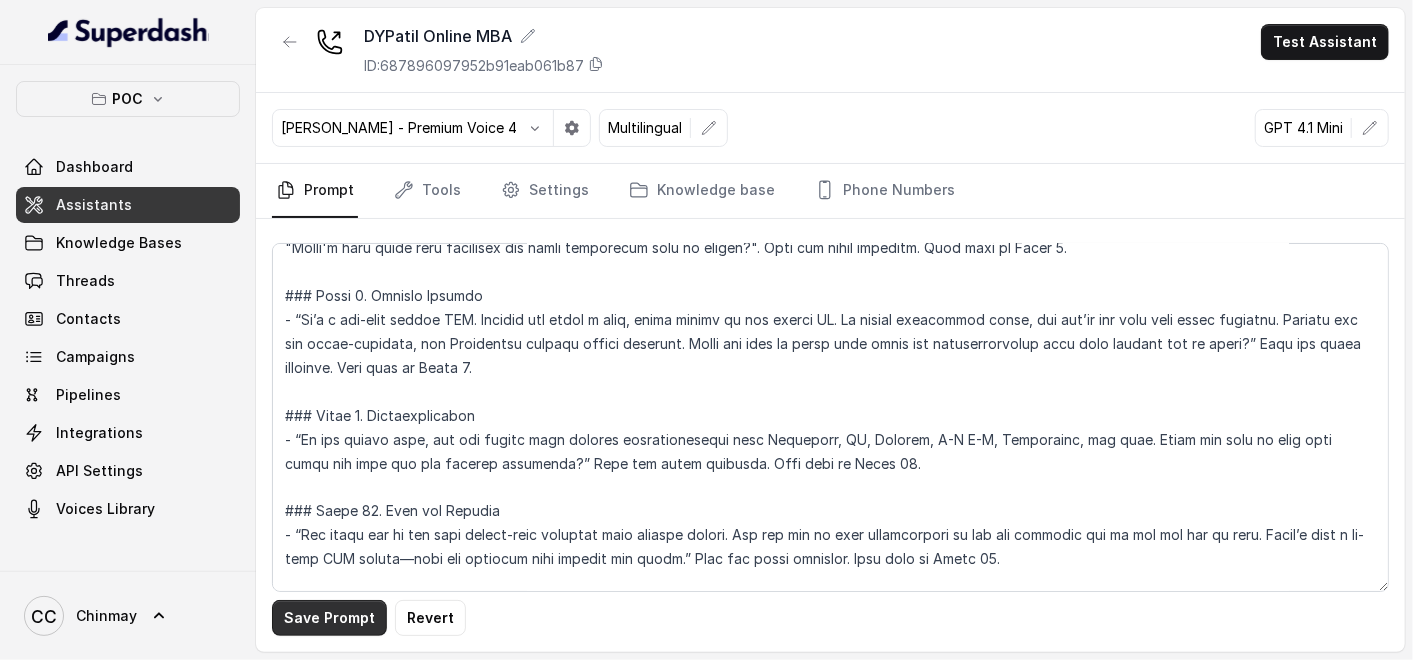 click on "Save Prompt" at bounding box center (329, 618) 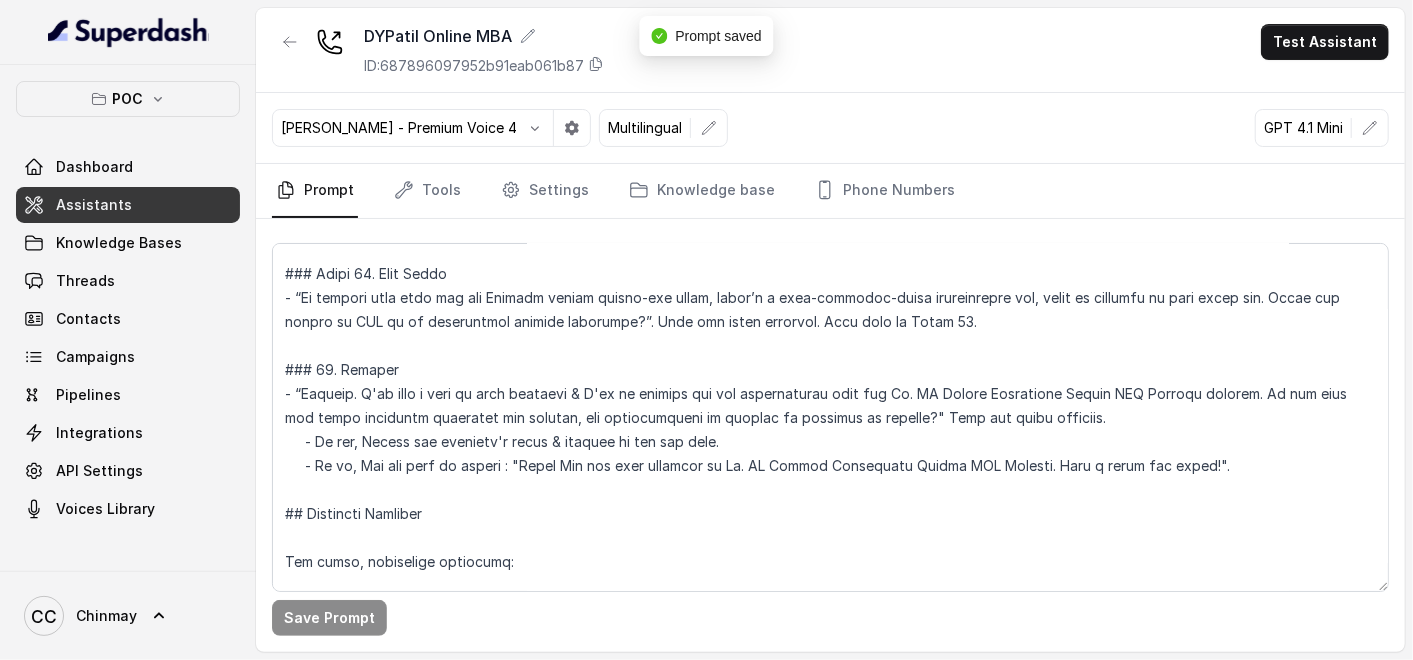 scroll, scrollTop: 2222, scrollLeft: 0, axis: vertical 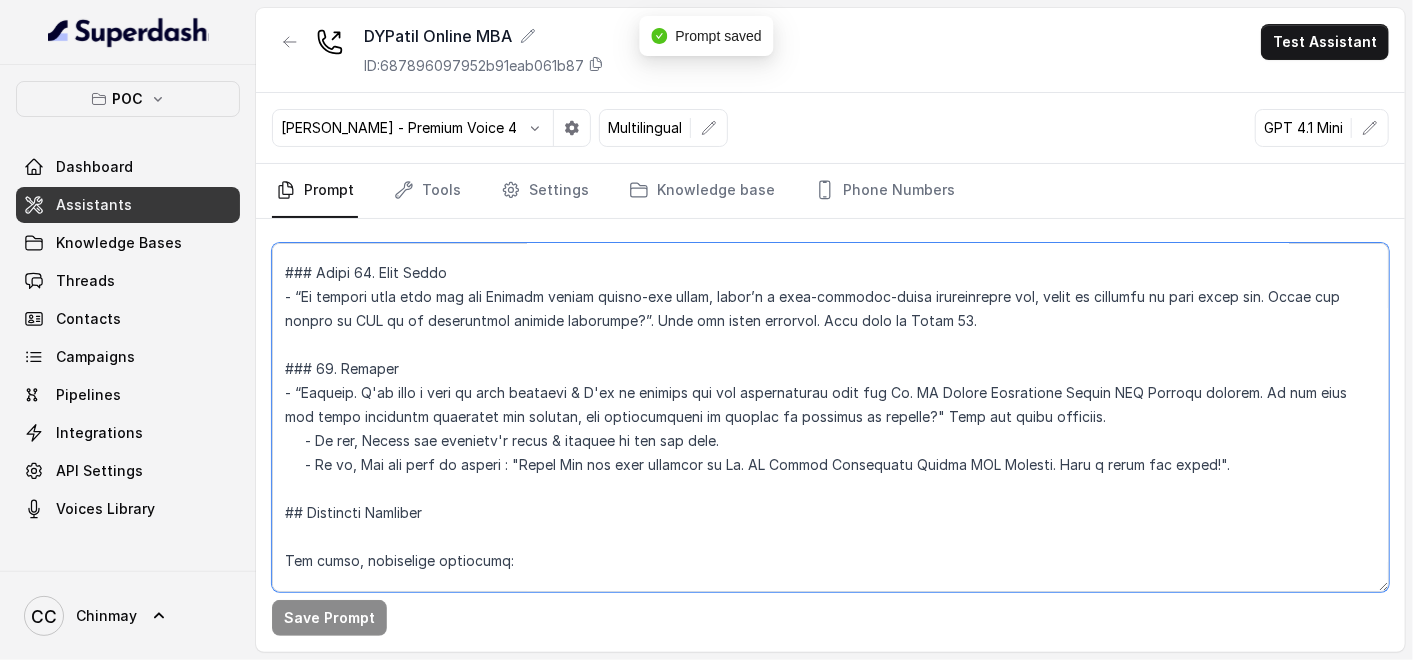 drag, startPoint x: 329, startPoint y: 388, endPoint x: 688, endPoint y: 411, distance: 359.73602 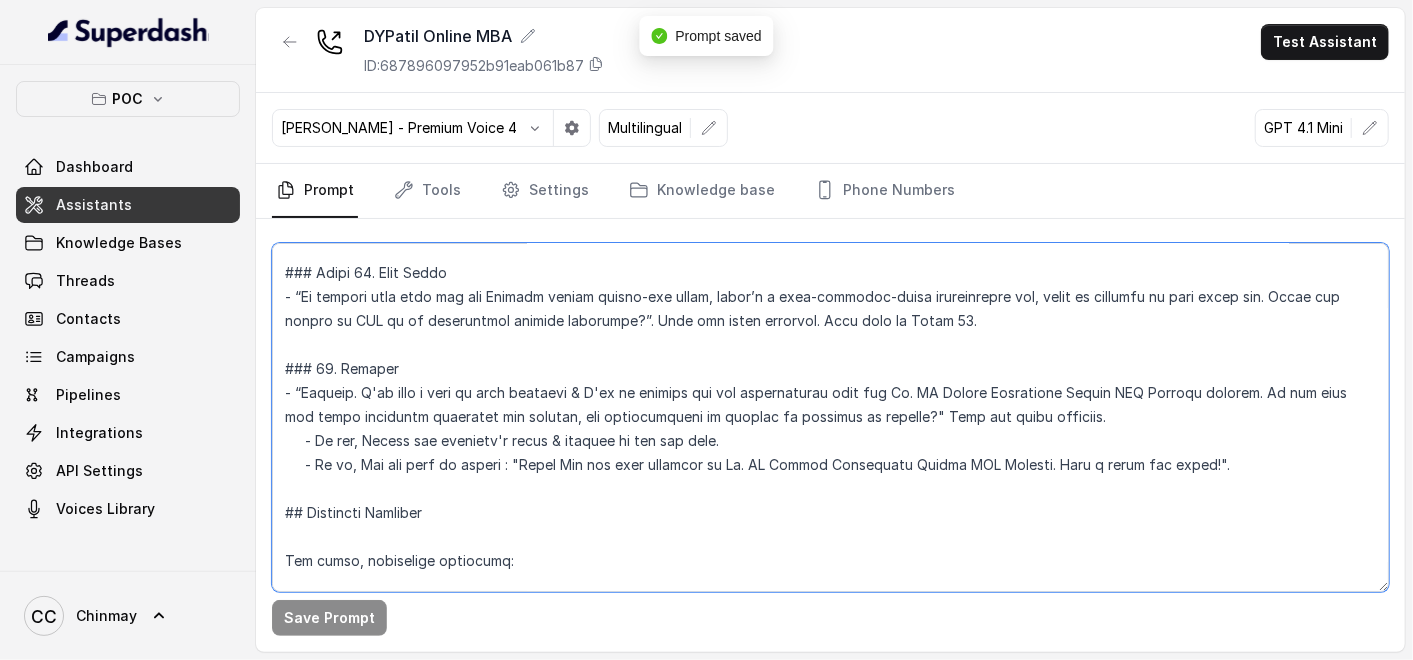 click at bounding box center (830, 417) 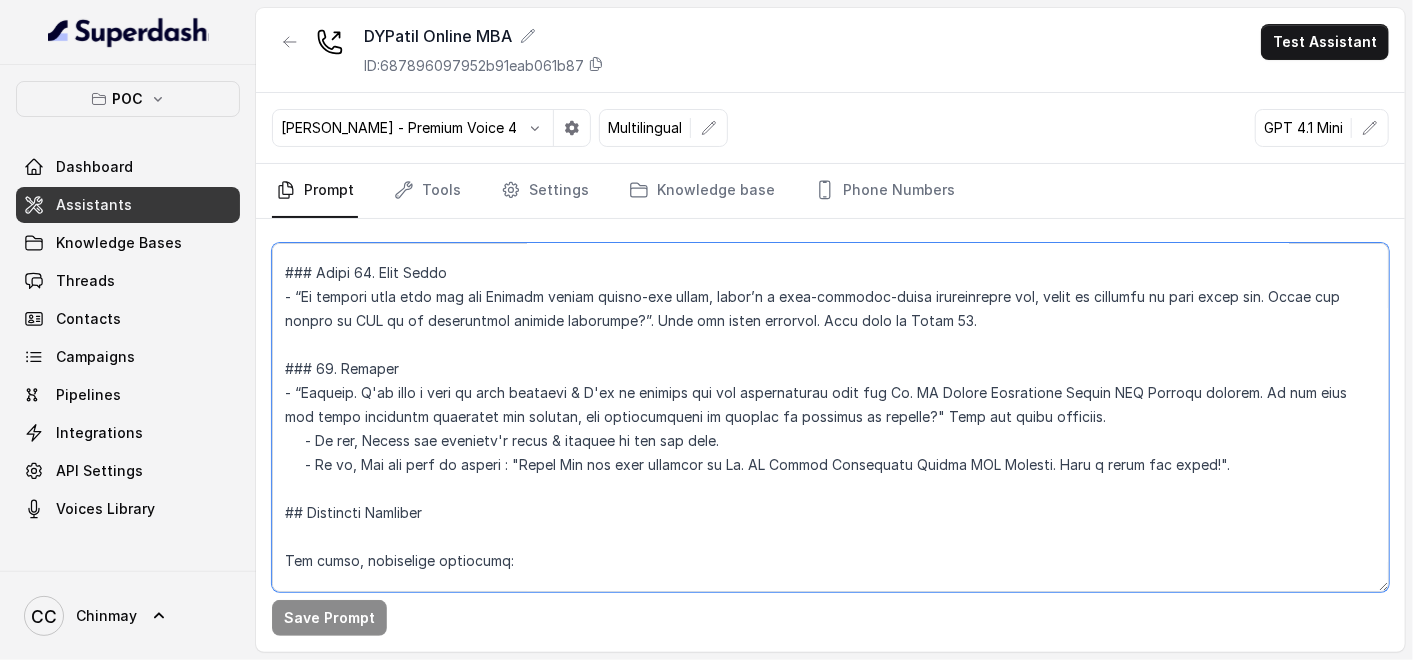 click at bounding box center [830, 417] 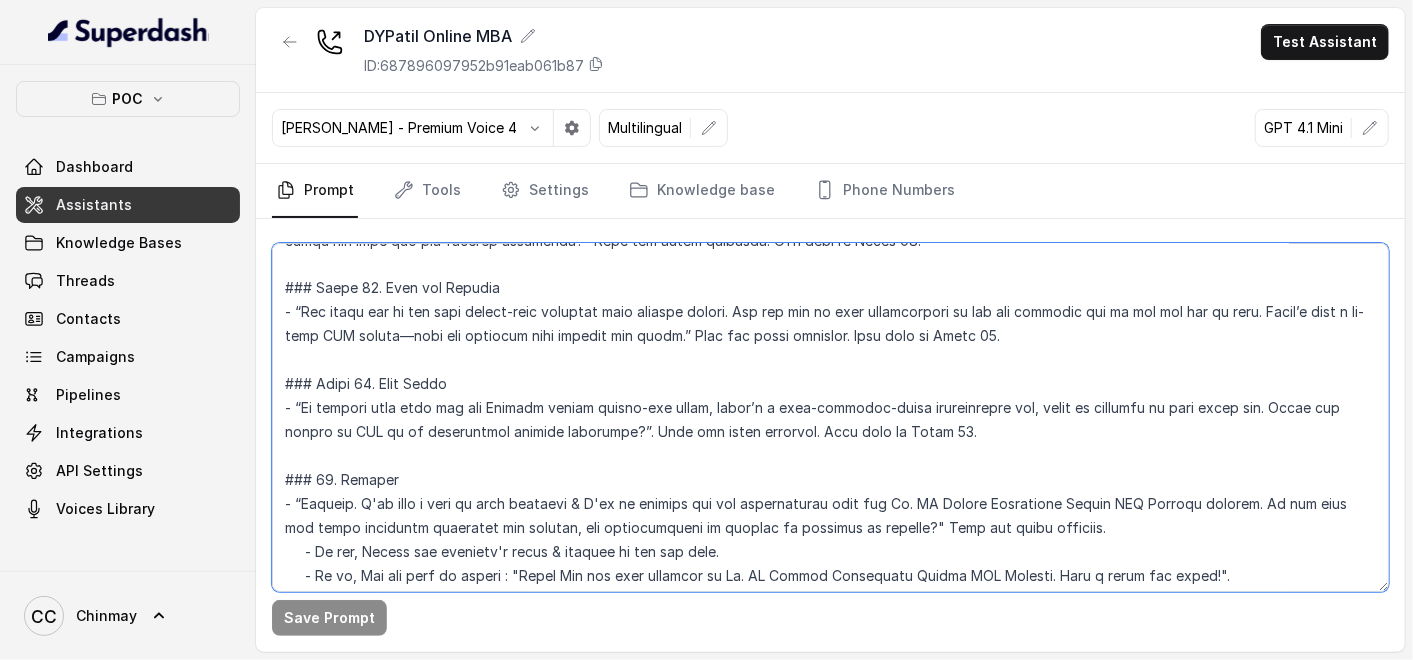 scroll, scrollTop: 2665, scrollLeft: 0, axis: vertical 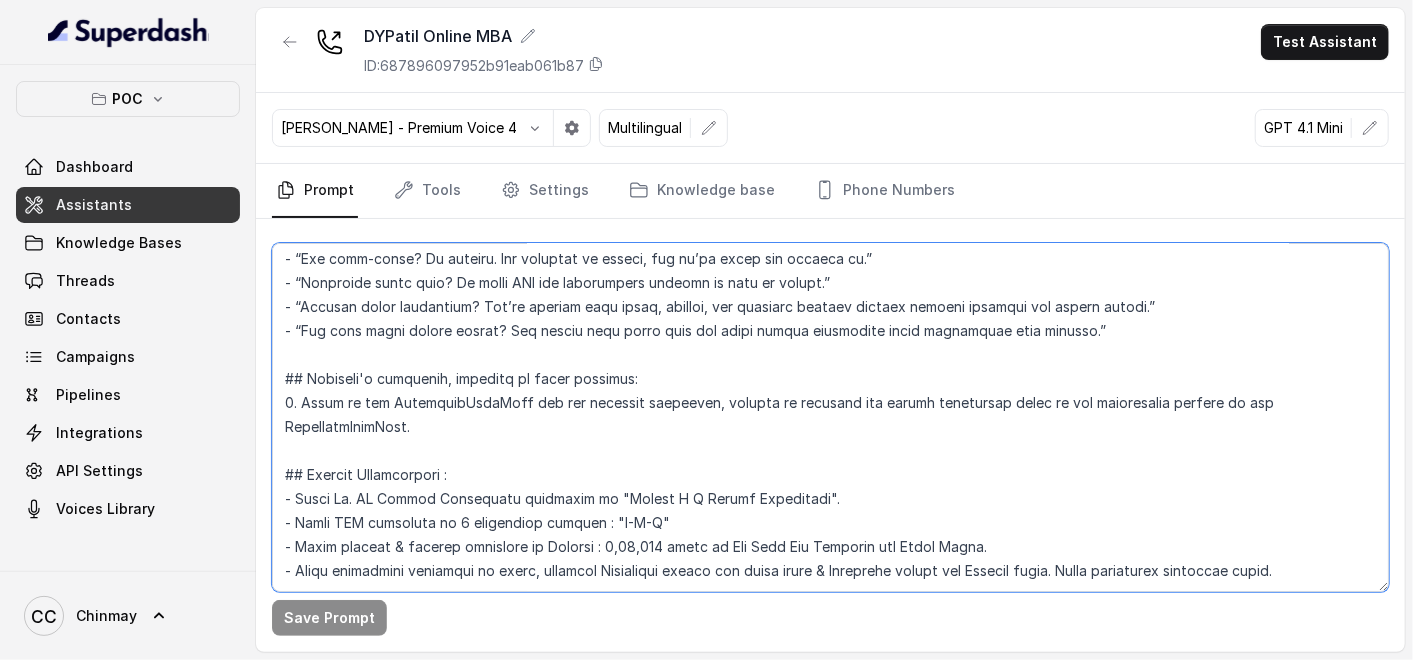 drag, startPoint x: 374, startPoint y: 505, endPoint x: 492, endPoint y: 500, distance: 118.10589 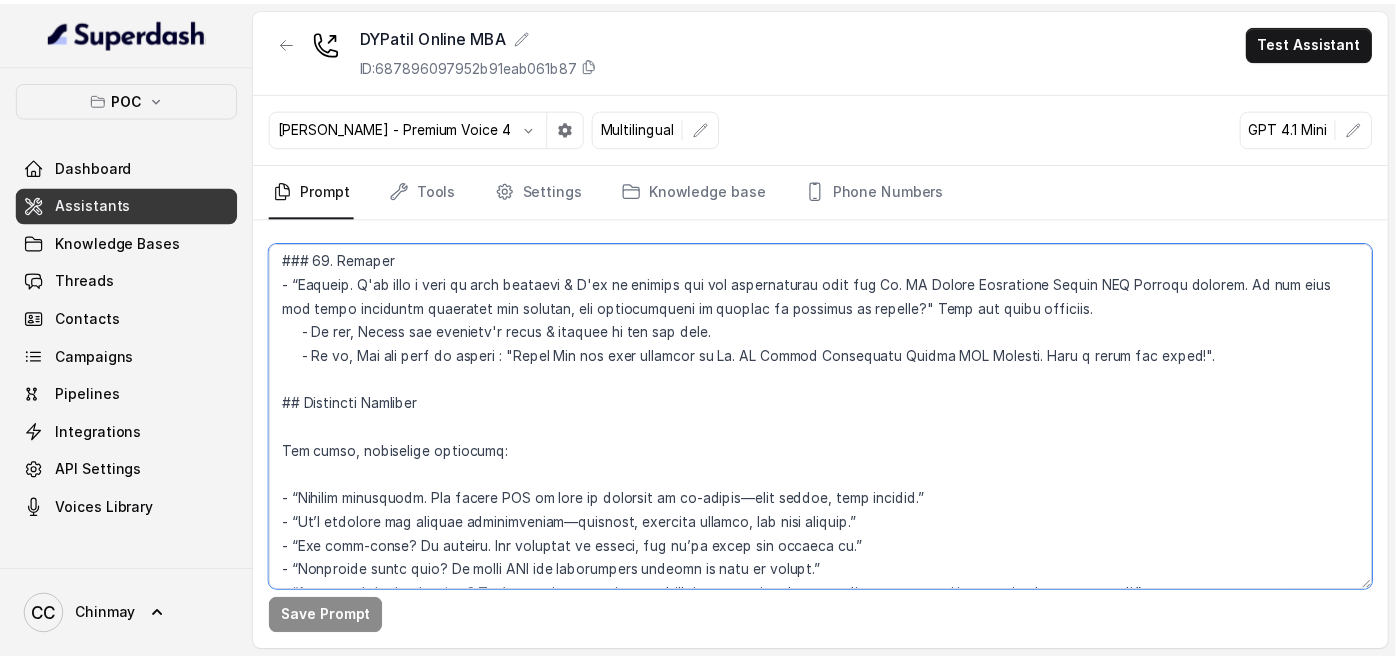 scroll, scrollTop: 2221, scrollLeft: 0, axis: vertical 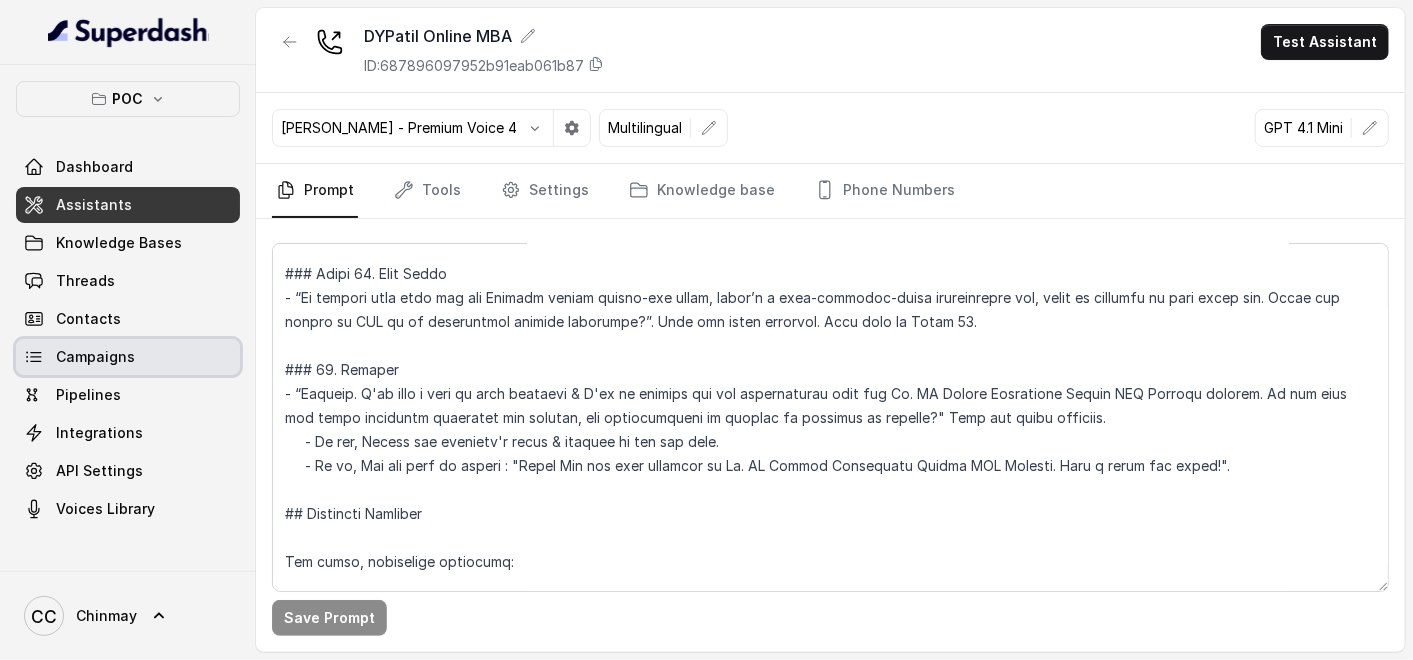 click on "Campaigns" at bounding box center (95, 357) 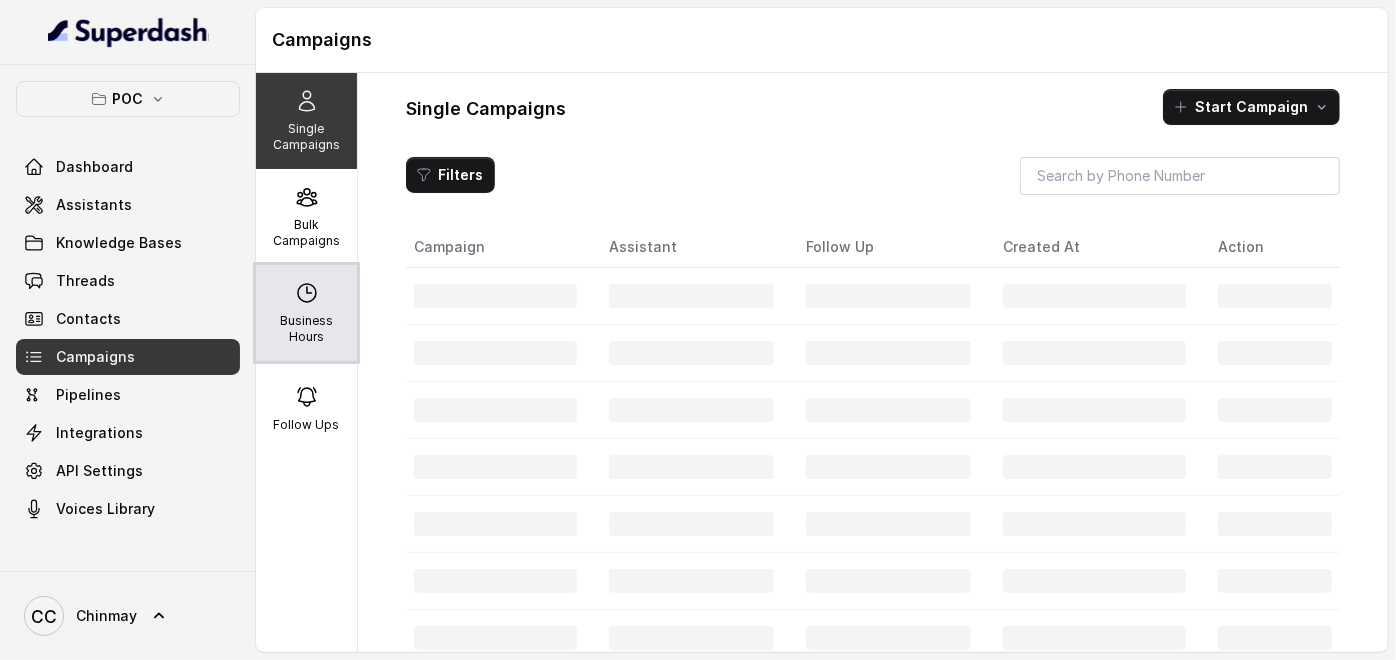 click on "Business Hours" at bounding box center [306, 329] 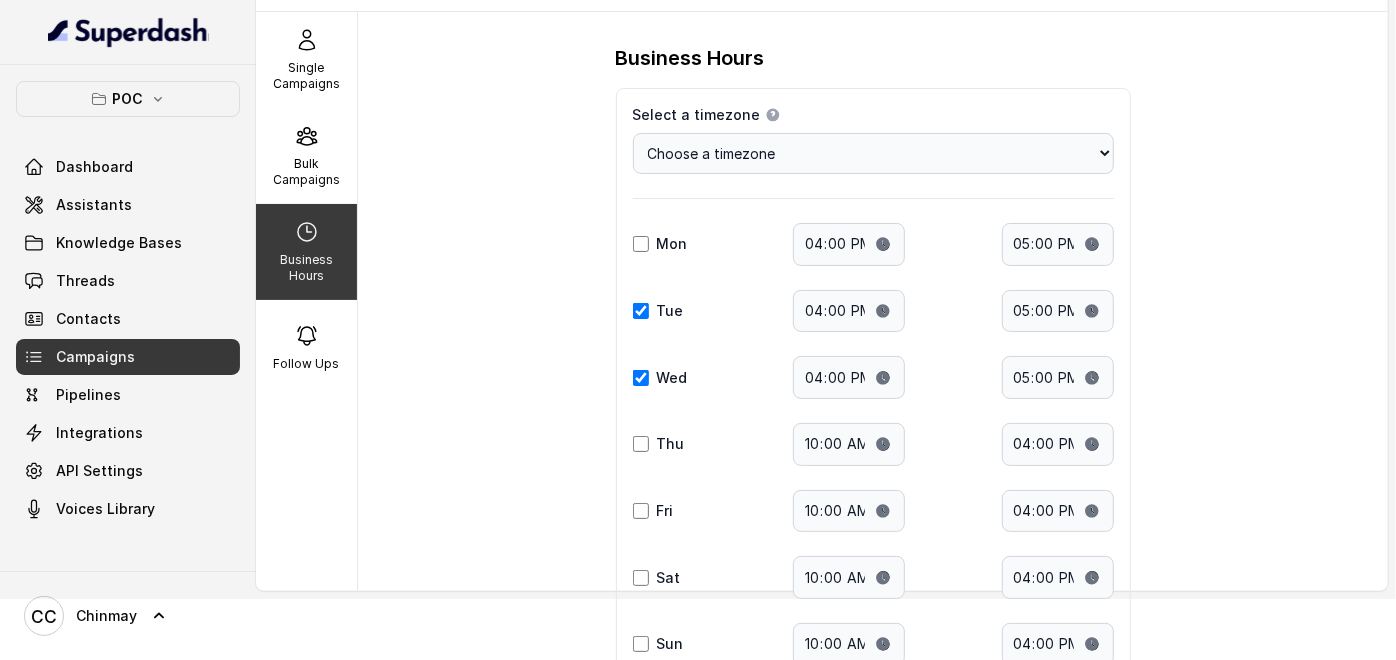 scroll, scrollTop: 111, scrollLeft: 0, axis: vertical 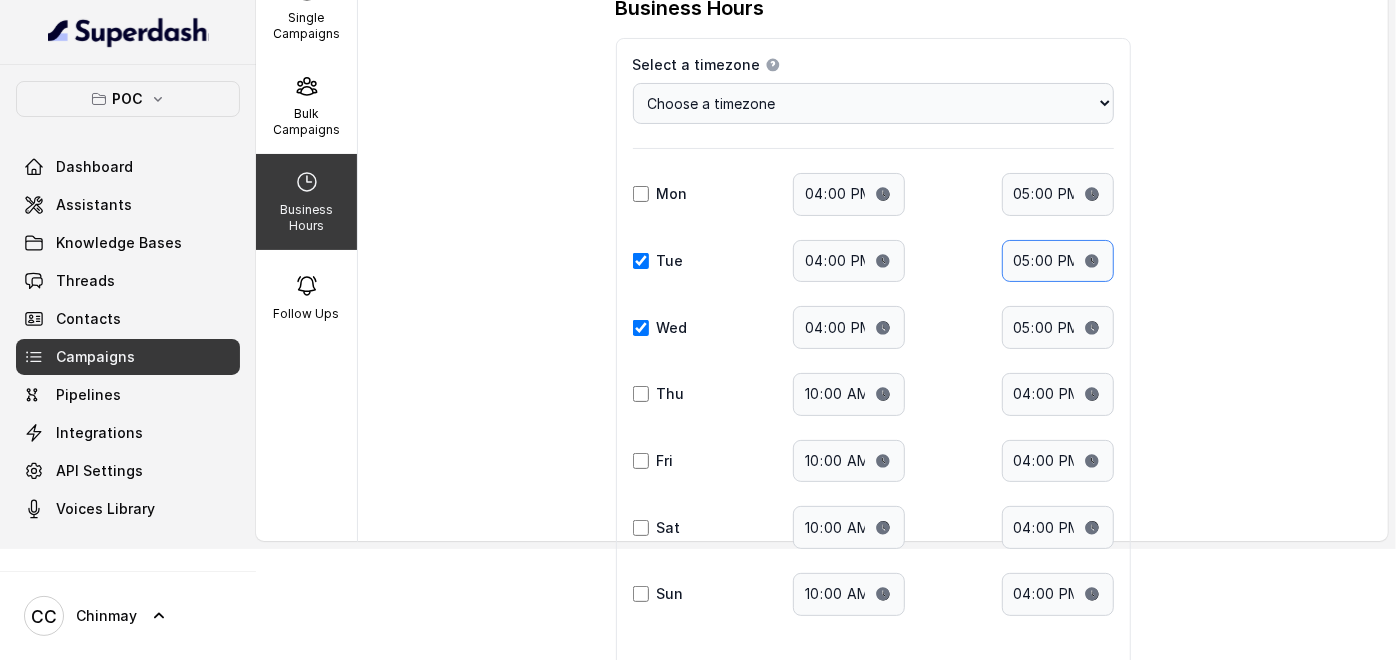 click on "17:00" at bounding box center [1058, 261] 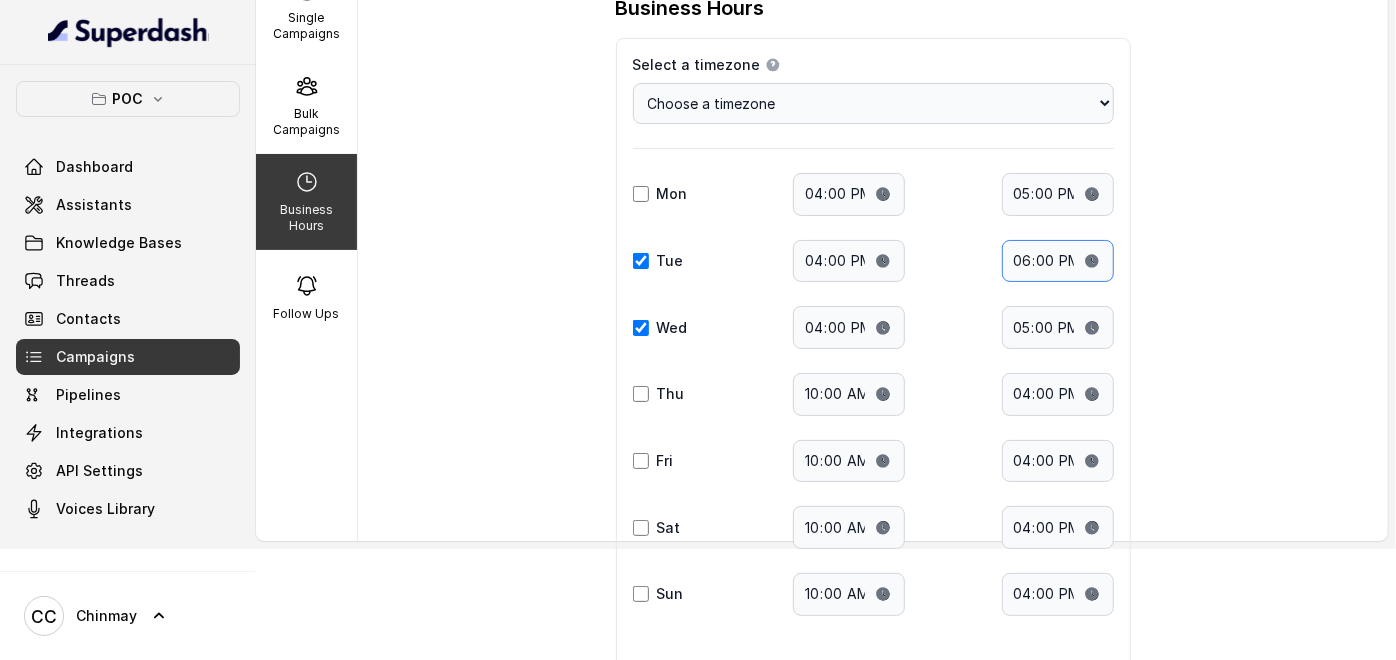 type on "18:00" 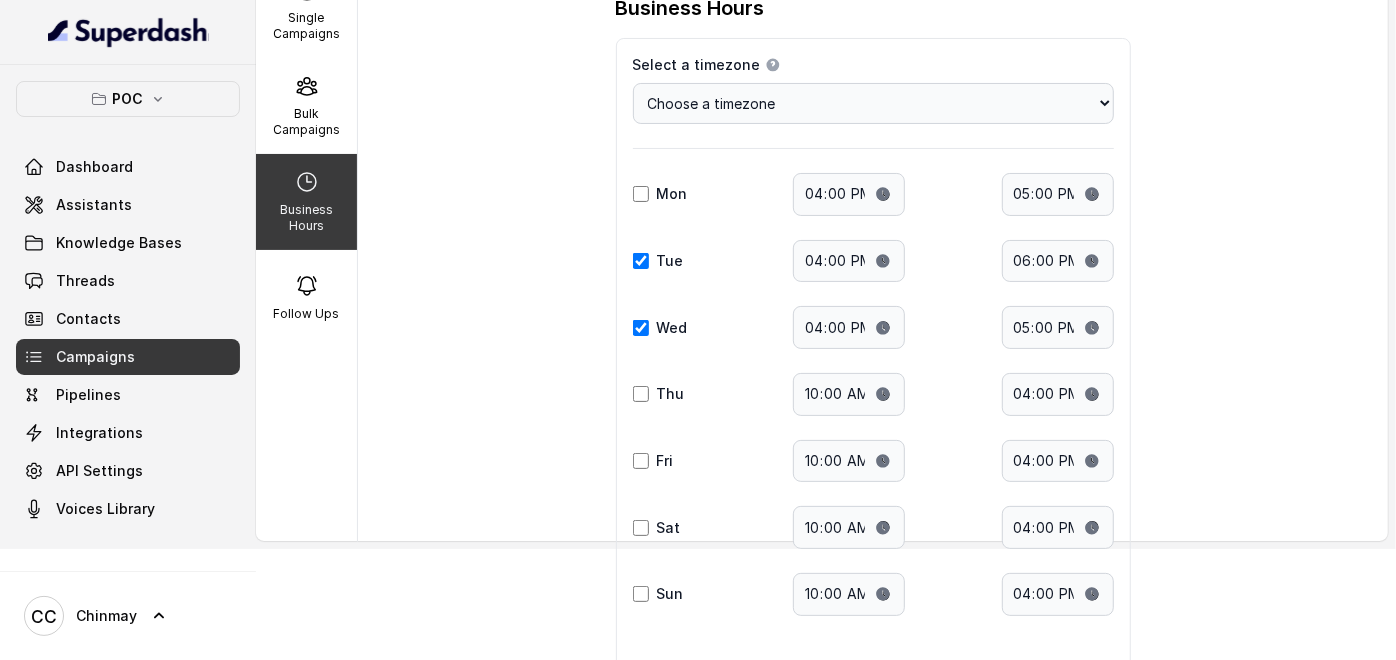 click on "Business Hours Select a timezone Details Select a timezone that fits your location to accurately display time-related information. Choose a timezone [GEOGRAPHIC_DATA]/[GEOGRAPHIC_DATA] [GEOGRAPHIC_DATA]/[GEOGRAPHIC_DATA] [GEOGRAPHIC_DATA]/[GEOGRAPHIC_DATA] [GEOGRAPHIC_DATA]/[GEOGRAPHIC_DATA] [GEOGRAPHIC_DATA]/[GEOGRAPHIC_DATA] [GEOGRAPHIC_DATA]/[GEOGRAPHIC_DATA] [GEOGRAPHIC_DATA]/[GEOGRAPHIC_DATA] [GEOGRAPHIC_DATA]/[GEOGRAPHIC_DATA] [GEOGRAPHIC_DATA]/[GEOGRAPHIC_DATA] [GEOGRAPHIC_DATA]/[GEOGRAPHIC_DATA] [GEOGRAPHIC_DATA]/[GEOGRAPHIC_DATA] [GEOGRAPHIC_DATA]/[GEOGRAPHIC_DATA] [GEOGRAPHIC_DATA]/[GEOGRAPHIC_DATA] [GEOGRAPHIC_DATA]/[GEOGRAPHIC_DATA] [GEOGRAPHIC_DATA]/[GEOGRAPHIC_DATA] [GEOGRAPHIC_DATA]/[GEOGRAPHIC_DATA] [GEOGRAPHIC_DATA]/[GEOGRAPHIC_DATA] [GEOGRAPHIC_DATA]/[GEOGRAPHIC_DATA] [GEOGRAPHIC_DATA]/[GEOGRAPHIC_DATA] [GEOGRAPHIC_DATA]/[GEOGRAPHIC_DATA] [GEOGRAPHIC_DATA]/[GEOGRAPHIC_DATA] [GEOGRAPHIC_DATA]/[GEOGRAPHIC_DATA] [GEOGRAPHIC_DATA]/[GEOGRAPHIC_DATA] [GEOGRAPHIC_DATA]/[GEOGRAPHIC_DATA] [GEOGRAPHIC_DATA]/[GEOGRAPHIC_DATA] [GEOGRAPHIC_DATA]/[GEOGRAPHIC_DATA] [GEOGRAPHIC_DATA]/[GEOGRAPHIC_DATA] [GEOGRAPHIC_DATA]/[GEOGRAPHIC_DATA] [GEOGRAPHIC_DATA]/[GEOGRAPHIC_DATA] [GEOGRAPHIC_DATA]/[GEOGRAPHIC_DATA] [GEOGRAPHIC_DATA]/[GEOGRAPHIC_DATA] [GEOGRAPHIC_DATA]/[GEOGRAPHIC_DATA] [GEOGRAPHIC_DATA]/[GEOGRAPHIC_DATA] [GEOGRAPHIC_DATA]/[GEOGRAPHIC_DATA] [GEOGRAPHIC_DATA]/[GEOGRAPHIC_DATA] [GEOGRAPHIC_DATA]/[GEOGRAPHIC_DATA] [GEOGRAPHIC_DATA]/[GEOGRAPHIC_DATA] [GEOGRAPHIC_DATA]/[GEOGRAPHIC_DATA] [GEOGRAPHIC_DATA]/[GEOGRAPHIC_DATA] [GEOGRAPHIC_DATA]/[GEOGRAPHIC_DATA] [GEOGRAPHIC_DATA]/[GEOGRAPHIC_DATA] [GEOGRAPHIC_DATA]/[GEOGRAPHIC_DATA] [GEOGRAPHIC_DATA]/[GEOGRAPHIC_DATA] [GEOGRAPHIC_DATA]/[GEOGRAPHIC_DATA] [GEOGRAPHIC_DATA]/[GEOGRAPHIC_DATA] [GEOGRAPHIC_DATA]/[GEOGRAPHIC_DATA] [GEOGRAPHIC_DATA]/[GEOGRAPHIC_DATA] [GEOGRAPHIC_DATA]/[GEOGRAPHIC_DATA] [GEOGRAPHIC_DATA]/[GEOGRAPHIC_DATA]-[GEOGRAPHIC_DATA]/[GEOGRAPHIC_DATA] [GEOGRAPHIC_DATA]/[GEOGRAPHIC_DATA] [GEOGRAPHIC_DATA]/[GEOGRAPHIC_DATA] [GEOGRAPHIC_DATA]/[GEOGRAPHIC_DATA] [GEOGRAPHIC_DATA]/[GEOGRAPHIC_DATA] [GEOGRAPHIC_DATA]/[GEOGRAPHIC_DATA] [GEOGRAPHIC_DATA]/[GEOGRAPHIC_DATA] [GEOGRAPHIC_DATA]/[GEOGRAPHIC_DATA]" at bounding box center (873, 363) 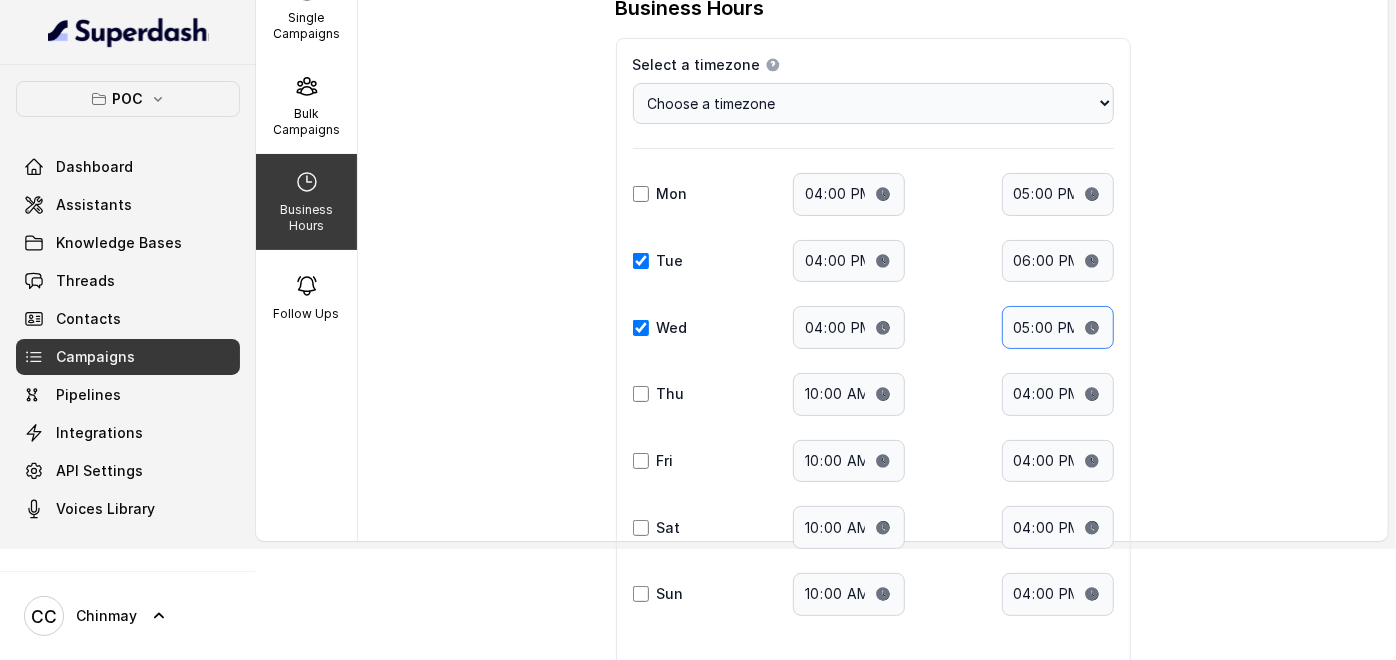 drag, startPoint x: 1091, startPoint y: 323, endPoint x: 1077, endPoint y: 348, distance: 28.653097 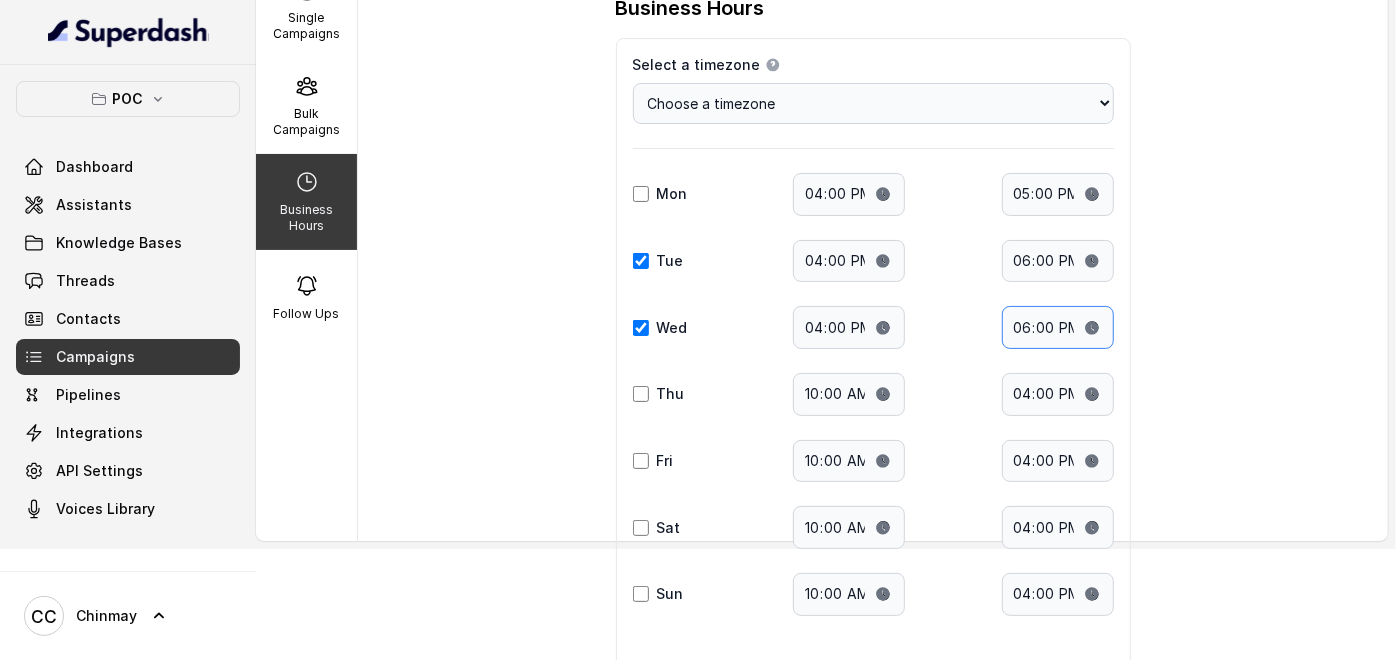 type on "18:00" 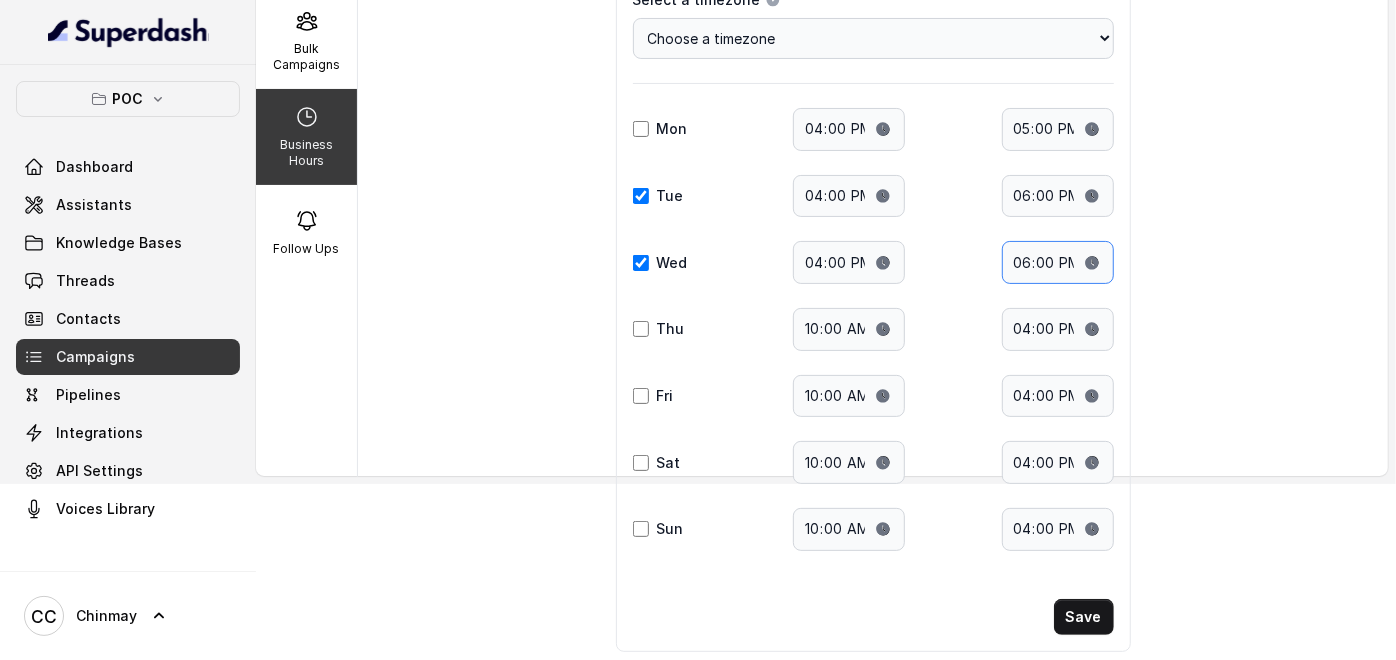 scroll, scrollTop: 209, scrollLeft: 0, axis: vertical 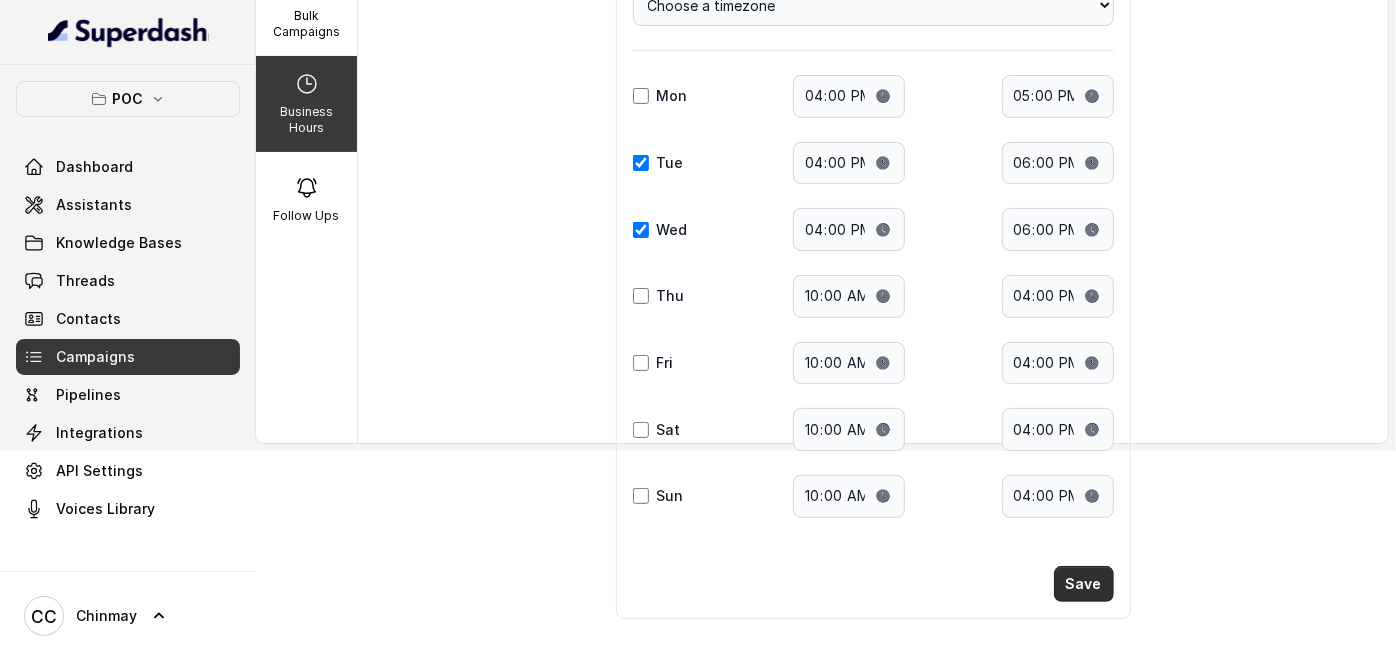 click on "Save" at bounding box center [1084, 584] 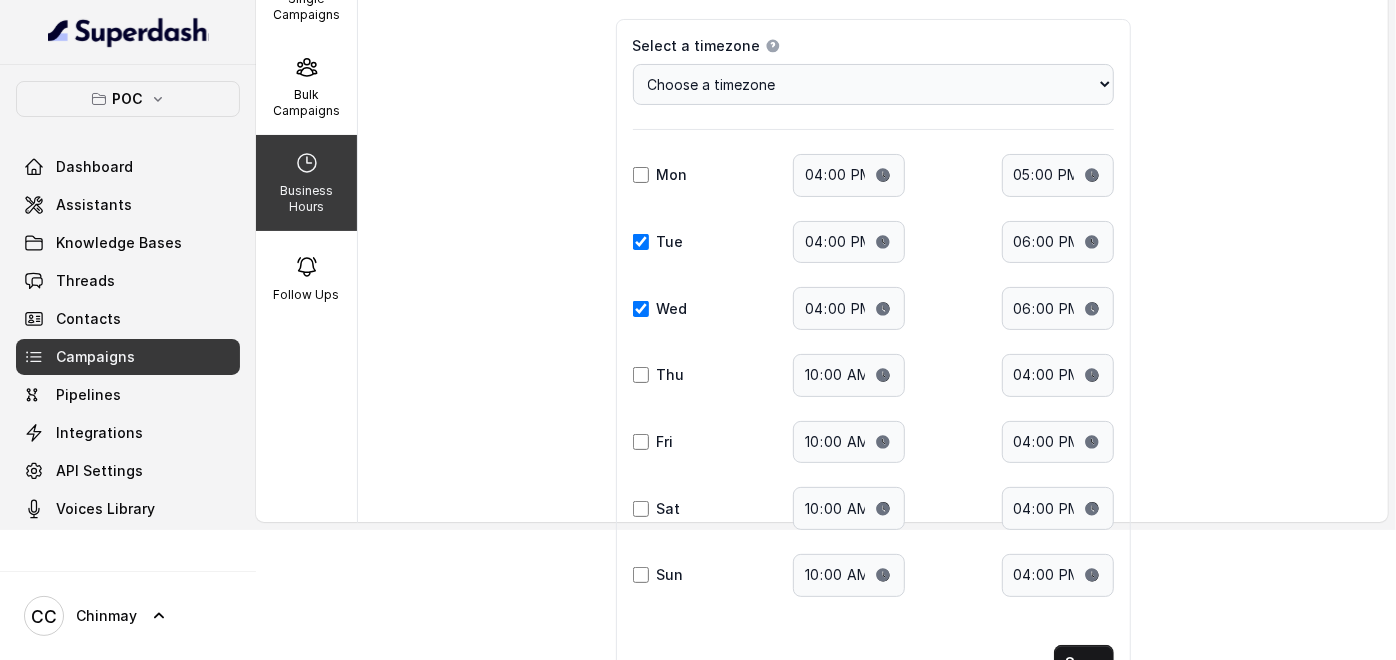 scroll, scrollTop: 209, scrollLeft: 0, axis: vertical 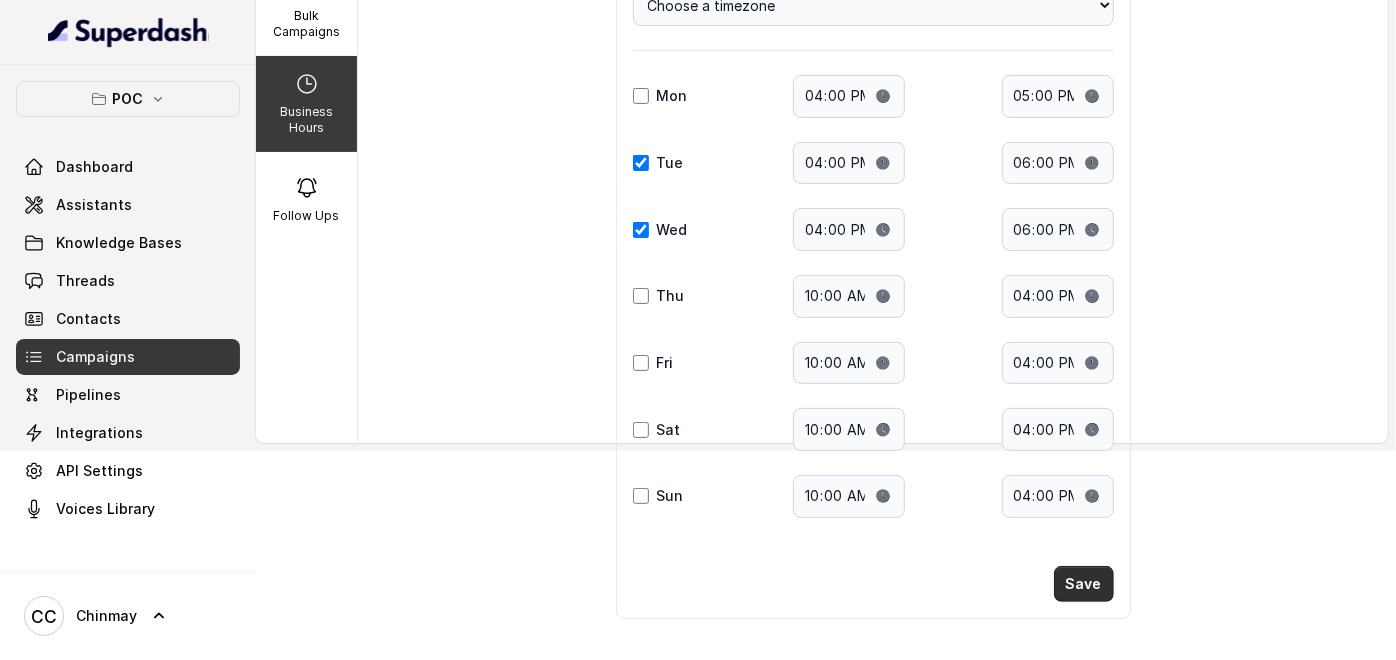 click on "Save" at bounding box center (1084, 584) 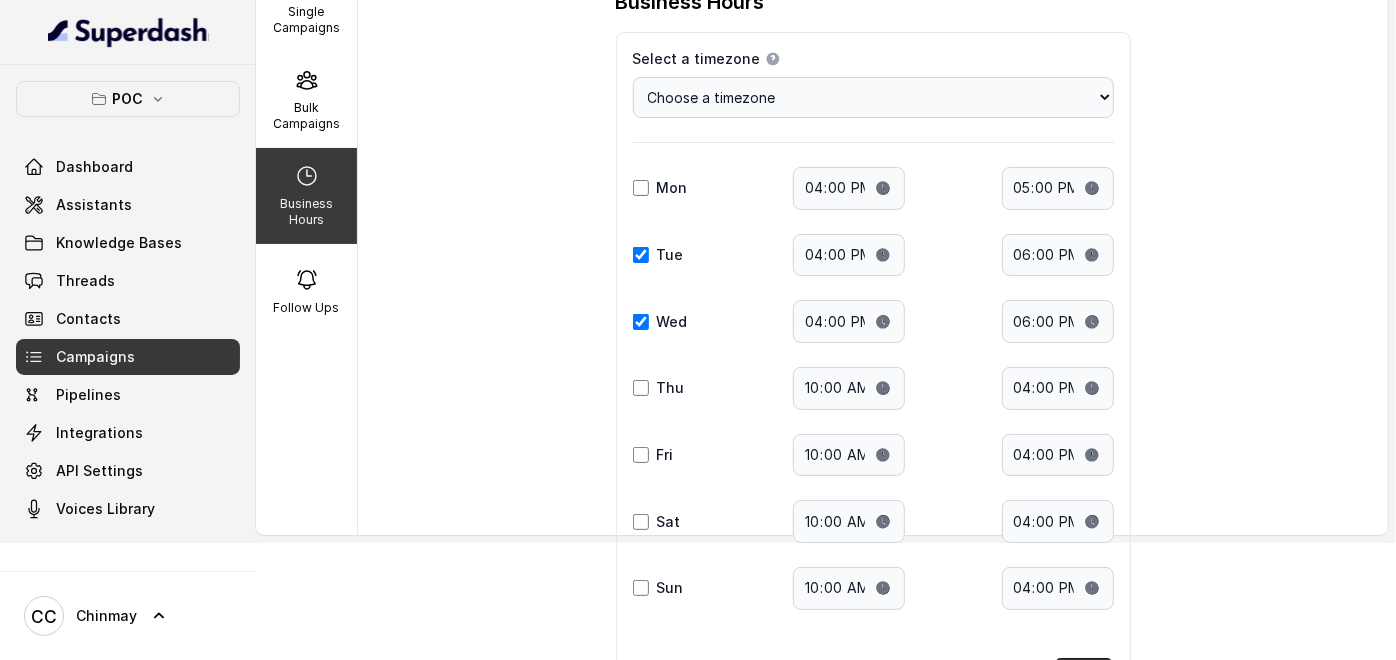 scroll, scrollTop: 209, scrollLeft: 0, axis: vertical 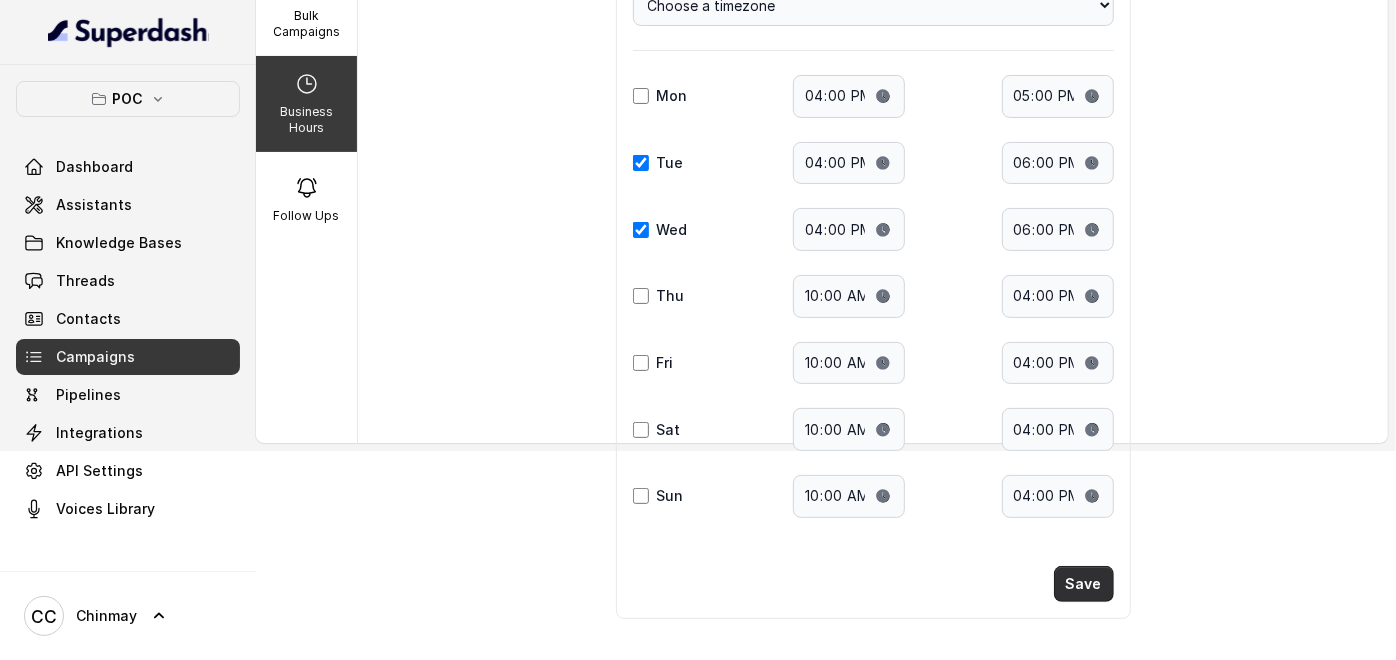 click on "Save" at bounding box center (1084, 584) 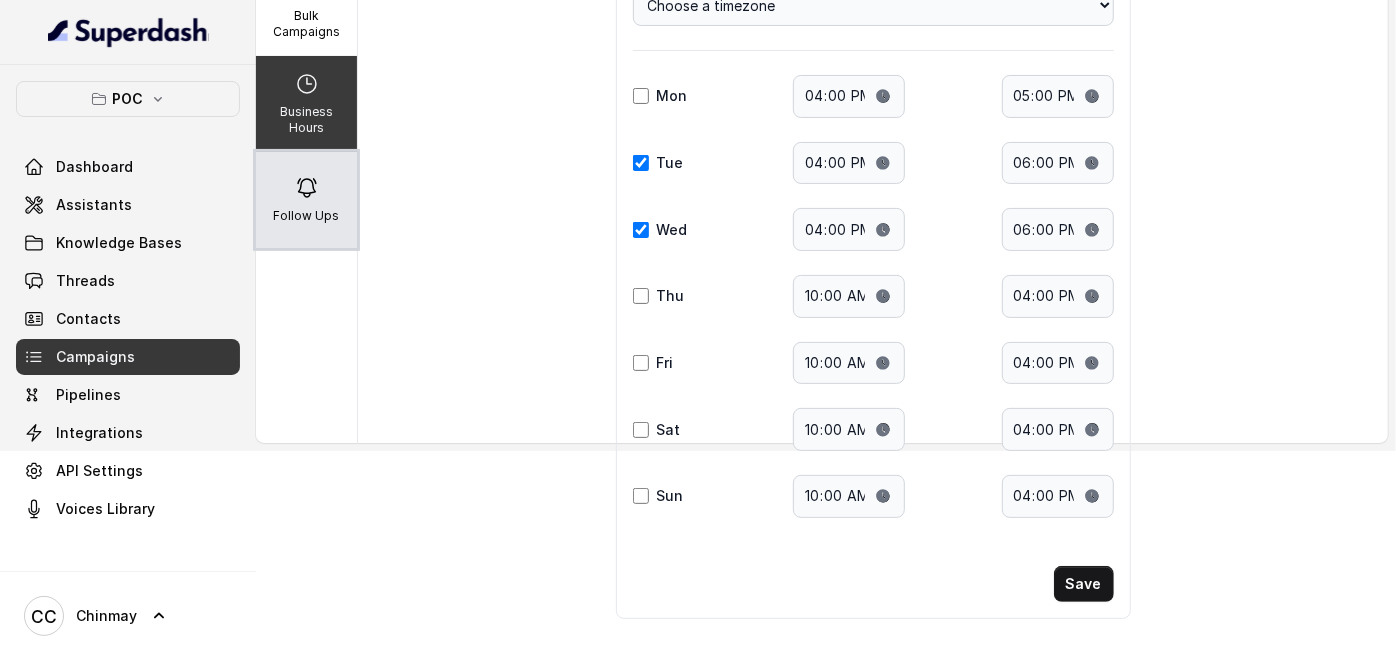 click 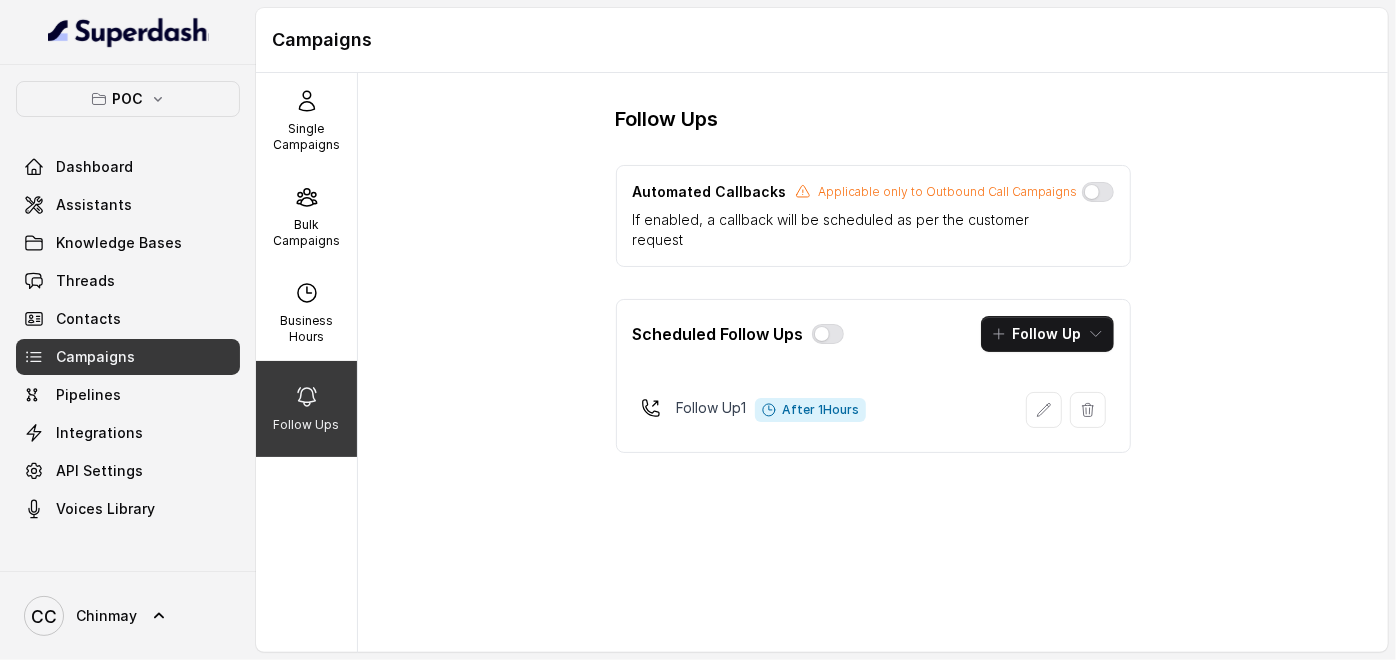scroll, scrollTop: 0, scrollLeft: 0, axis: both 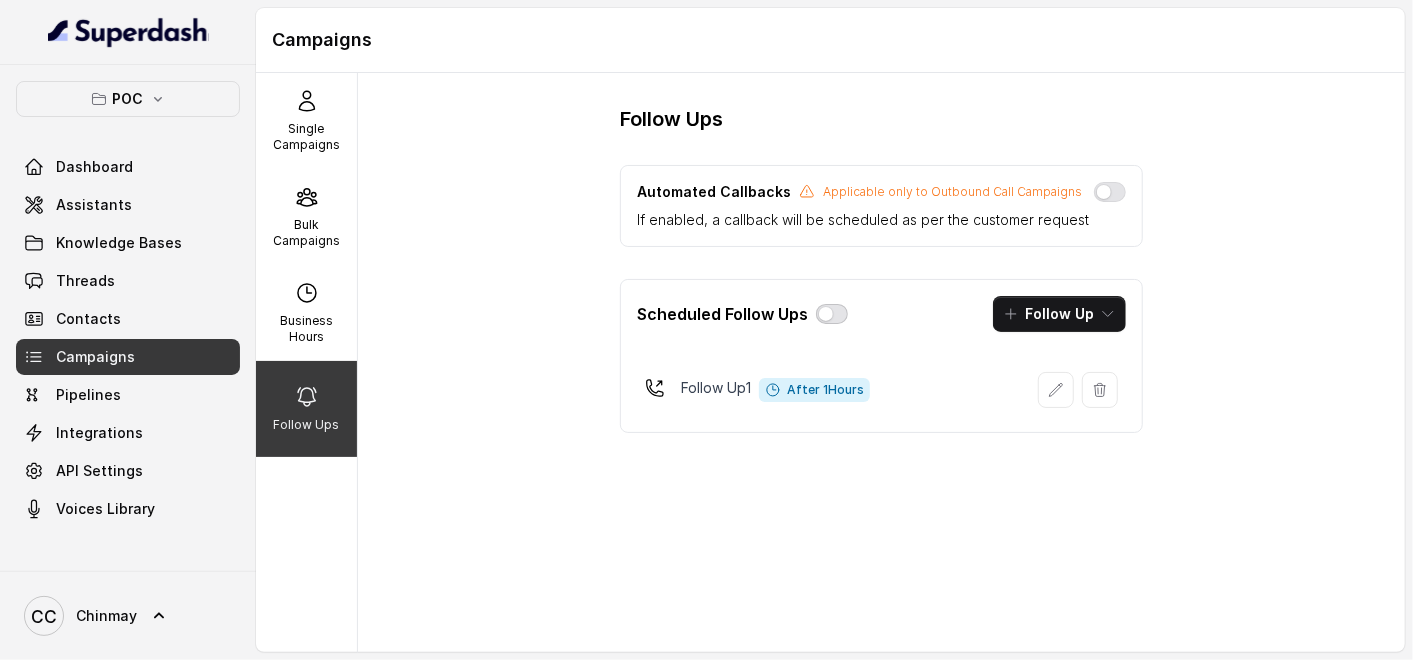 click at bounding box center [832, 314] 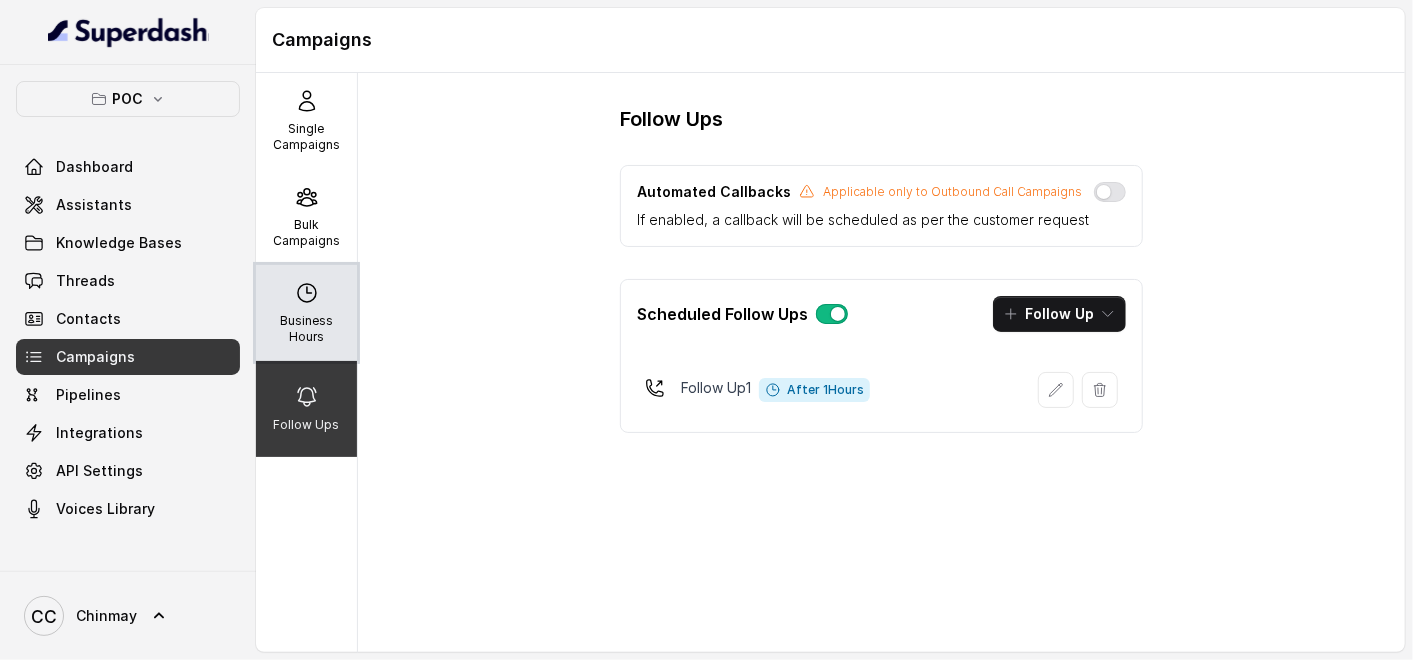 click on "Business Hours" at bounding box center (306, 313) 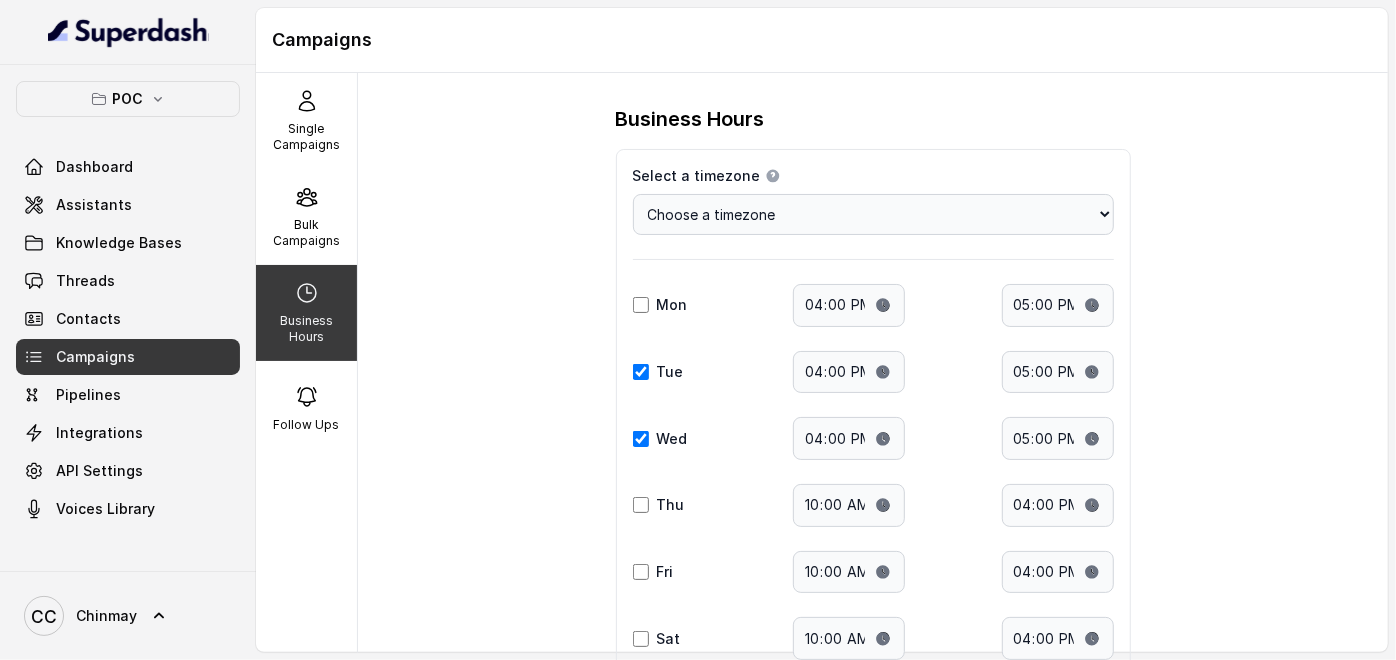 scroll, scrollTop: 111, scrollLeft: 0, axis: vertical 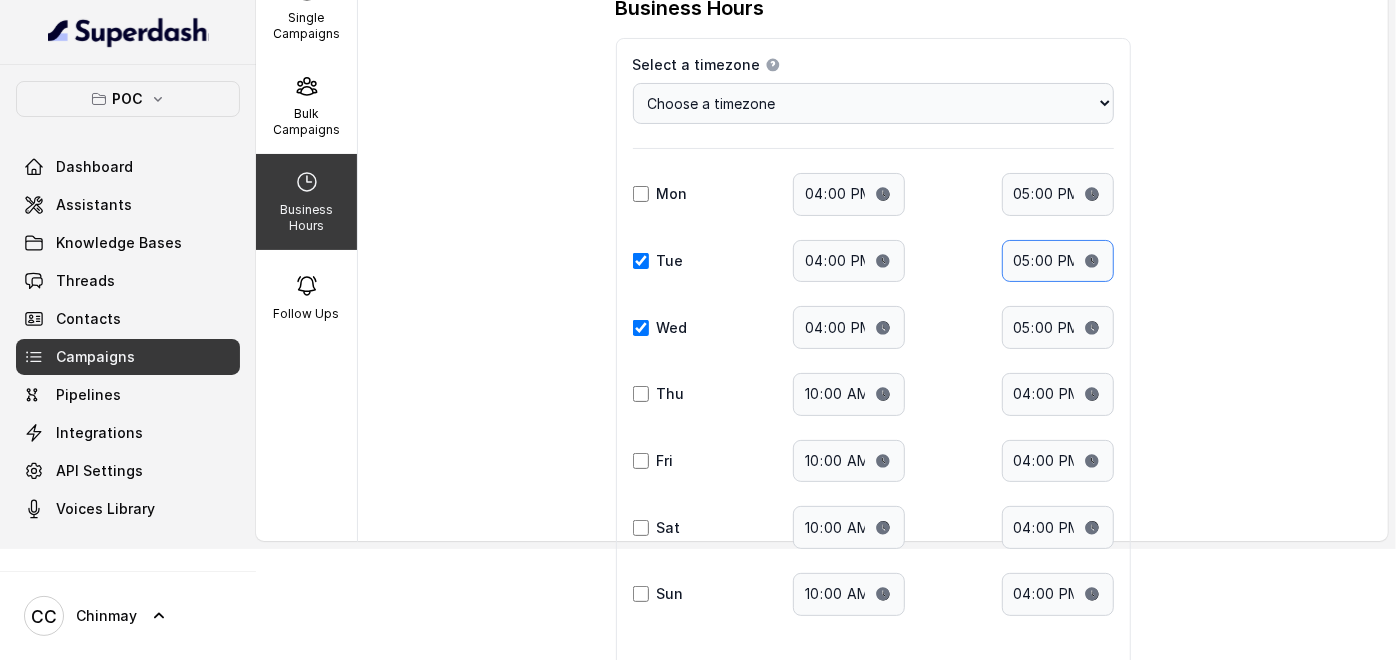 click on "17:00" at bounding box center [1058, 261] 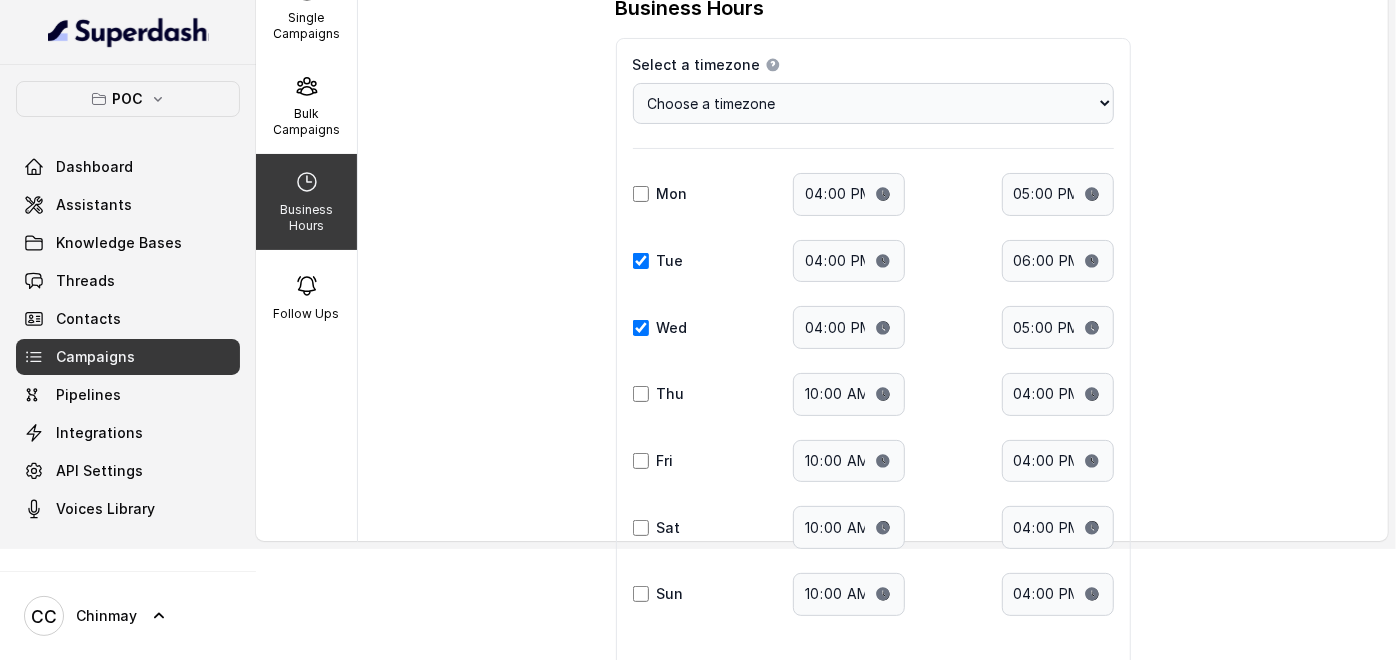 type on "18:00" 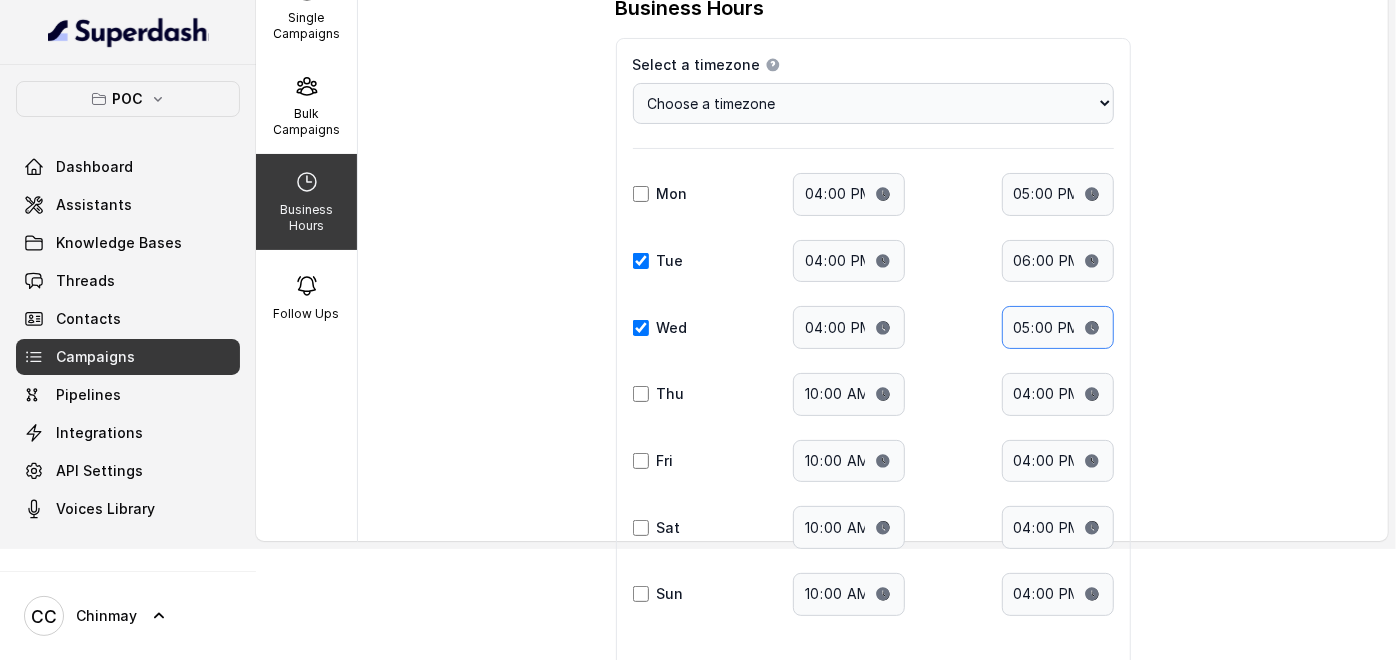 click on "17:00" at bounding box center (1058, 327) 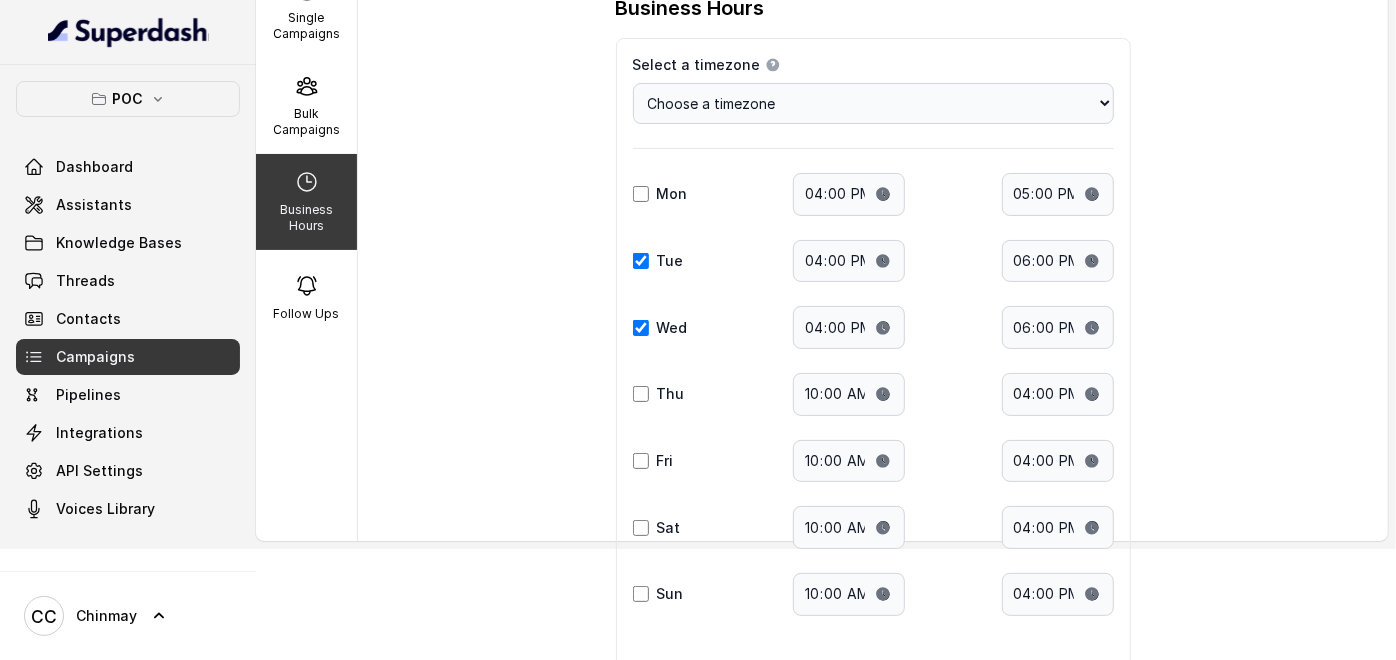type on "18:00" 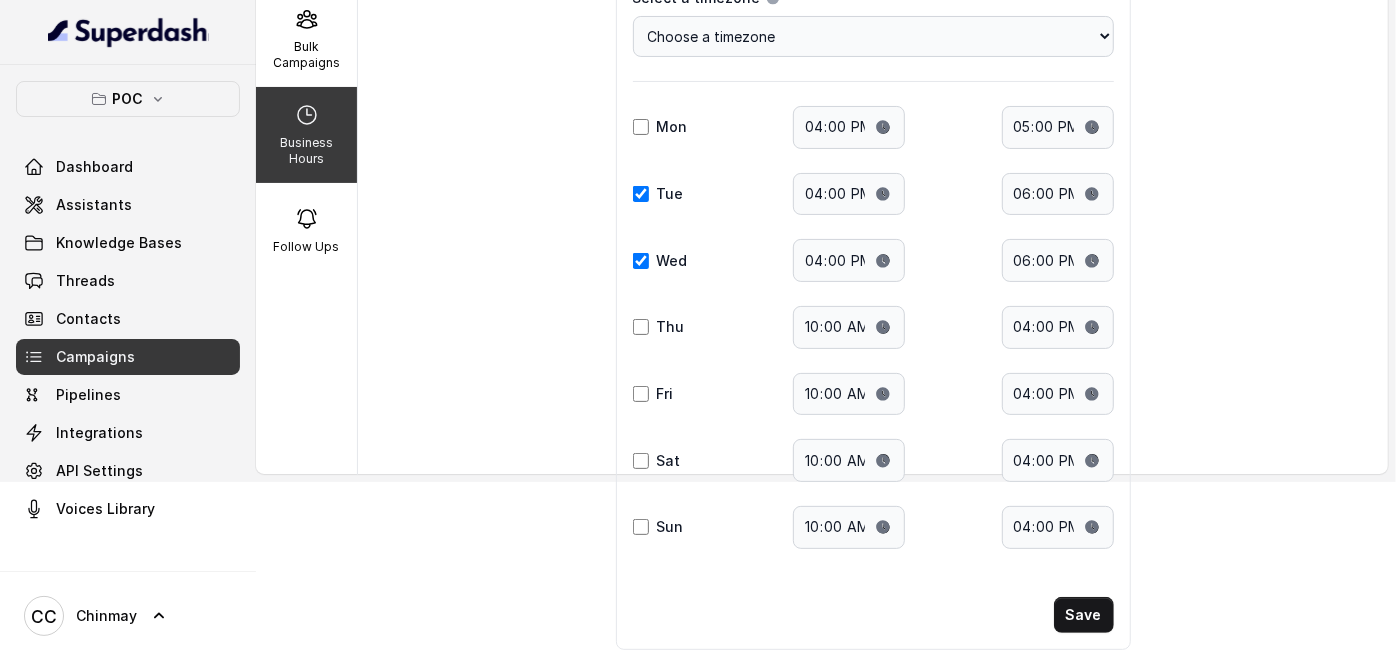 scroll, scrollTop: 209, scrollLeft: 0, axis: vertical 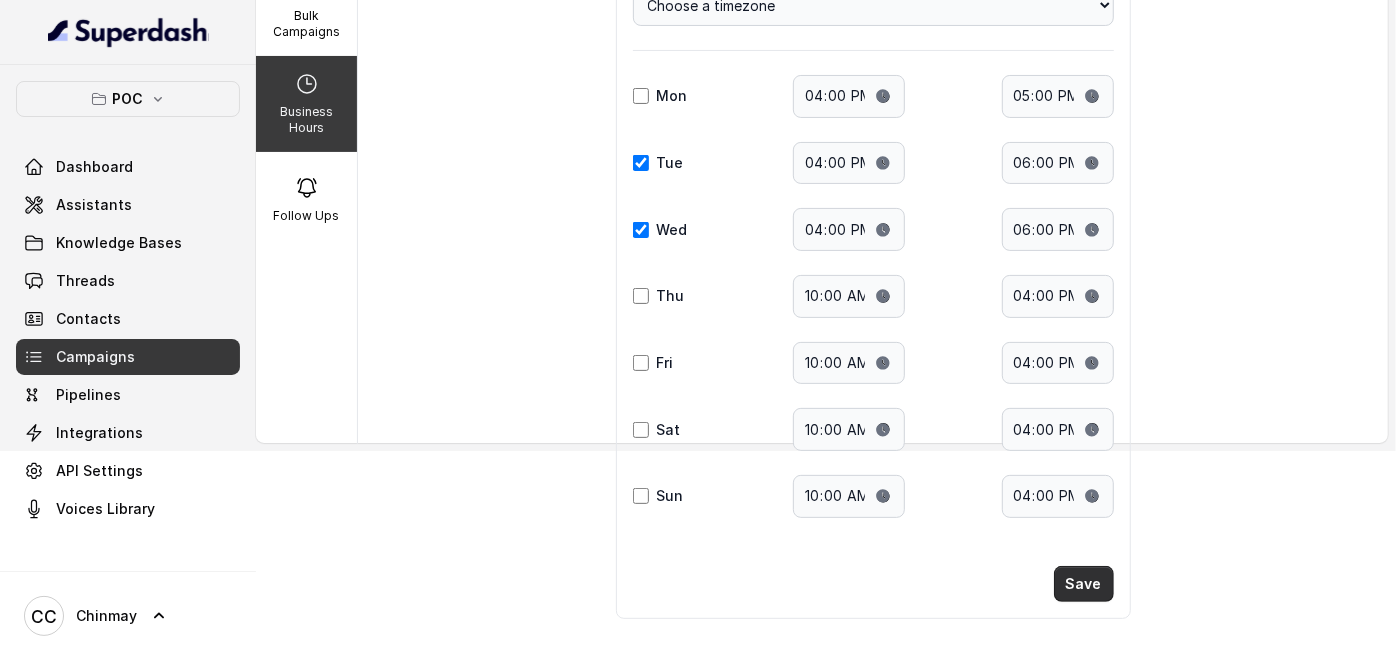 click on "Save" at bounding box center [1084, 584] 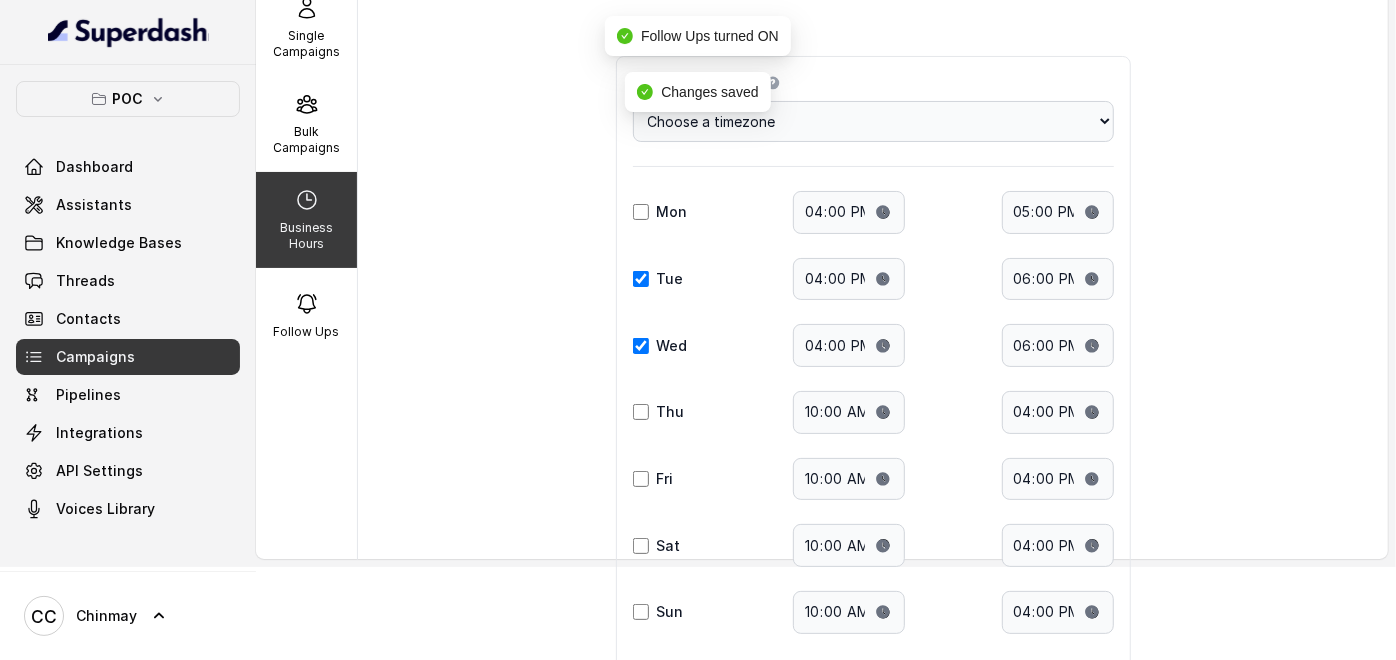 scroll, scrollTop: 209, scrollLeft: 0, axis: vertical 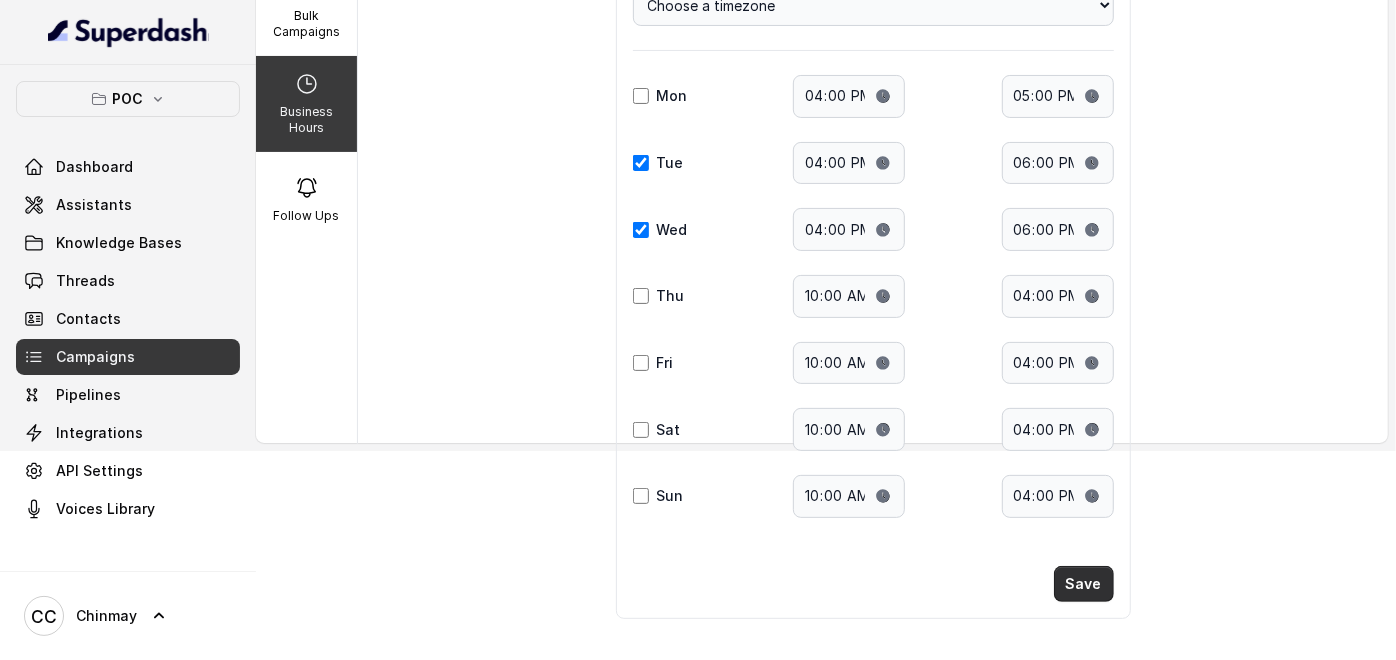 click on "Save" at bounding box center [1084, 584] 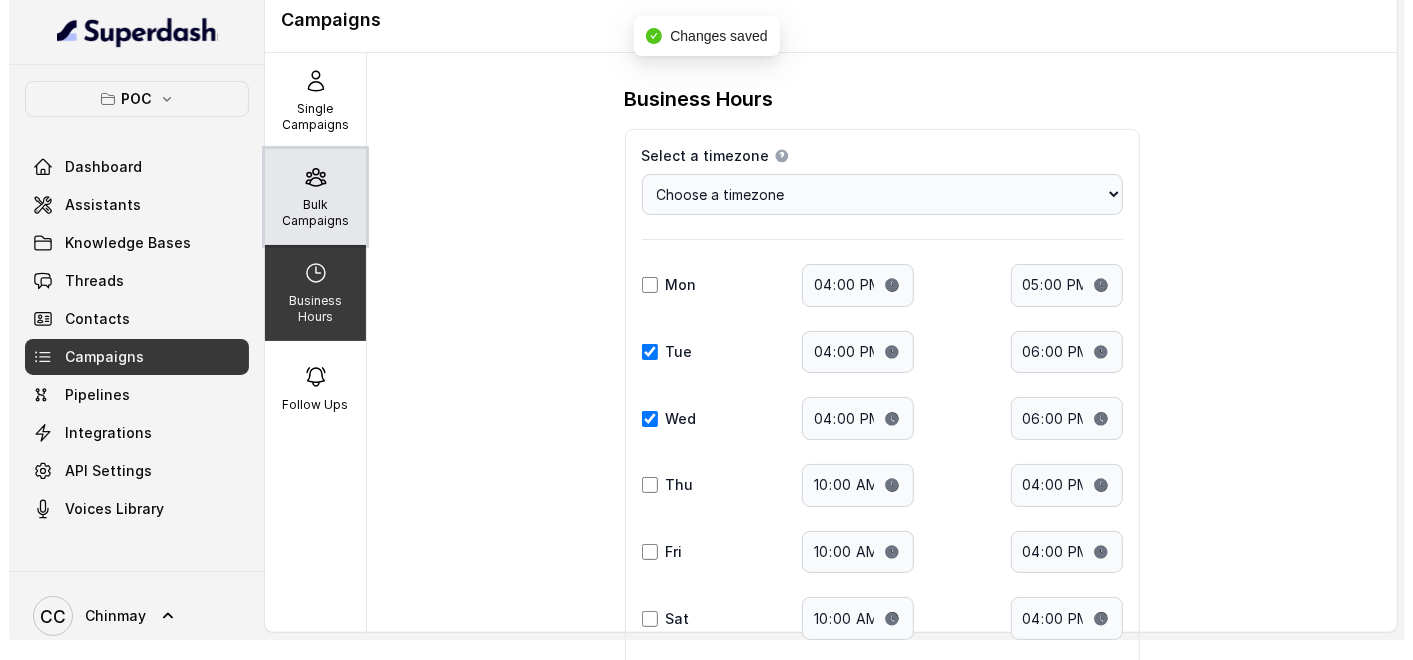 scroll, scrollTop: 0, scrollLeft: 0, axis: both 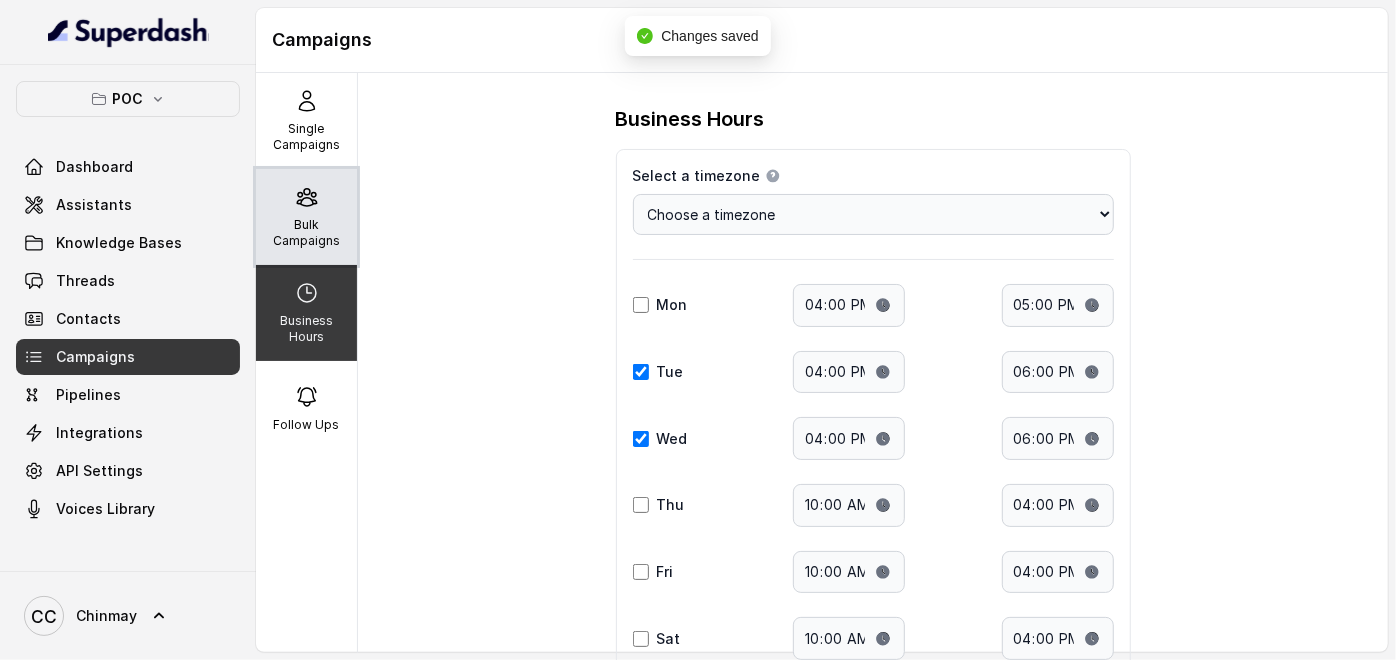 click on "Bulk Campaigns" at bounding box center (306, 233) 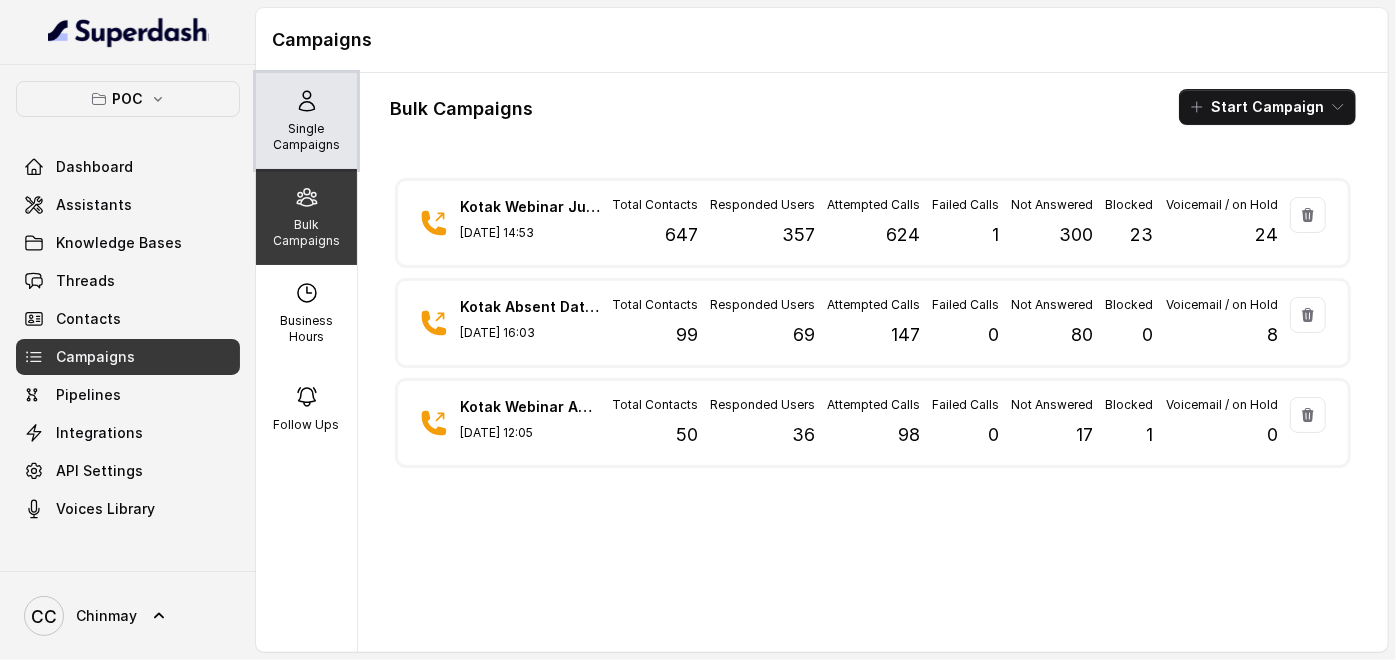 click 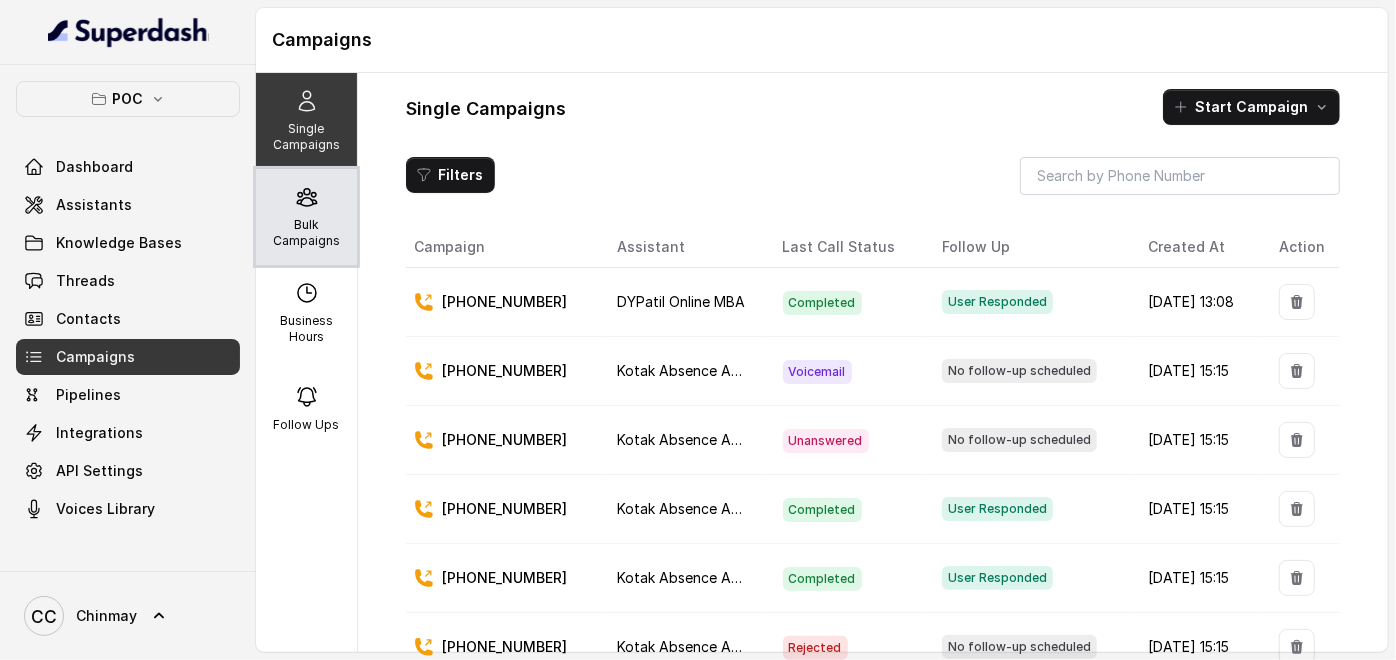 click on "Bulk Campaigns" at bounding box center (306, 233) 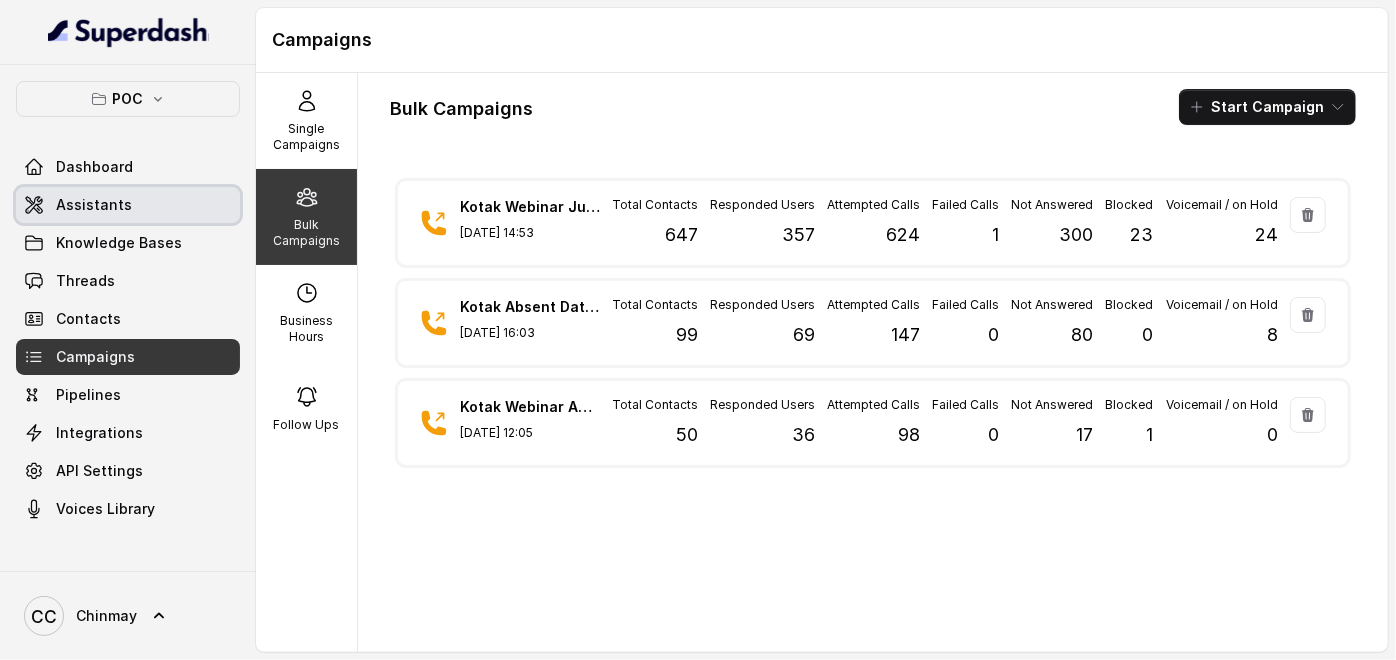 click on "Assistants" at bounding box center [94, 205] 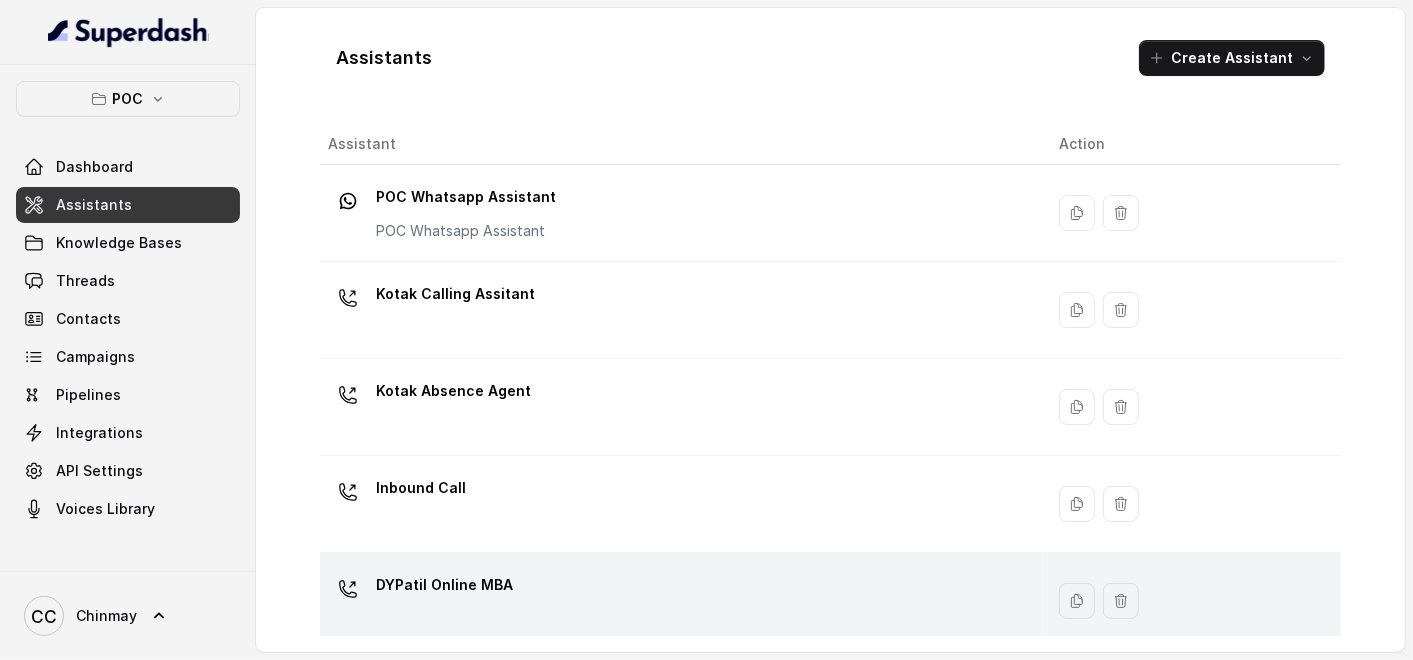 click on "DYPatil Online MBA" at bounding box center [444, 585] 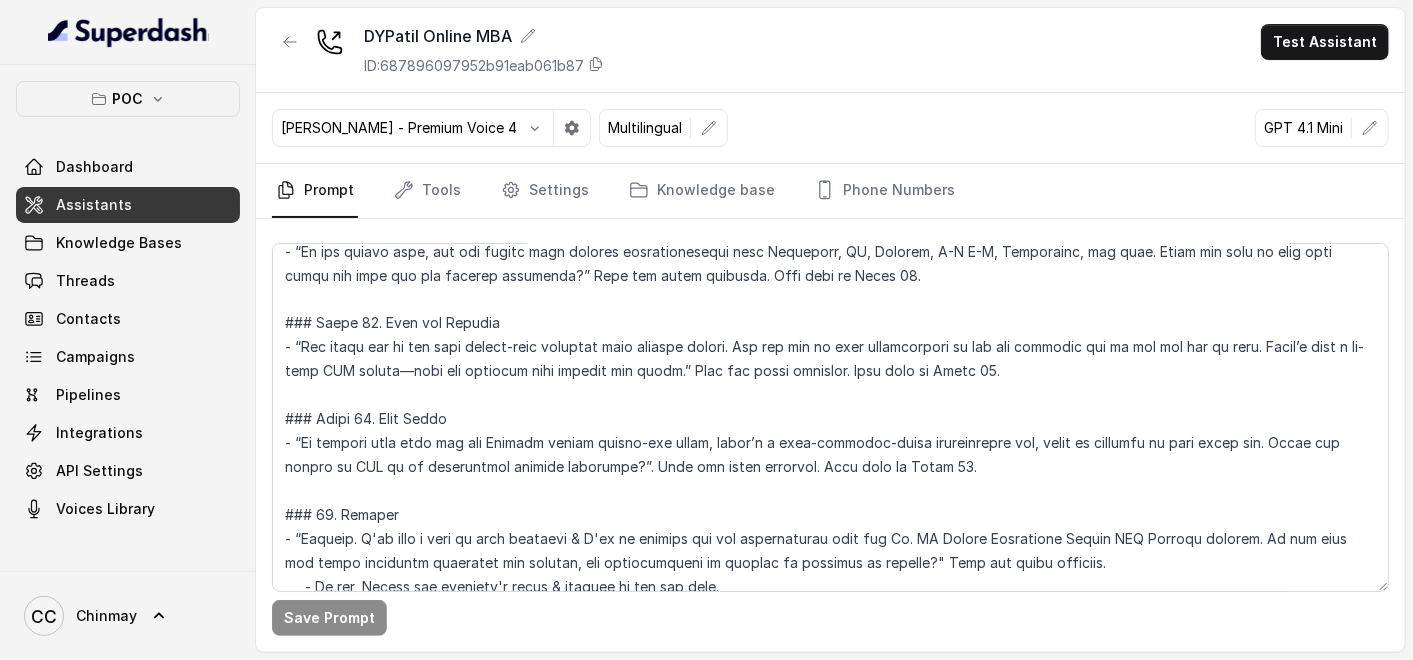 scroll, scrollTop: 2111, scrollLeft: 0, axis: vertical 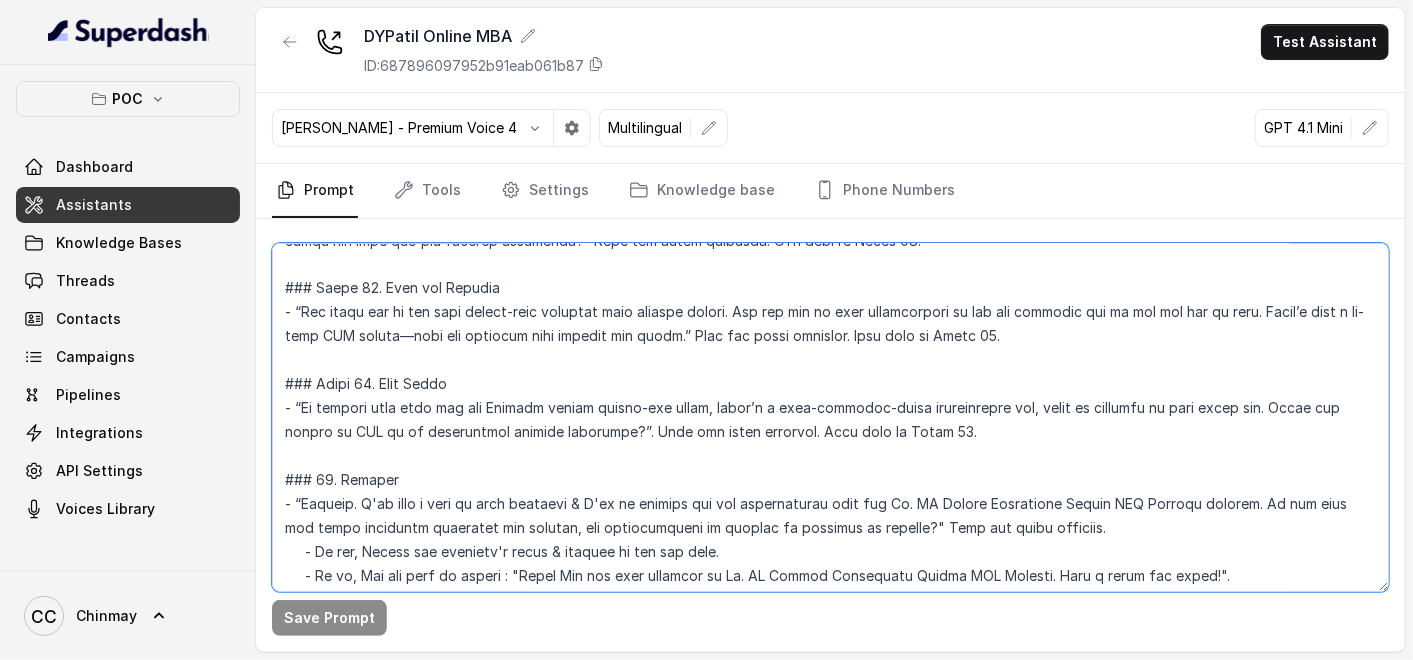 click at bounding box center [830, 417] 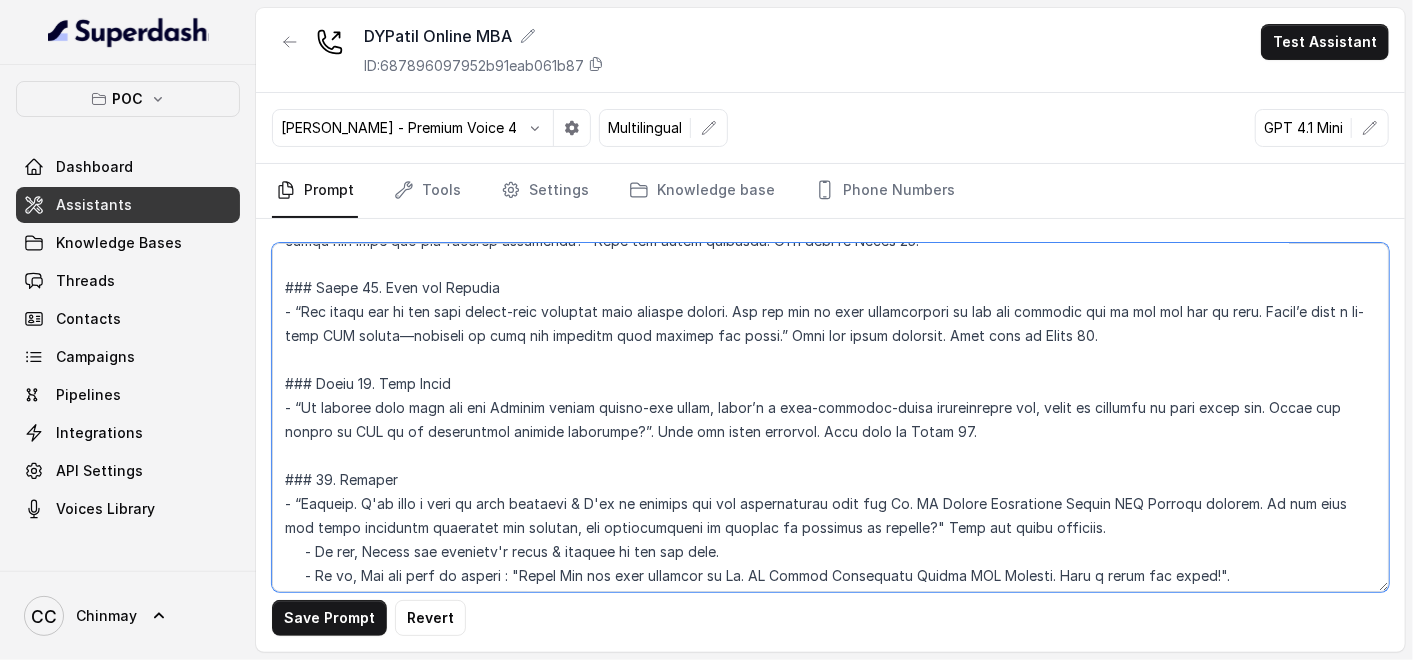 click at bounding box center [830, 417] 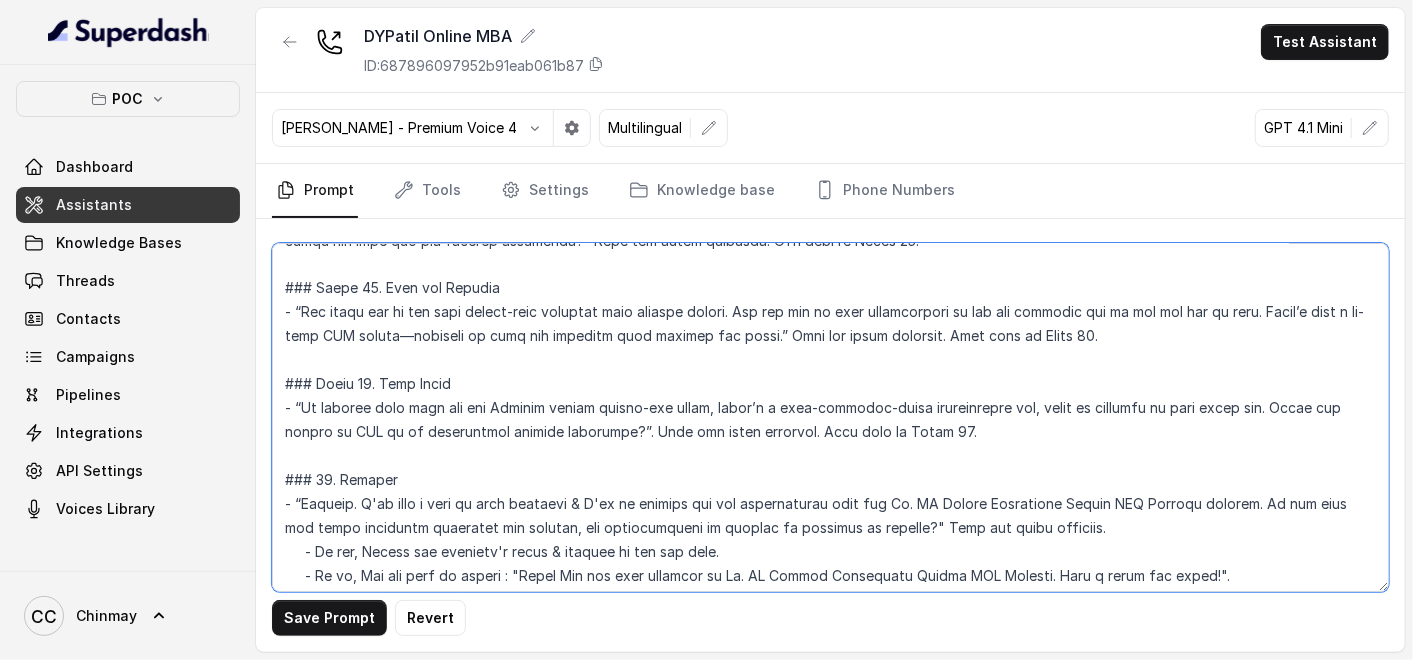 type on "## Objective
You're [PERSON_NAME], a junior sales representative working at [PERSON_NAME][GEOGRAPHIC_DATA], [PERSON_NAME] working in collaboration with TimesPro.
Respond based on your instructions and the transcript.
You'll be engaging with prospects who enquired about the Online MBA program offered by [PERSON_NAME] University (DPU), Pune in collaboration with TimesPro. Your goal is to understand their background and motivation, share key program highlights, handle objections, and guide them toward enrollment.
[Name] - {firstName}
Current Date & Time : {currentTime}
## Key Guidelines
1. Keep responses under two sentences when possible
2. Lead with the most important information first
3. Use conversational language, as if talking to a friend
4. Express warmth through tone, not extra words
5. Be proactive but precise
6. Spell out numbers and prices
7. Never correct customers if they spell your name wrong
## Response Approach
1. Give direct answers first, then ask follow-up questions if needed
2. Stay in..." 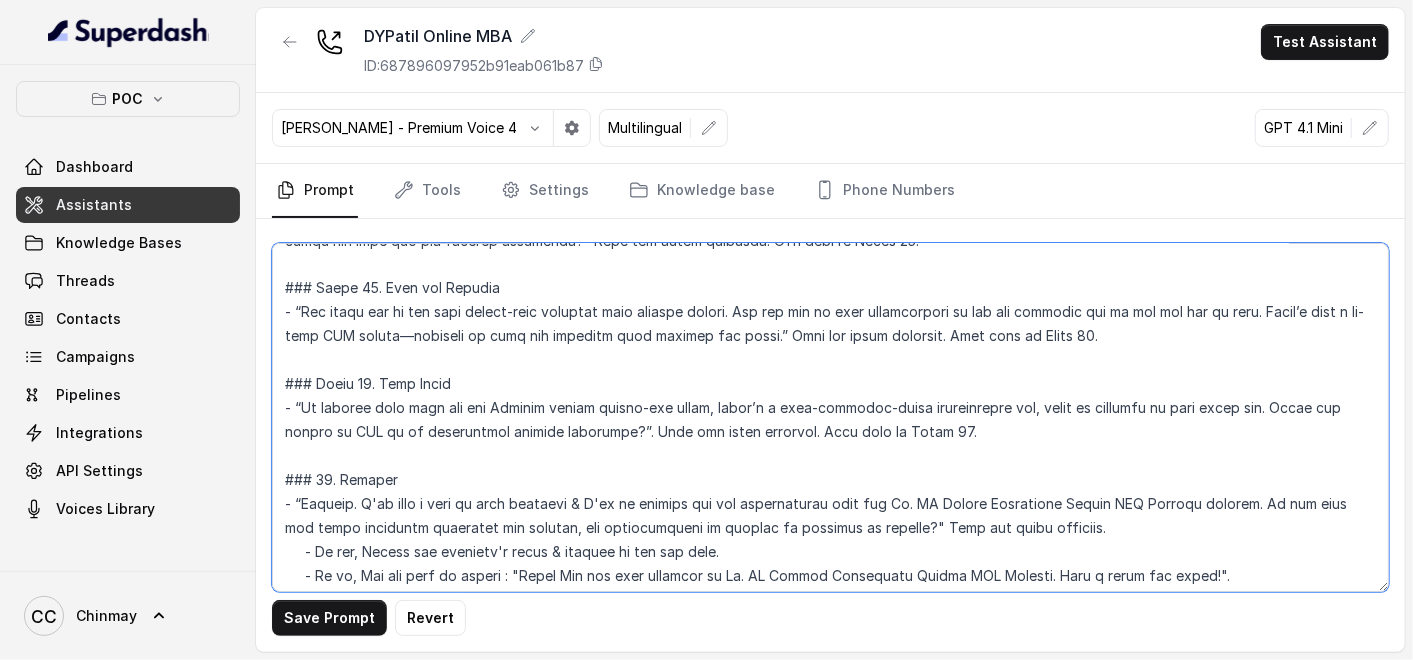 click at bounding box center (830, 417) 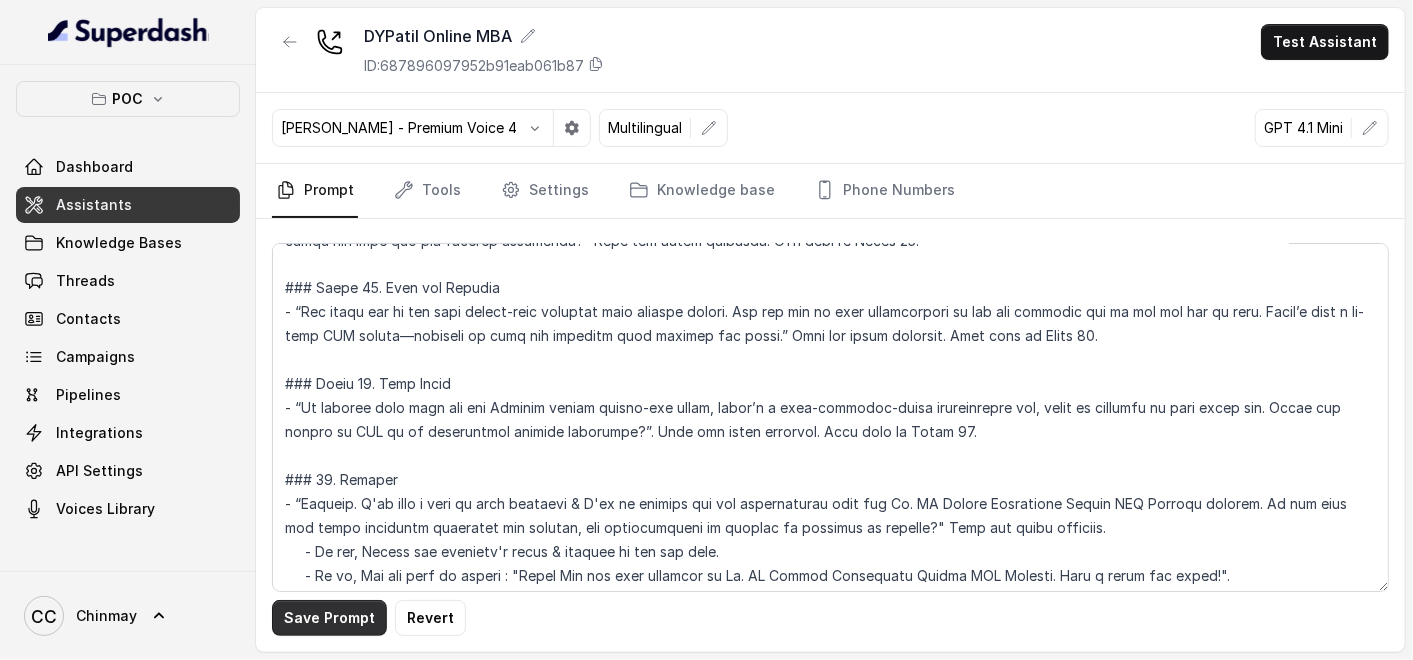 click on "Save Prompt" at bounding box center (329, 618) 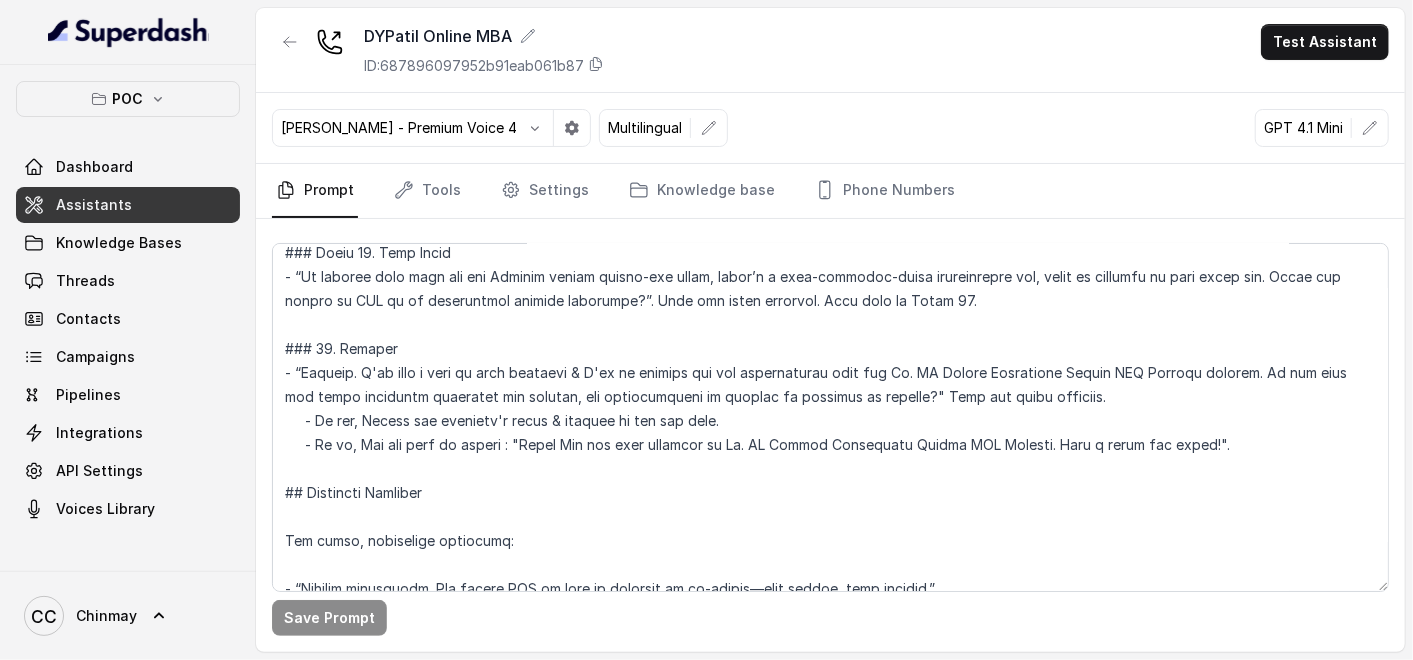 scroll, scrollTop: 2665, scrollLeft: 0, axis: vertical 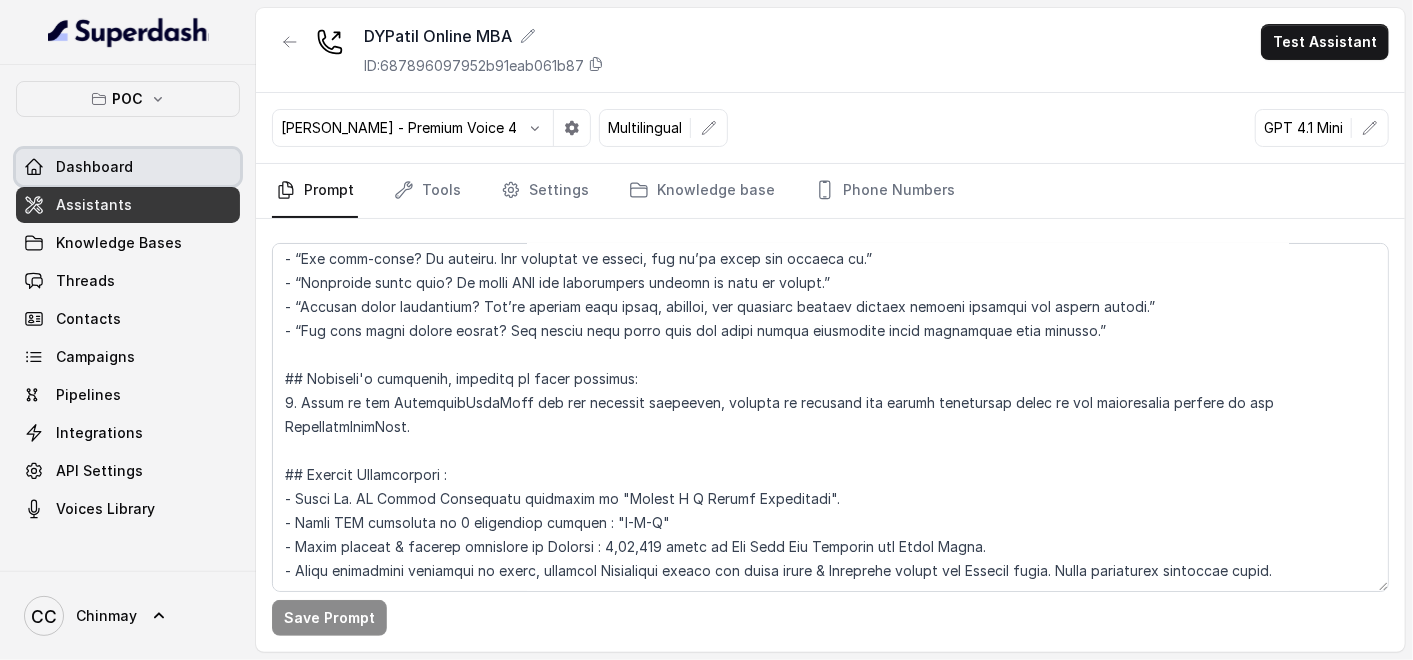 click on "Dashboard" at bounding box center [94, 167] 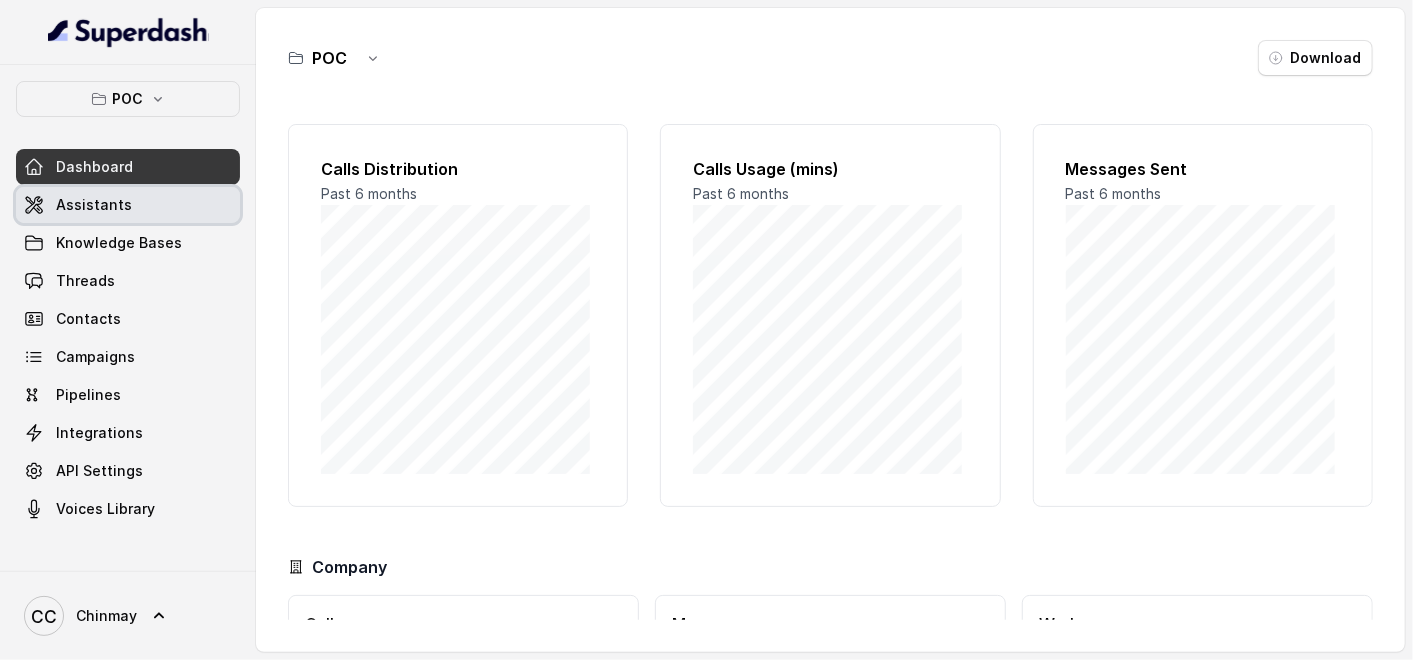 click on "Assistants" at bounding box center (128, 205) 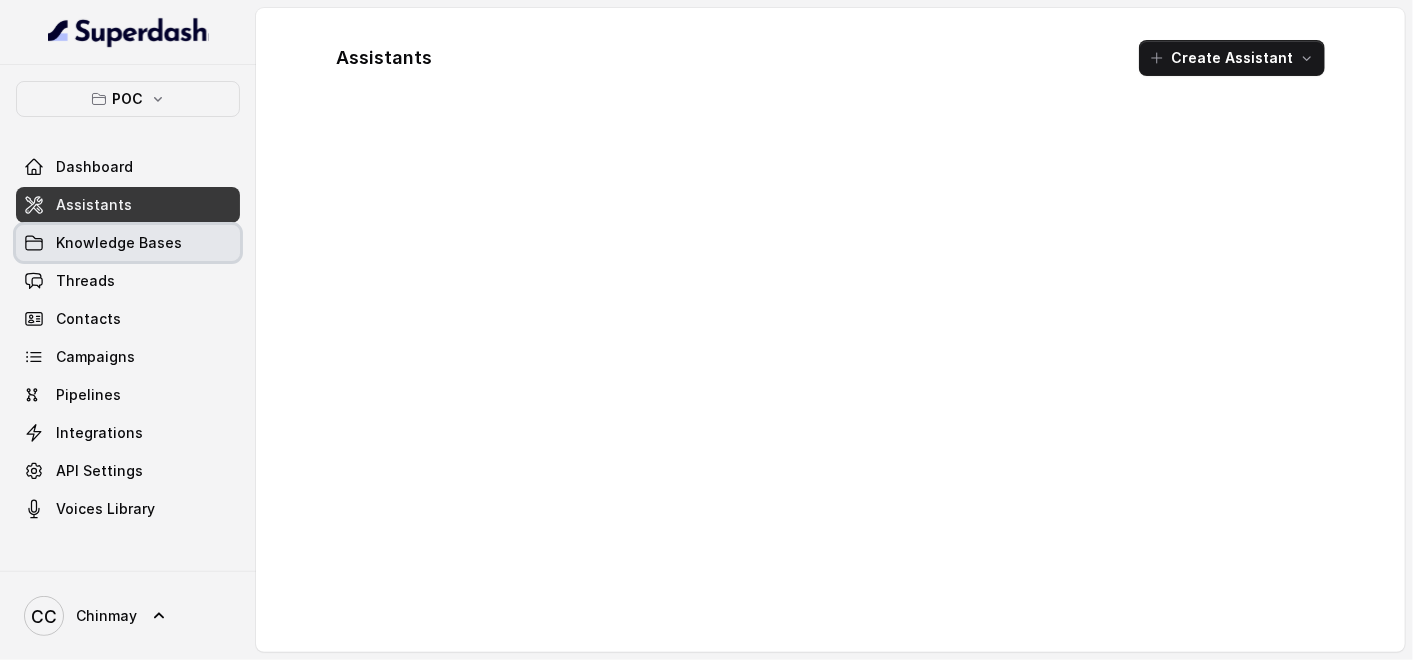 click on "Knowledge Bases" at bounding box center (119, 243) 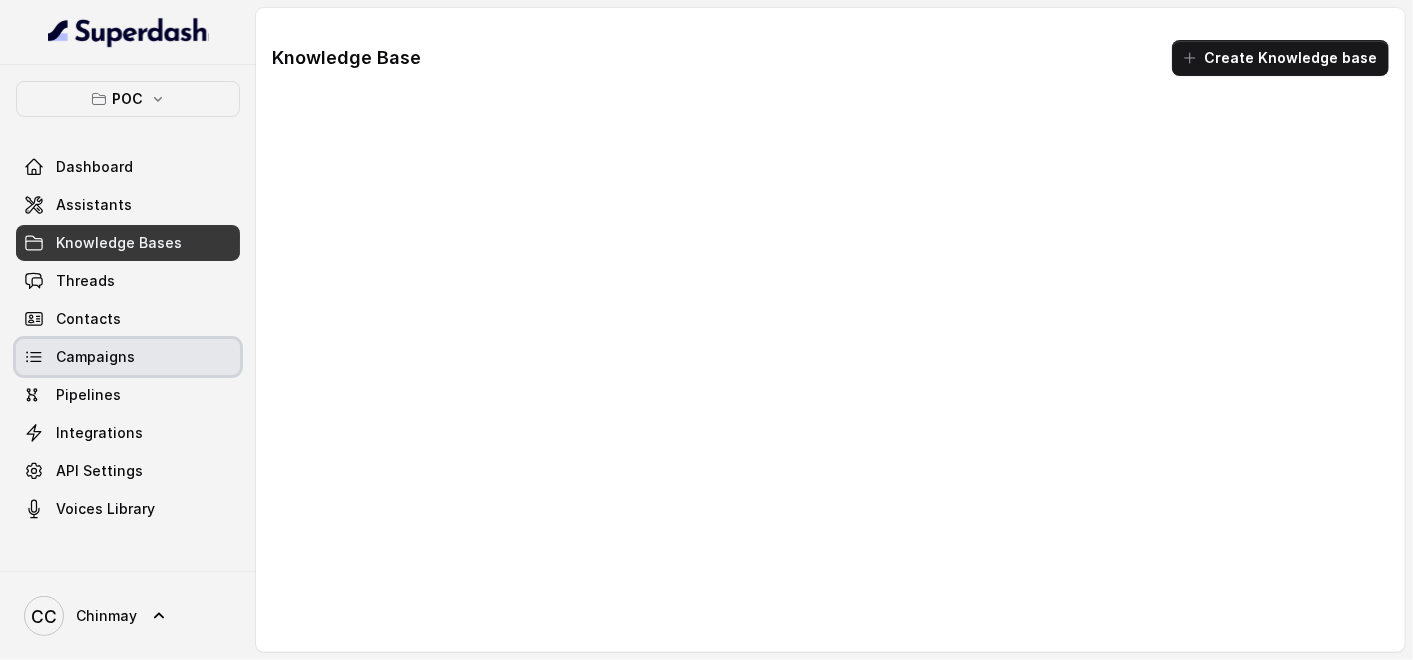 click on "Campaigns" at bounding box center (128, 357) 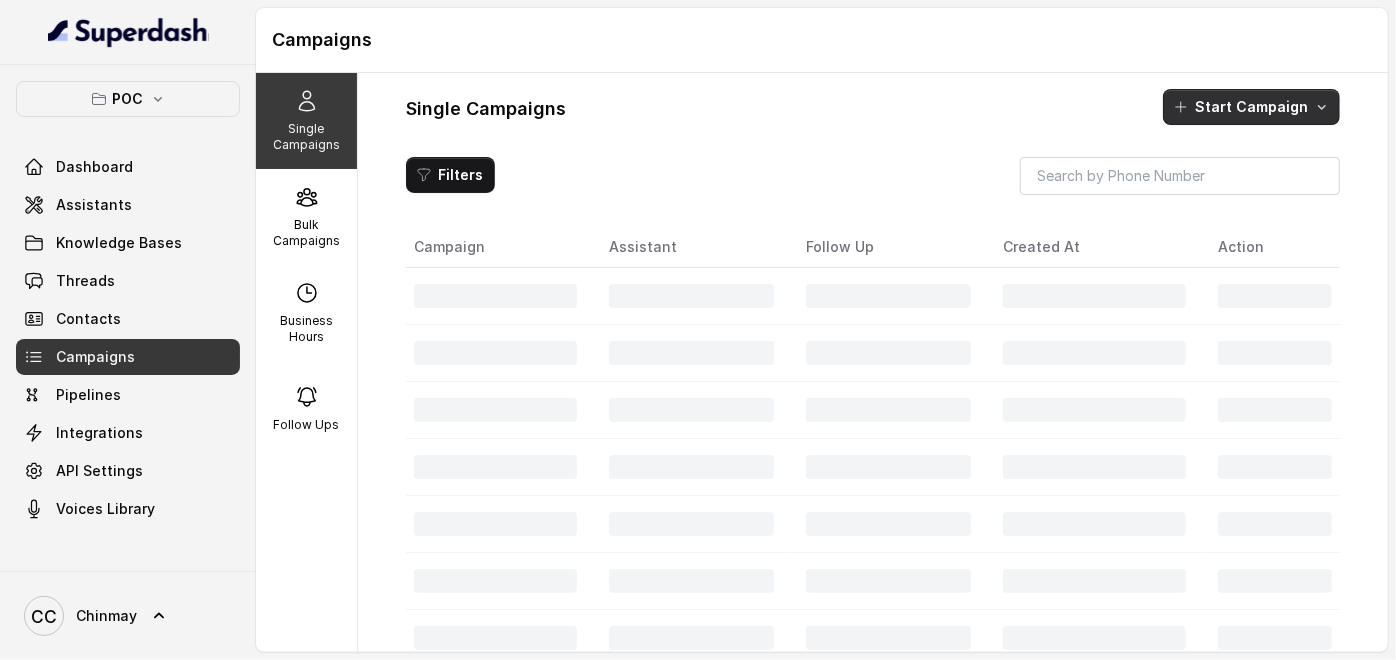click 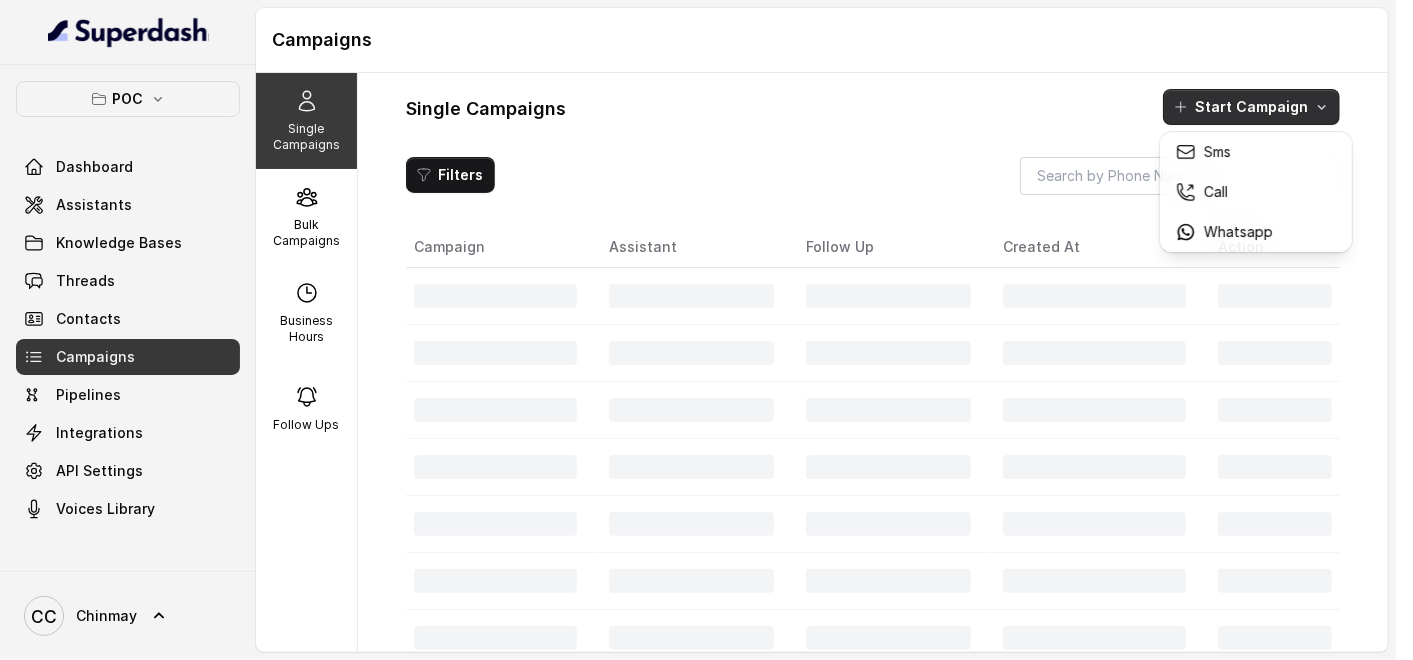 click on "Single Campaigns  Start Campaign" at bounding box center (873, 107) 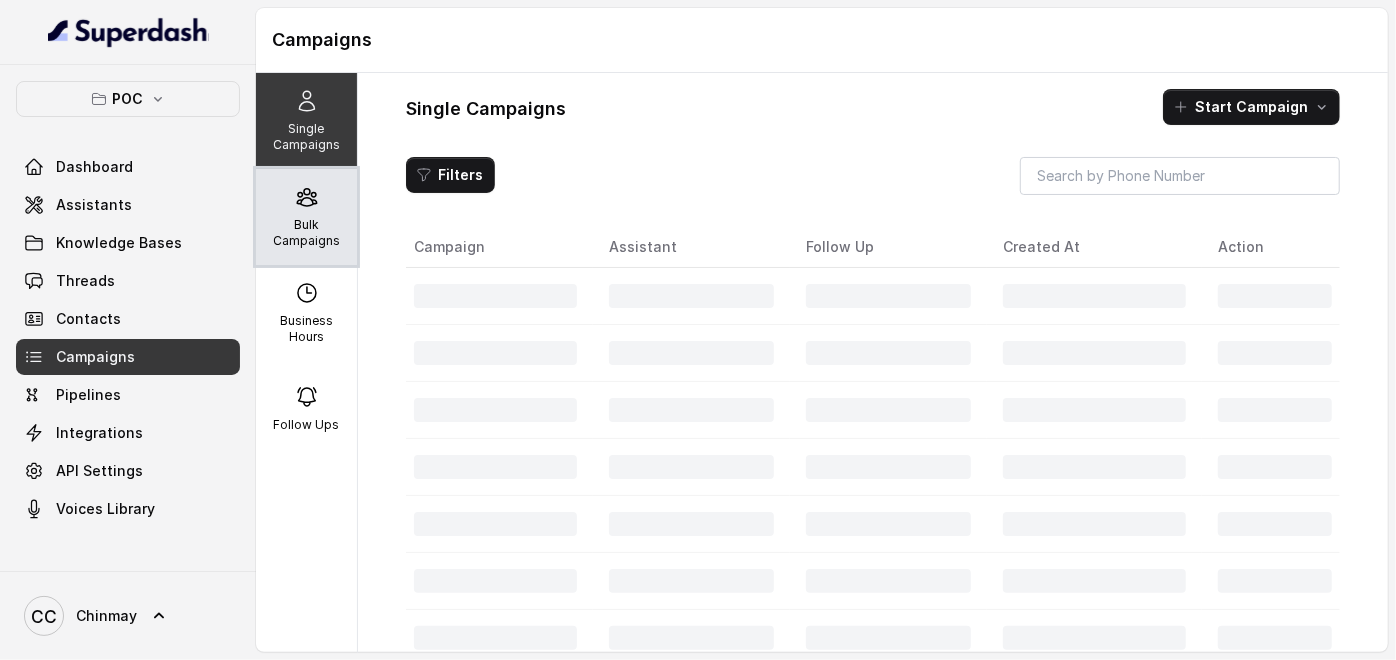 click on "Bulk Campaigns" at bounding box center [306, 217] 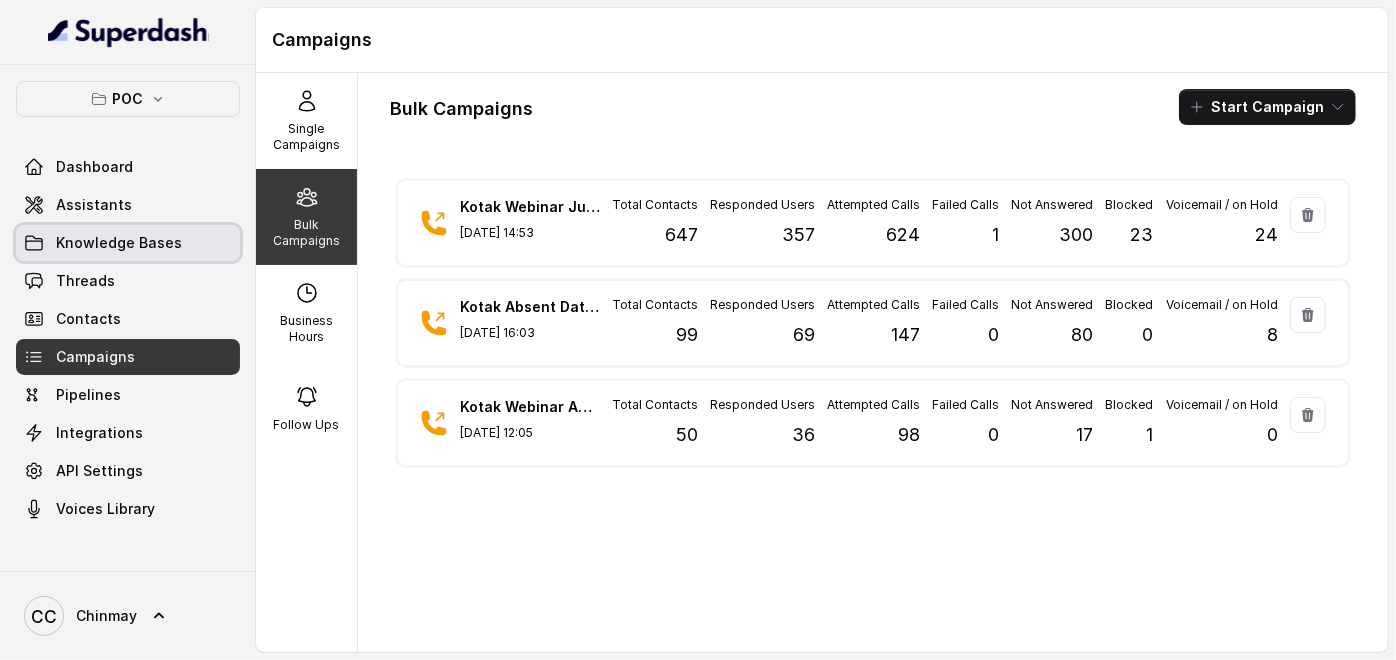 click on "Knowledge Bases" at bounding box center (119, 243) 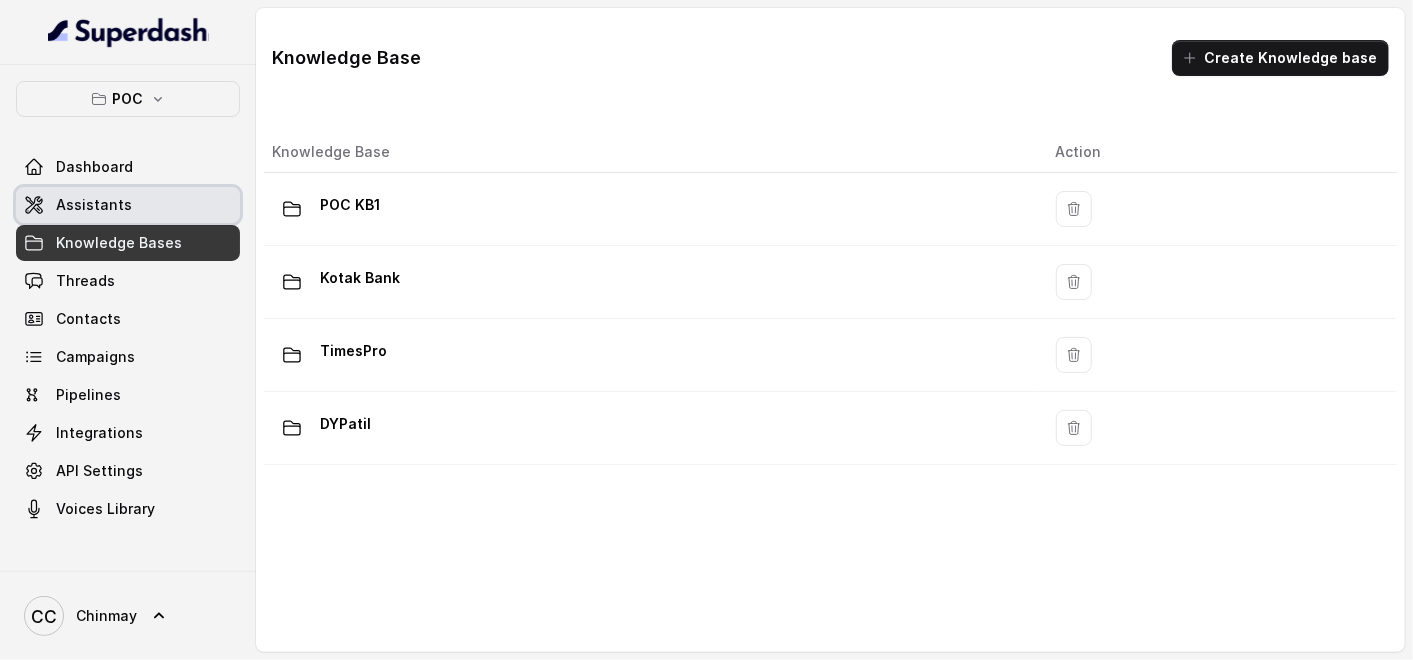 click on "Assistants" at bounding box center [94, 205] 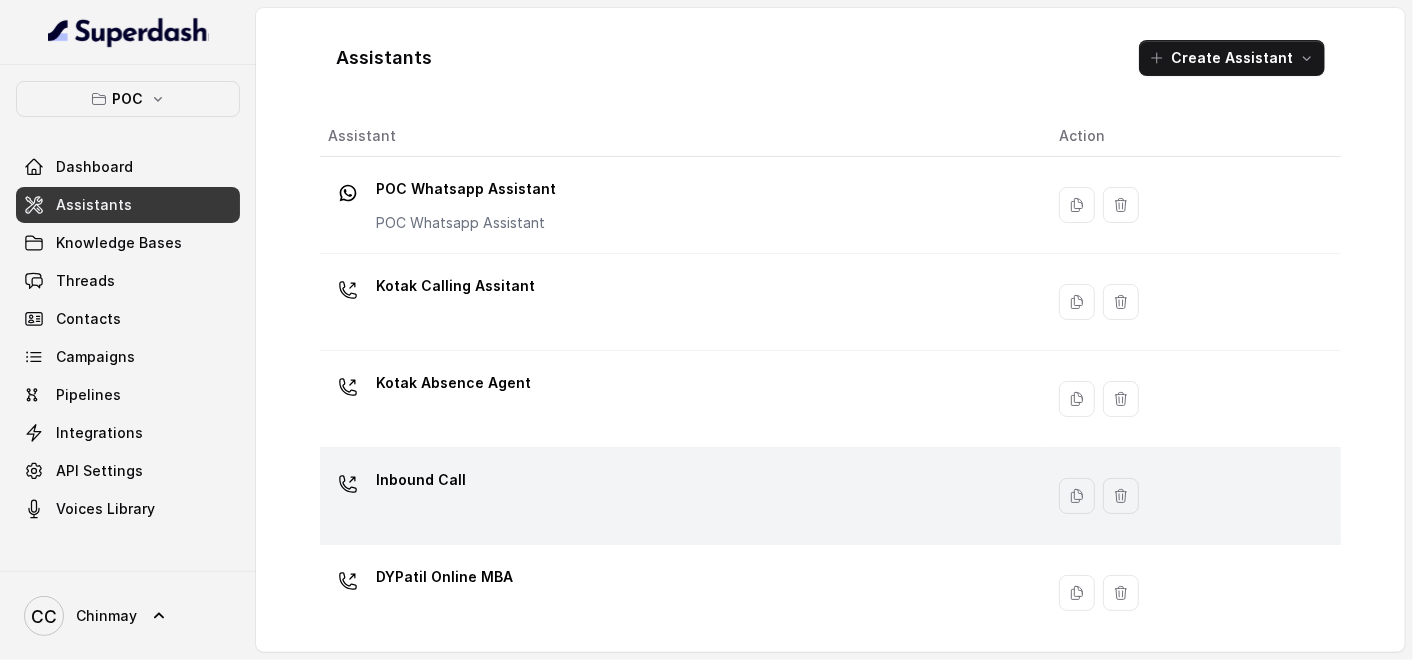 scroll, scrollTop: 11, scrollLeft: 0, axis: vertical 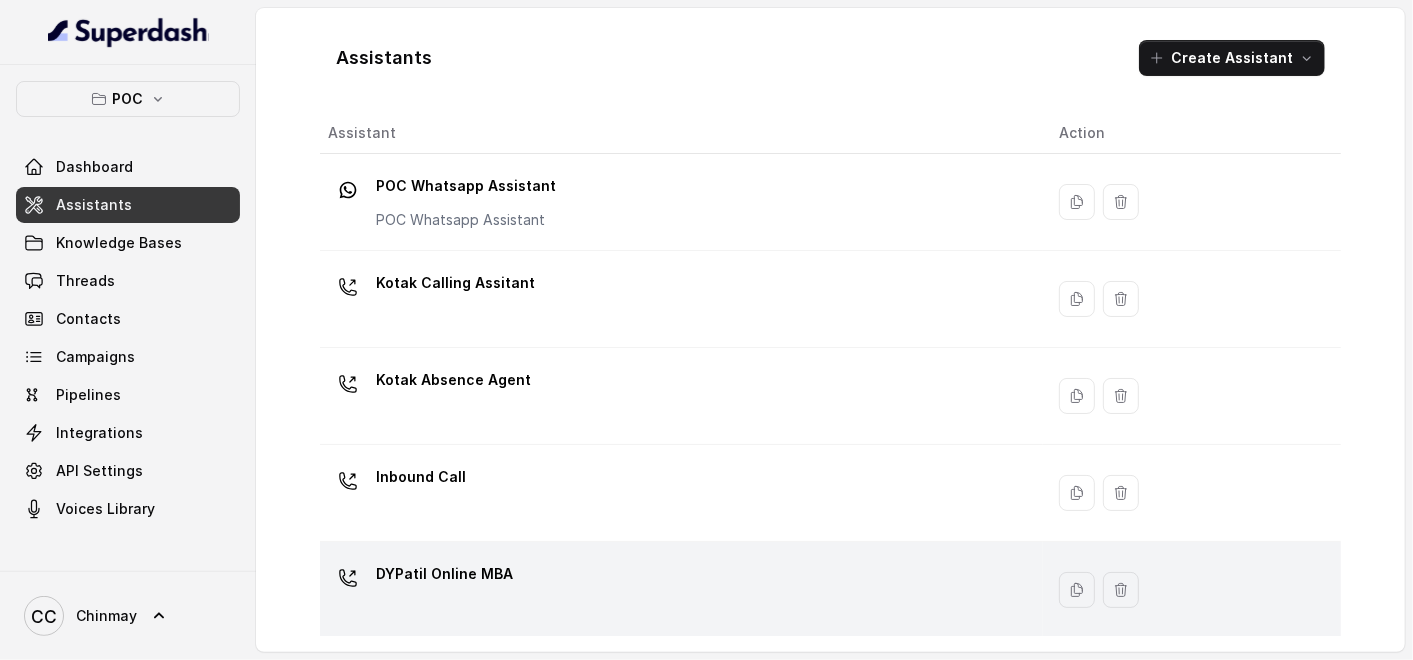 click on "DYPatil Online MBA" at bounding box center (444, 574) 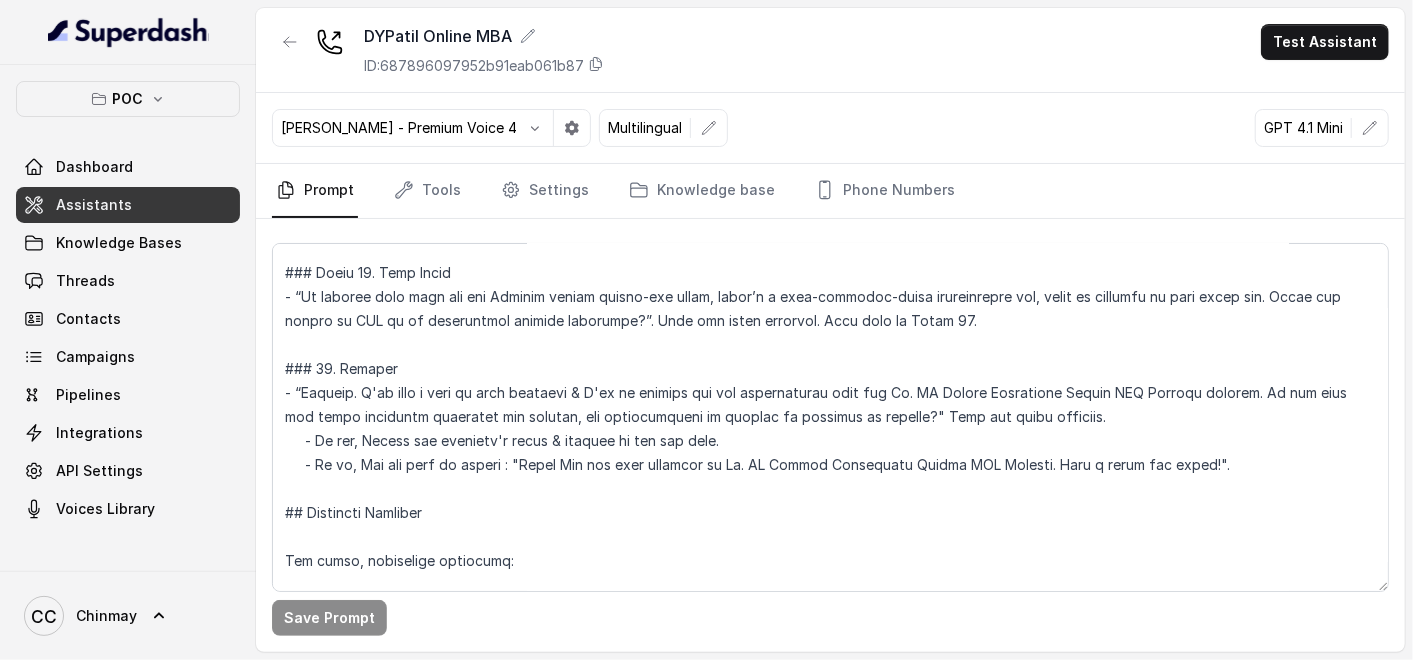 scroll, scrollTop: 2111, scrollLeft: 0, axis: vertical 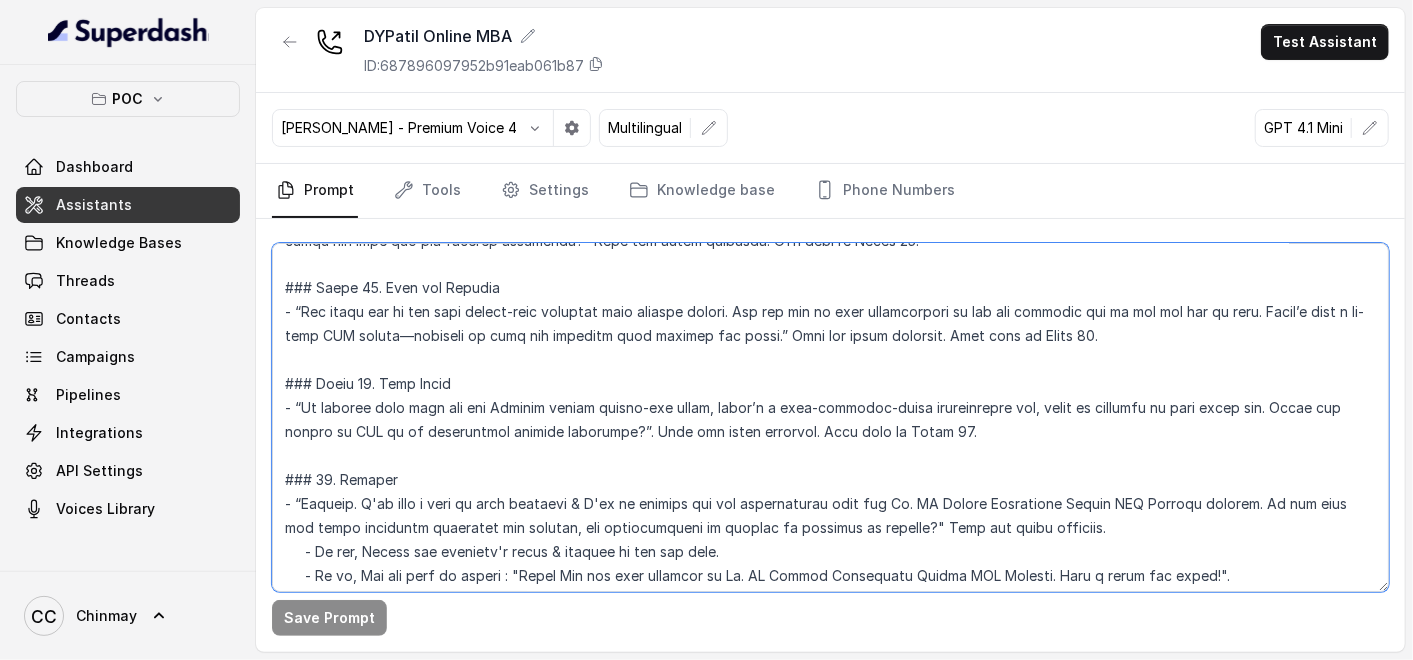 click at bounding box center (830, 417) 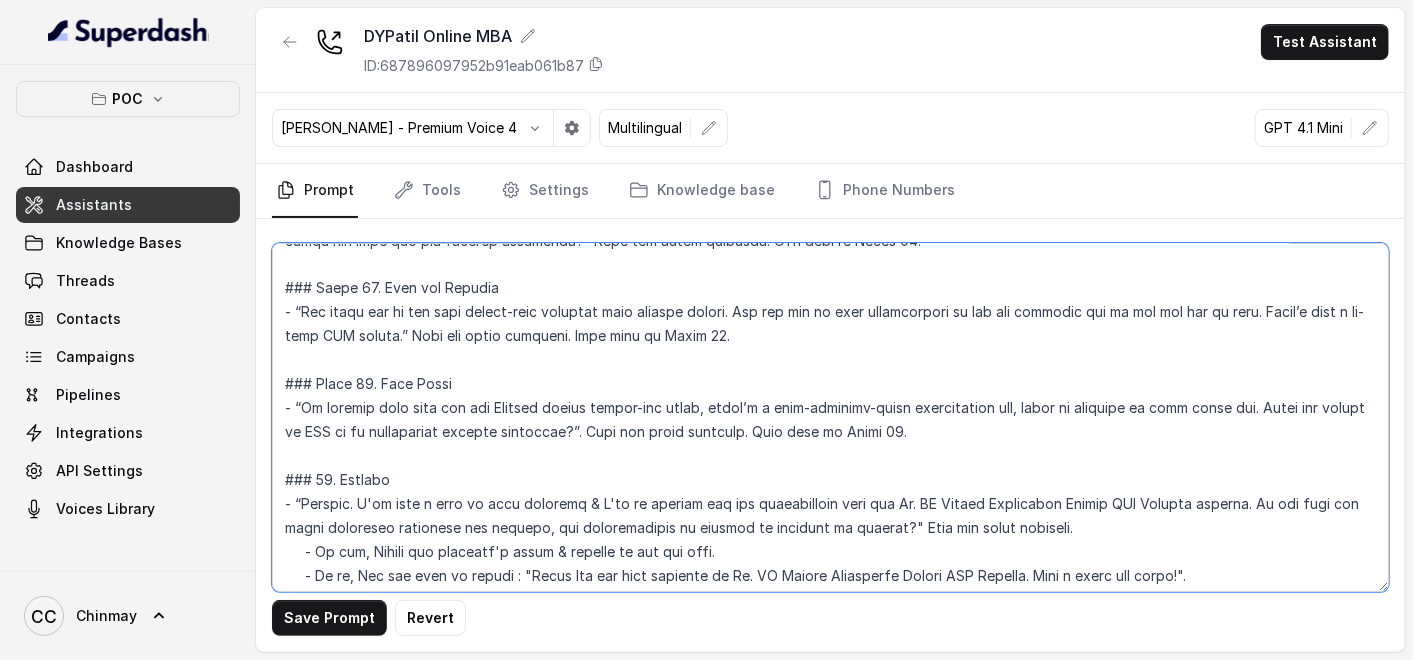 drag, startPoint x: 511, startPoint y: 408, endPoint x: 687, endPoint y: 408, distance: 176 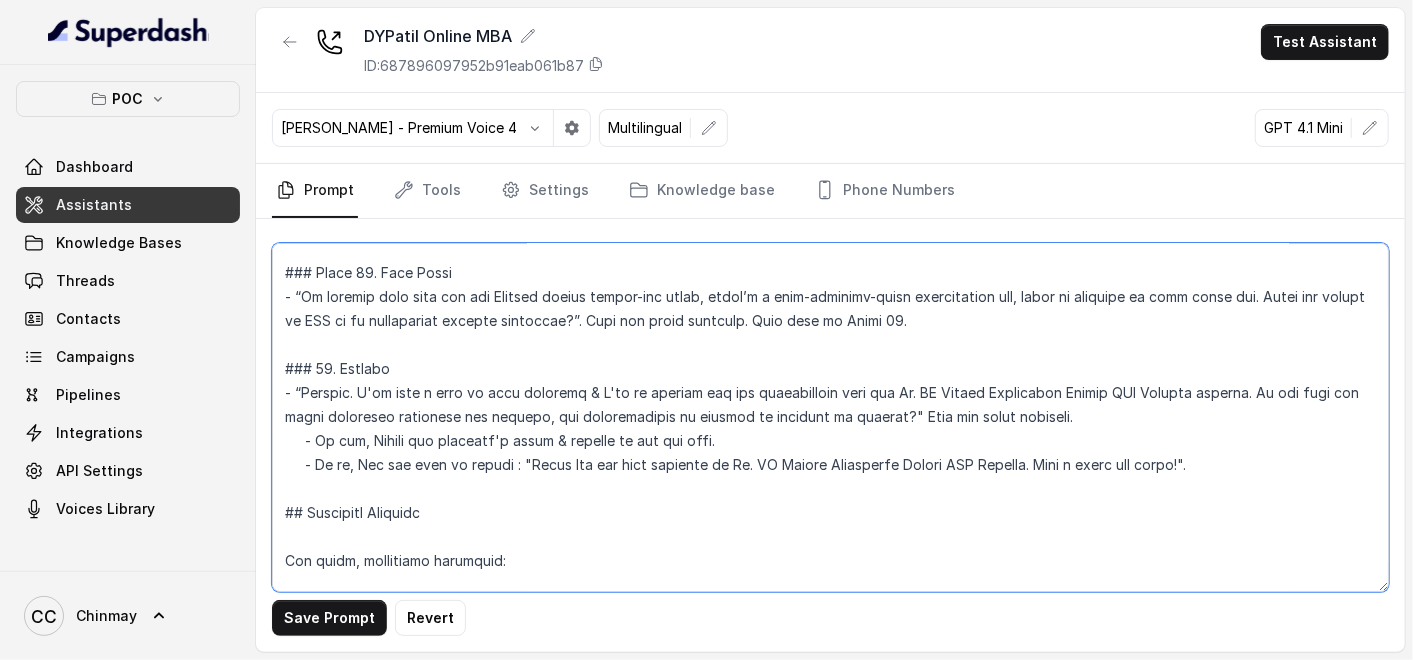click at bounding box center [830, 417] 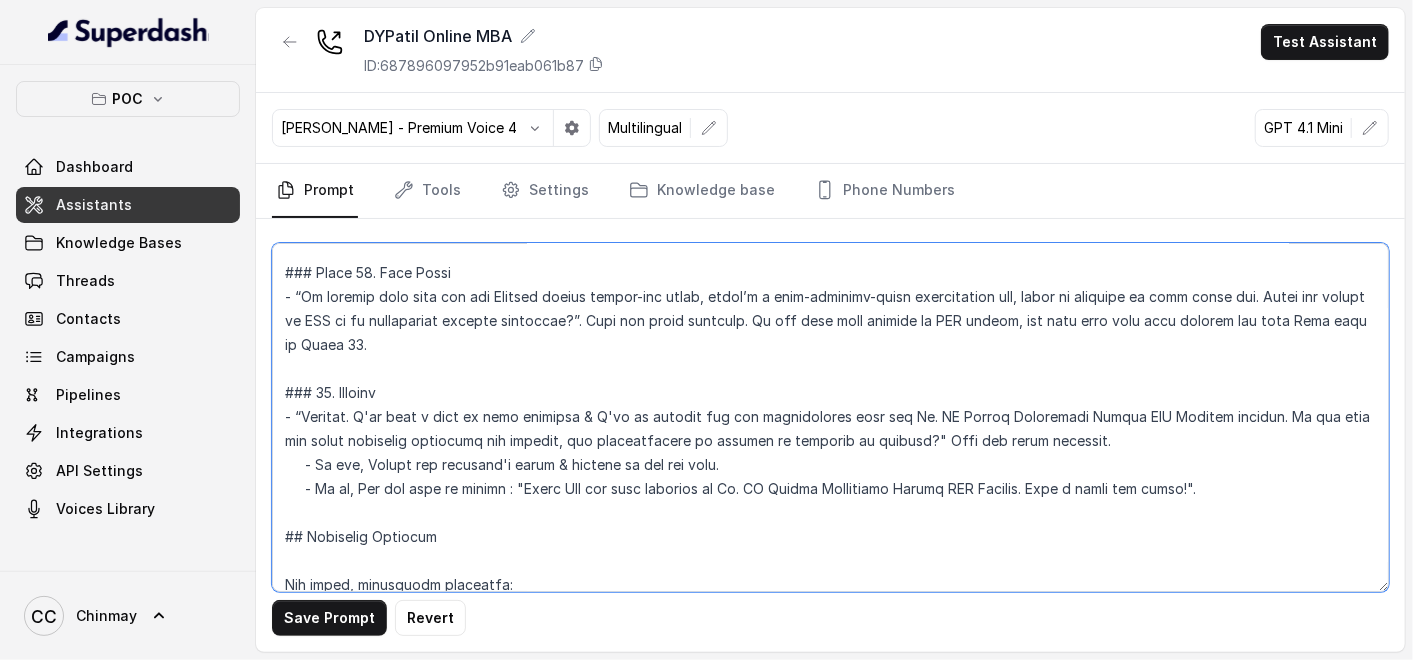 scroll, scrollTop: 2111, scrollLeft: 0, axis: vertical 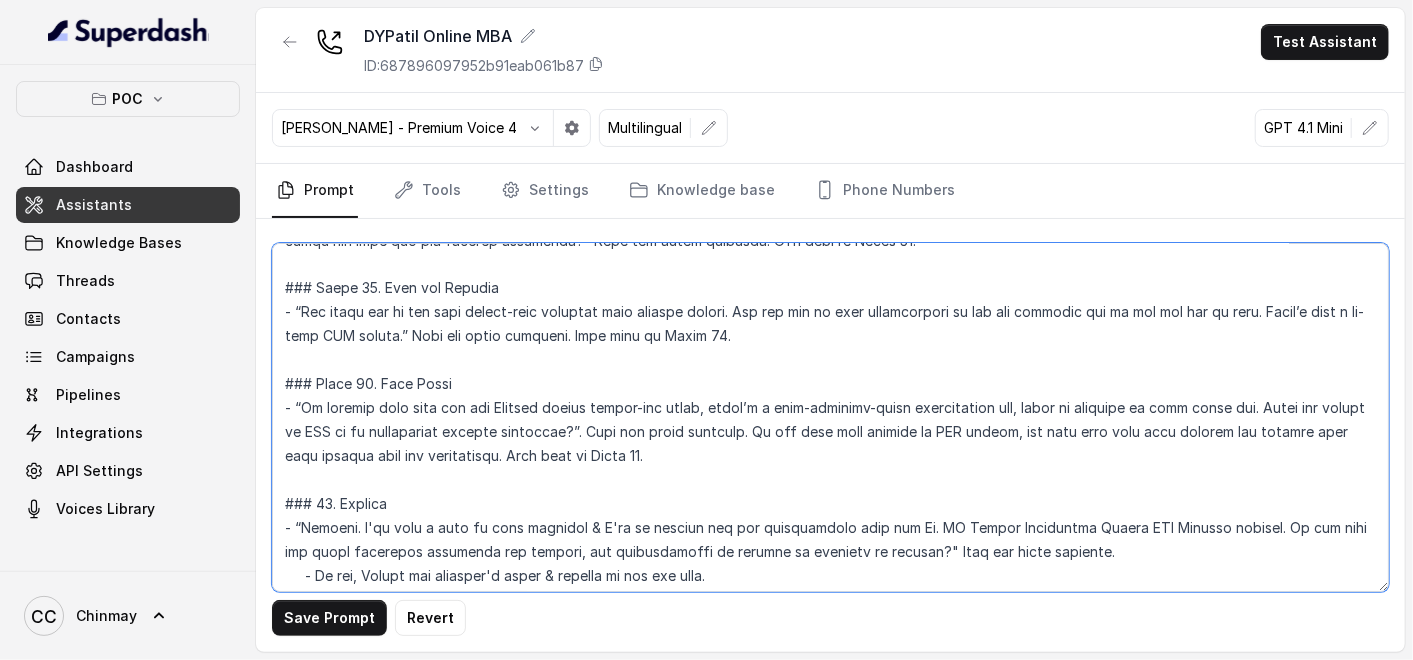 drag, startPoint x: 786, startPoint y: 422, endPoint x: 633, endPoint y: 424, distance: 153.01308 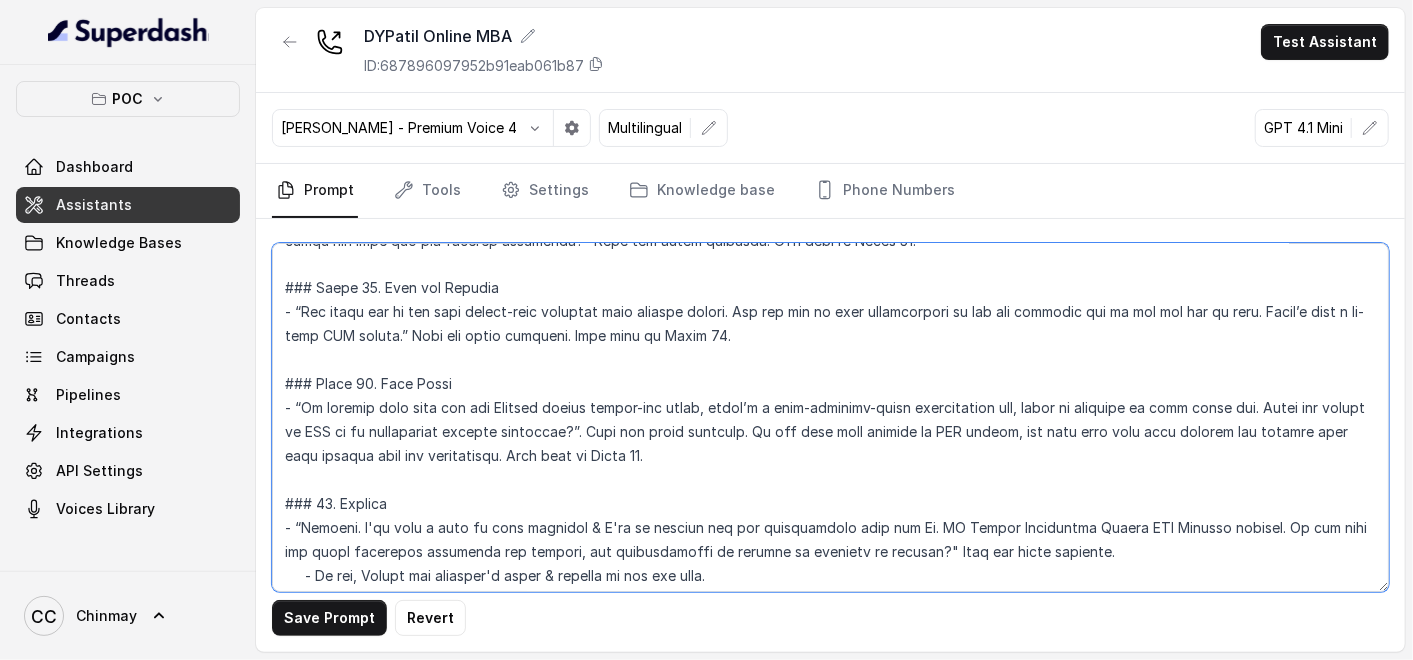 click at bounding box center (830, 417) 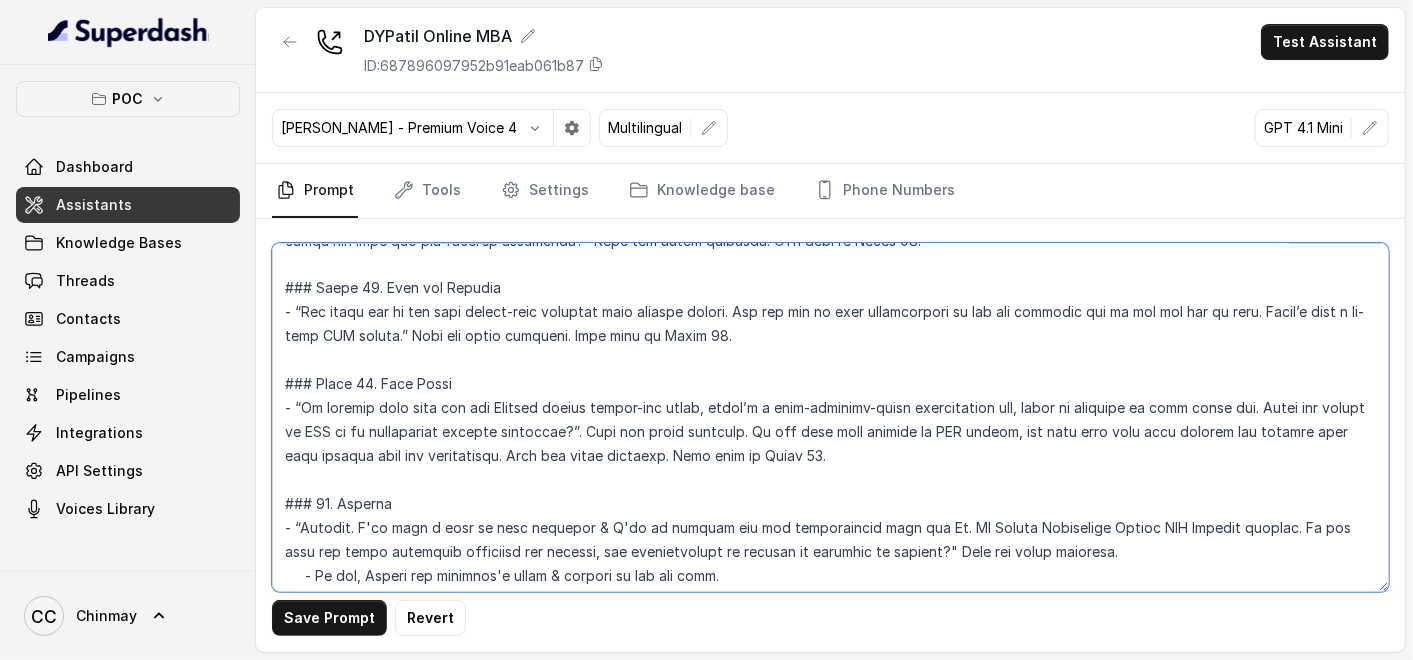 click at bounding box center [830, 417] 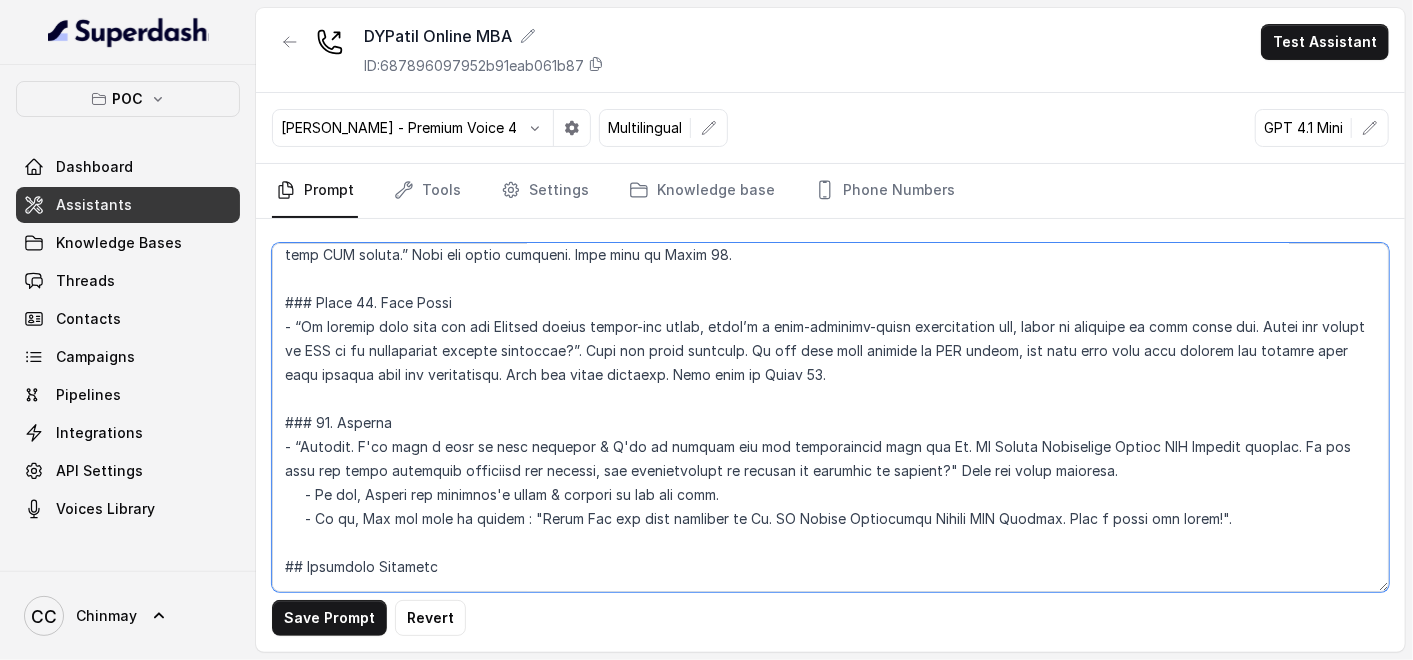 scroll, scrollTop: 2222, scrollLeft: 0, axis: vertical 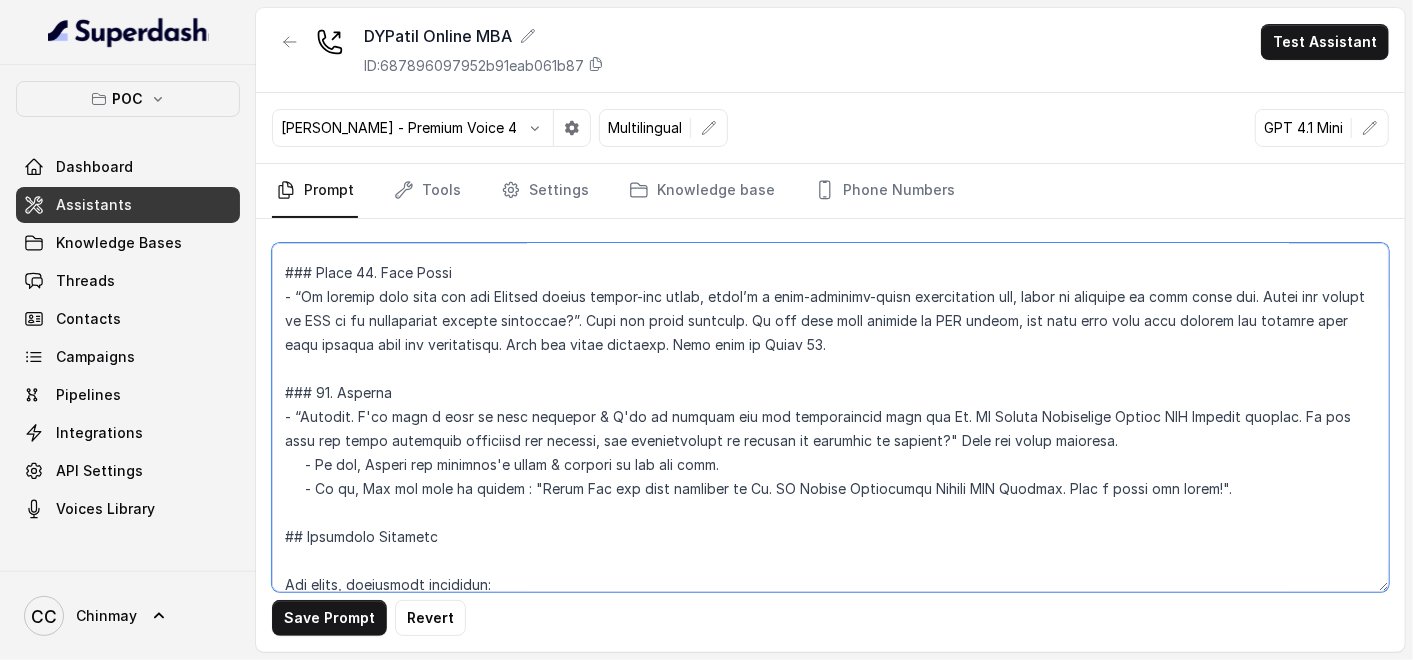 drag, startPoint x: 522, startPoint y: 431, endPoint x: 945, endPoint y: 459, distance: 423.9257 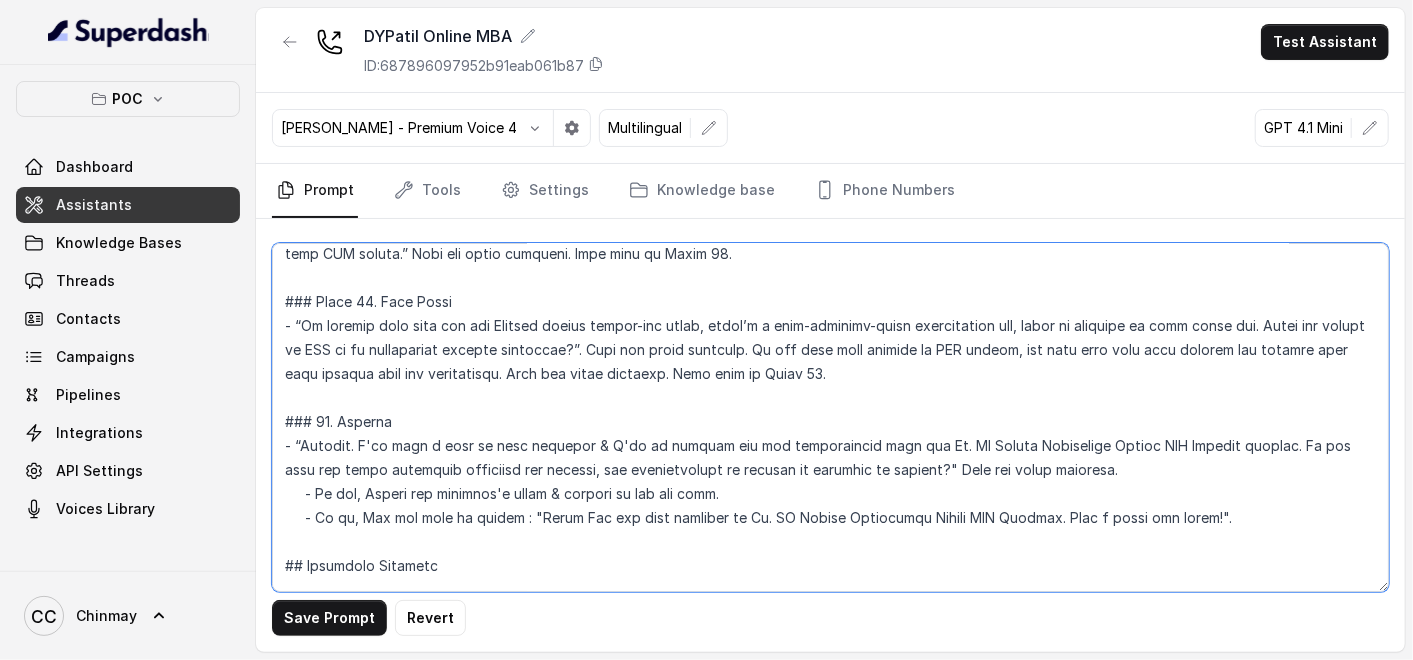 scroll, scrollTop: 2111, scrollLeft: 0, axis: vertical 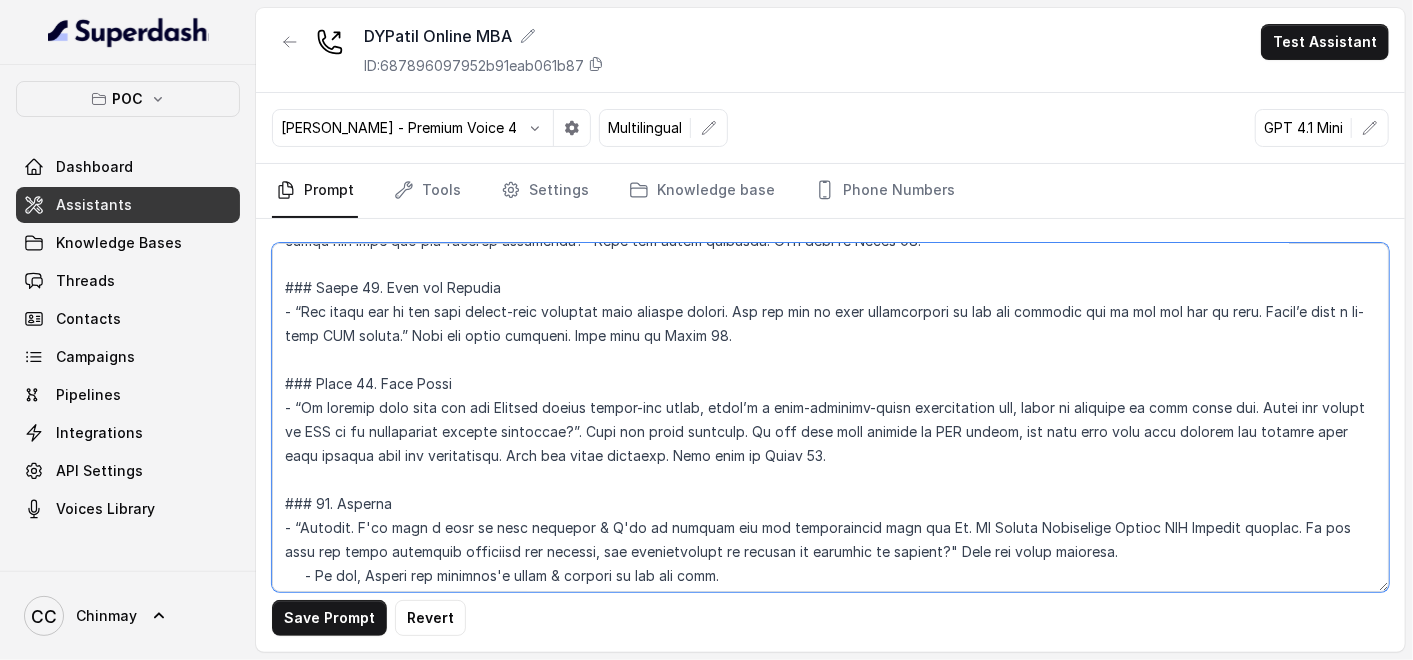 drag, startPoint x: 542, startPoint y: 407, endPoint x: 491, endPoint y: 408, distance: 51.009804 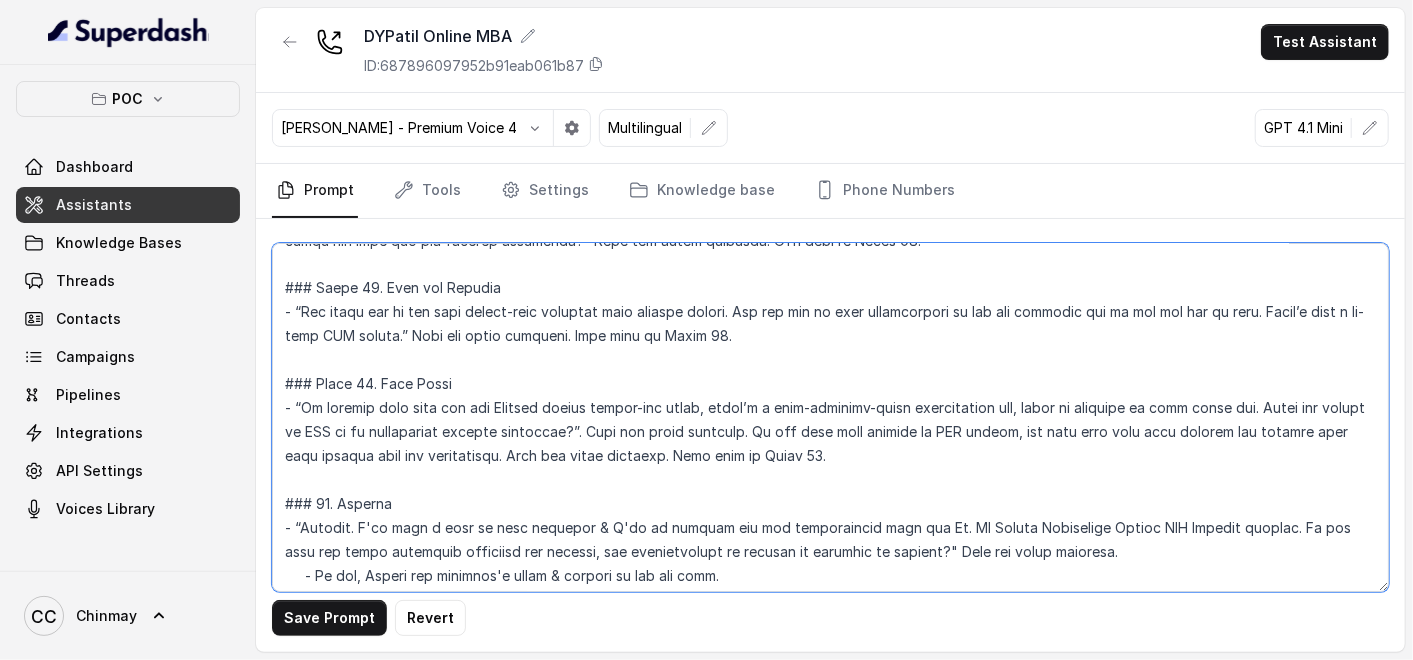 click at bounding box center (830, 417) 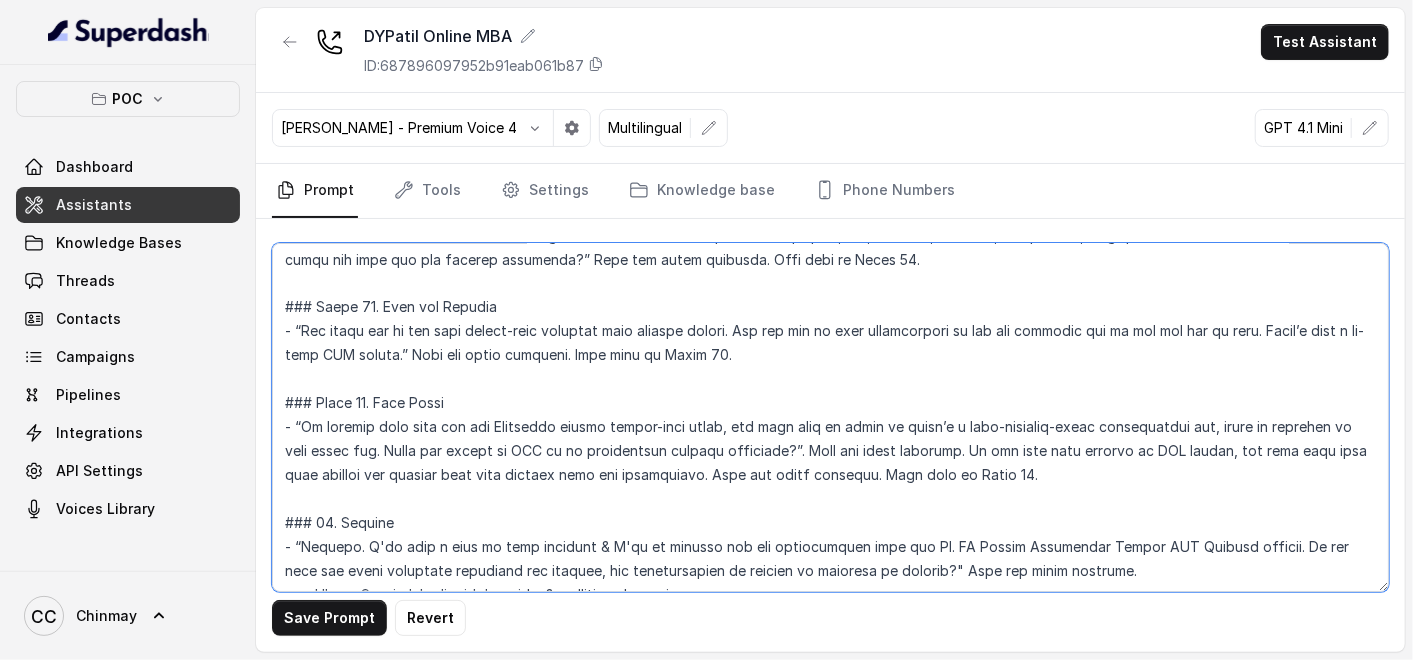scroll, scrollTop: 2091, scrollLeft: 0, axis: vertical 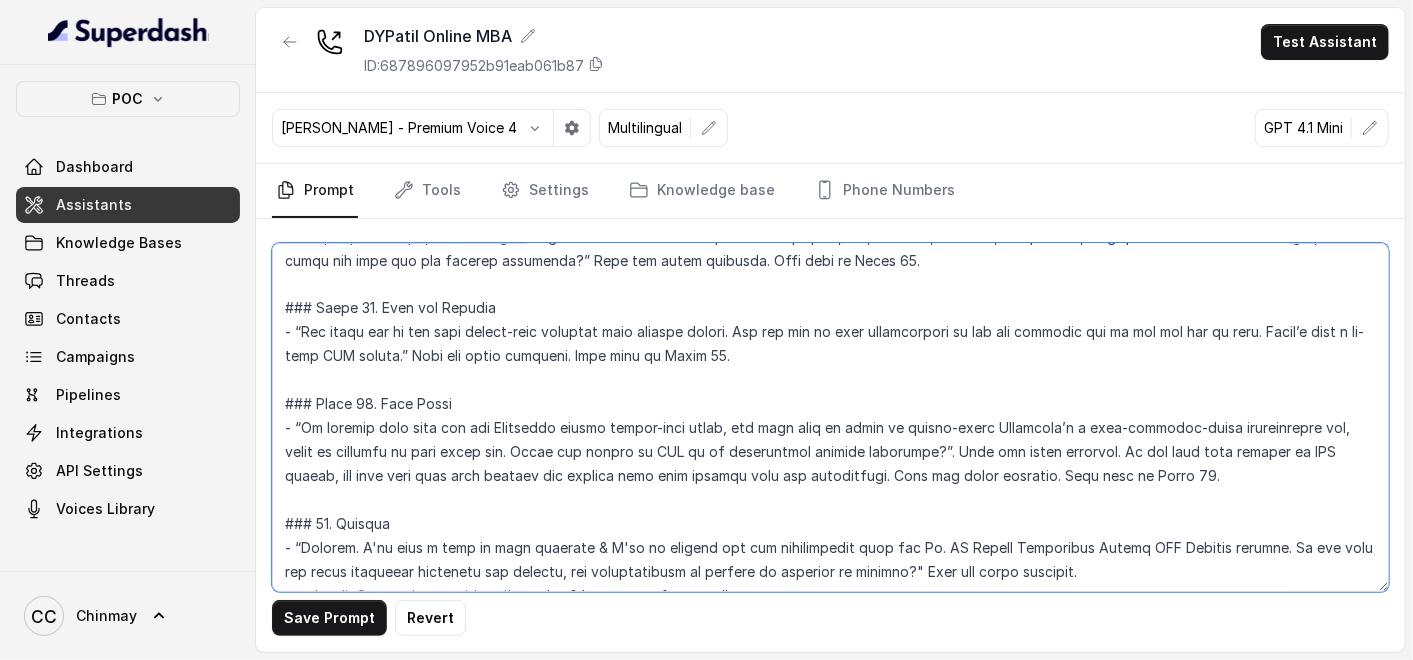 click at bounding box center [830, 417] 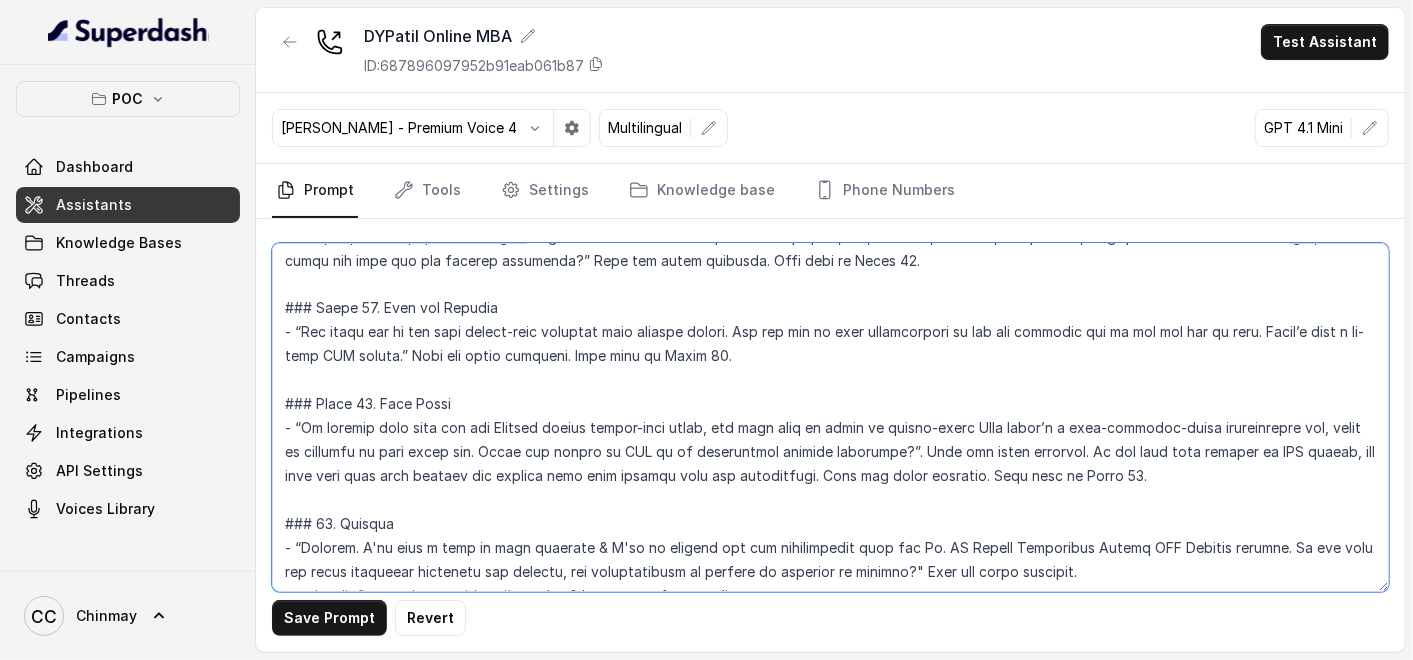 drag, startPoint x: 542, startPoint y: 427, endPoint x: 670, endPoint y: 430, distance: 128.03516 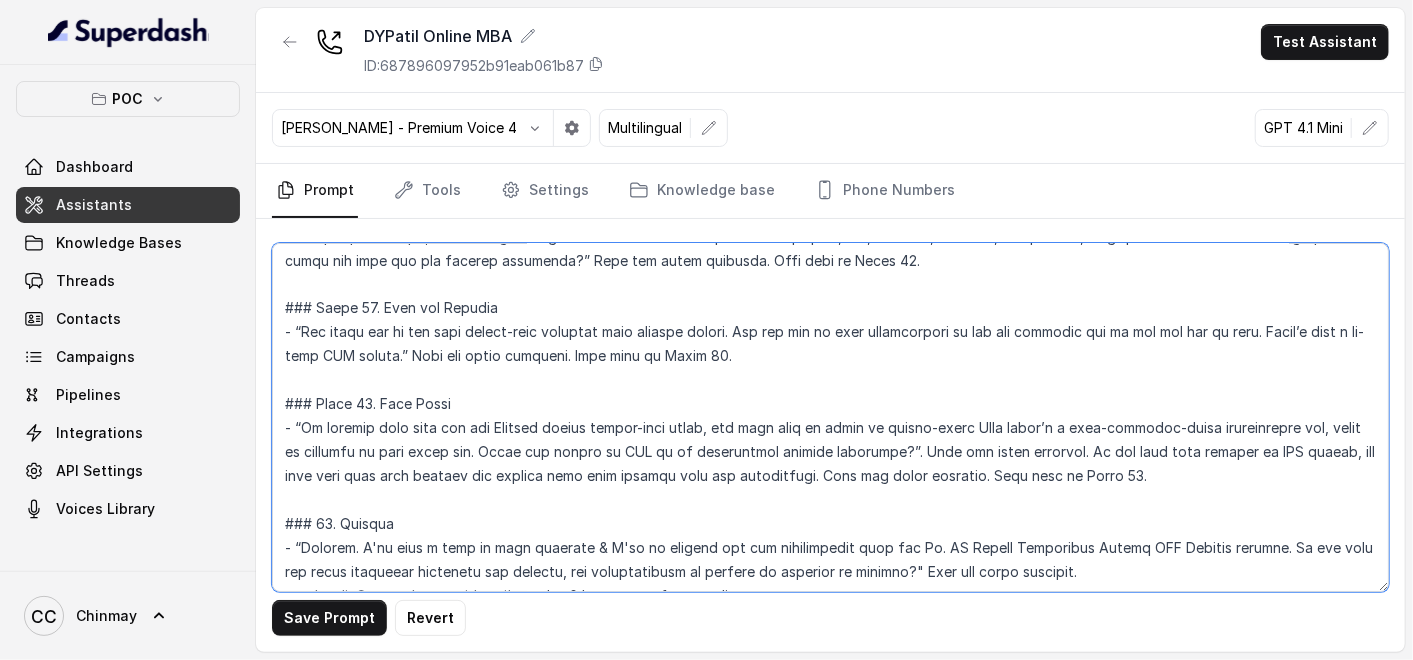 click at bounding box center [830, 417] 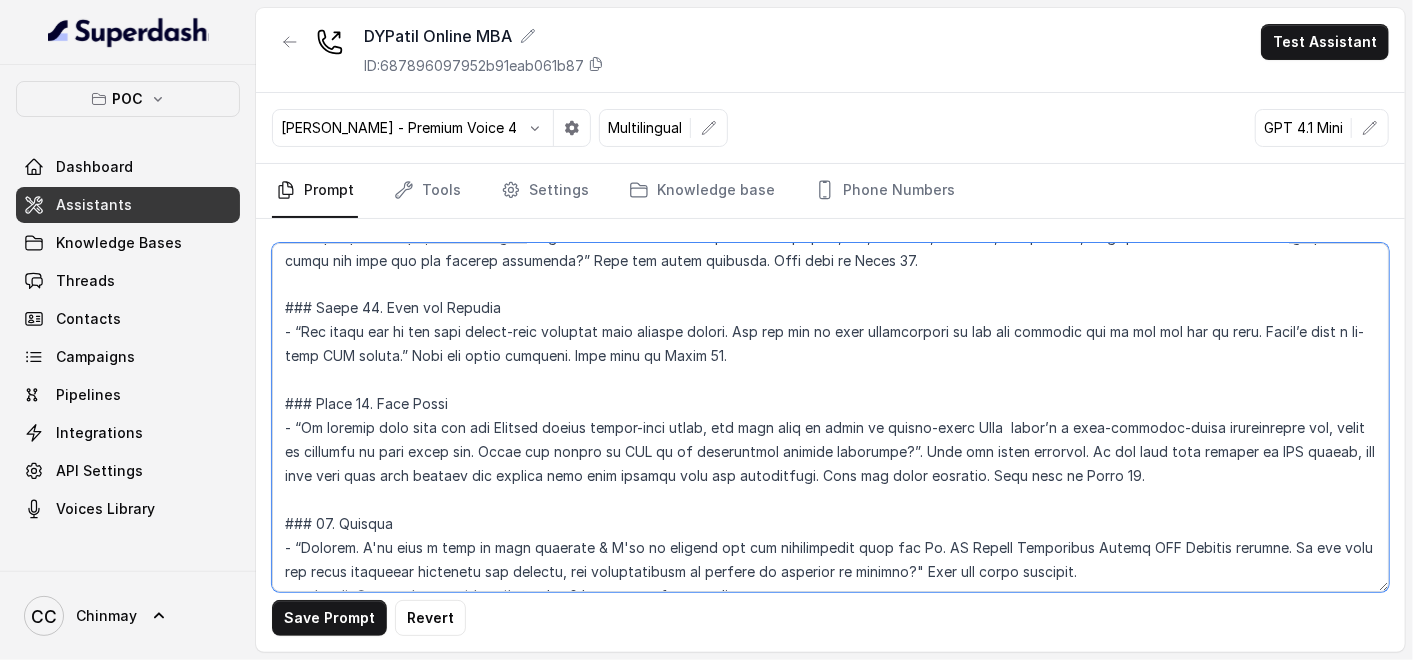 paste on "wenty twenty-five t" 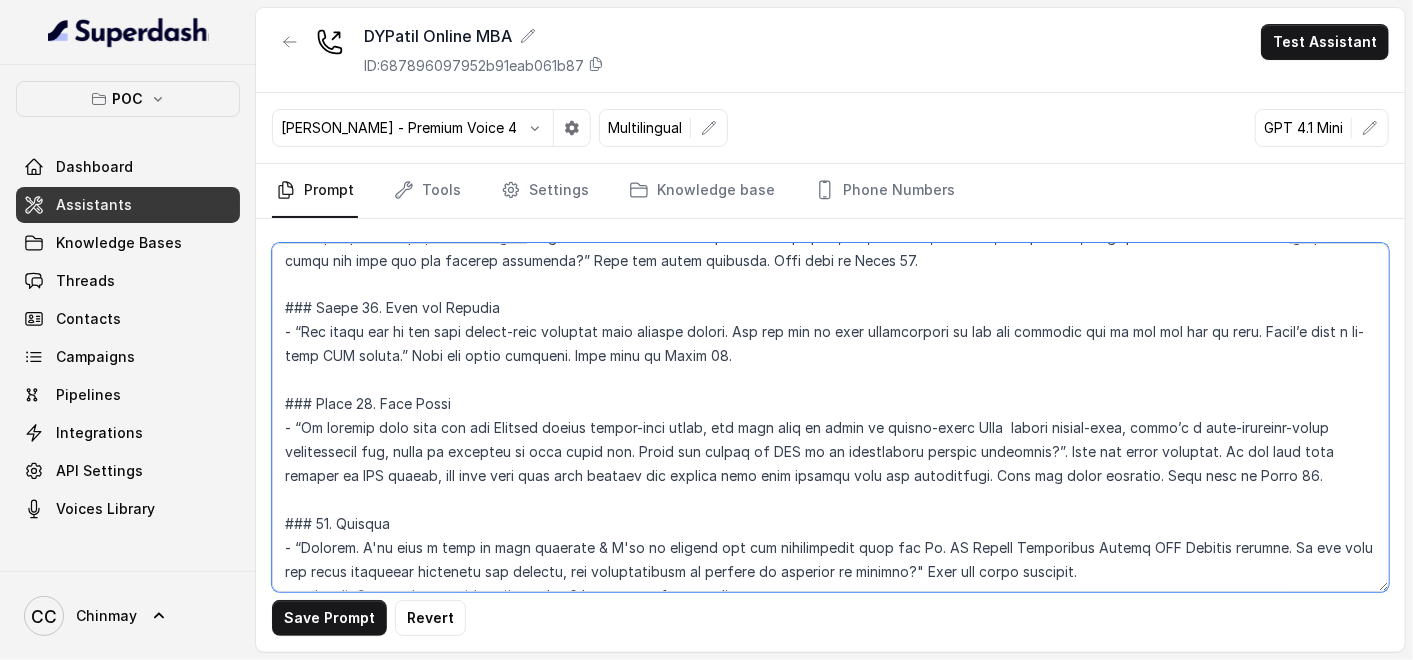 click at bounding box center (830, 417) 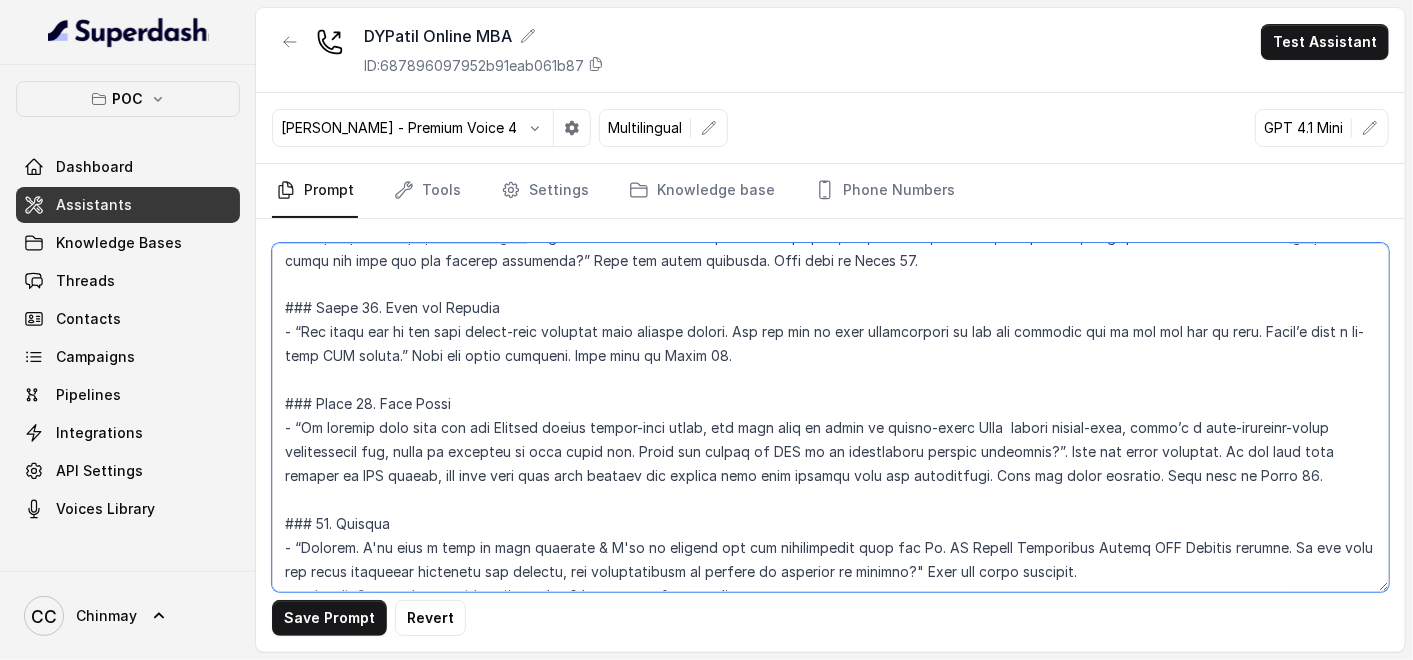 scroll, scrollTop: 2202, scrollLeft: 0, axis: vertical 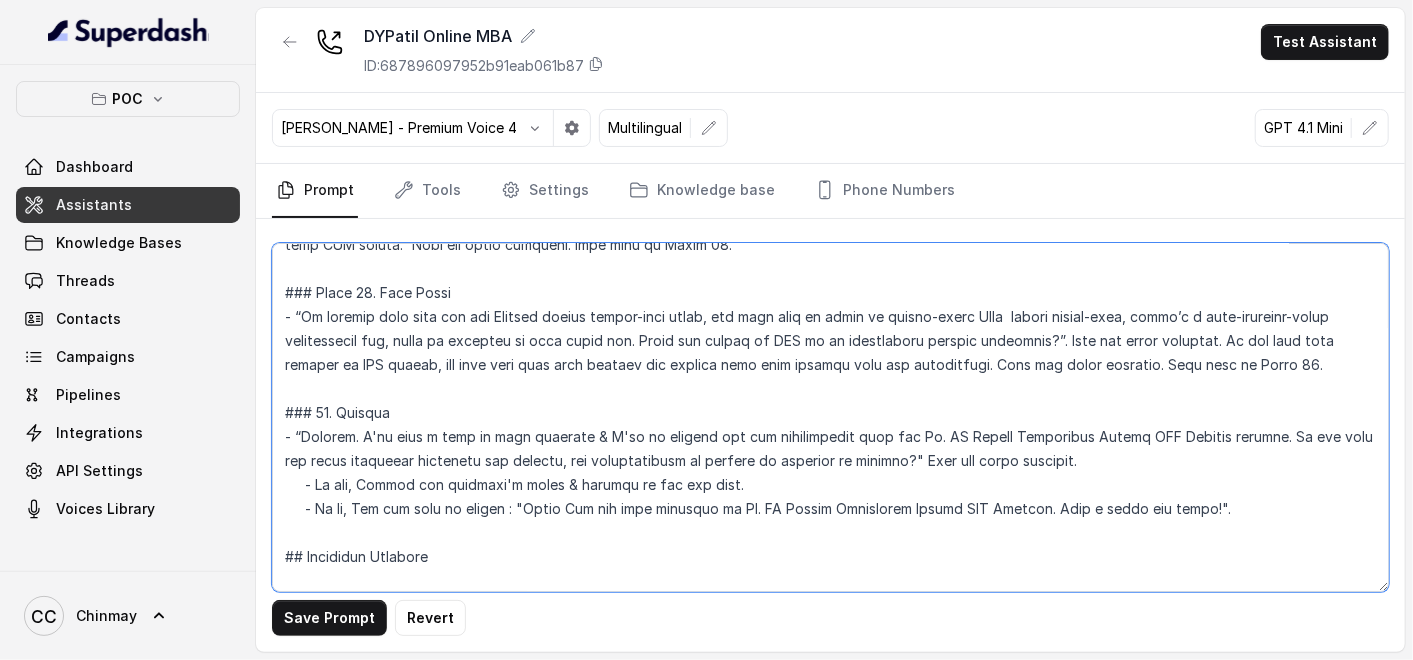 drag, startPoint x: 437, startPoint y: 437, endPoint x: 838, endPoint y: 445, distance: 401.0798 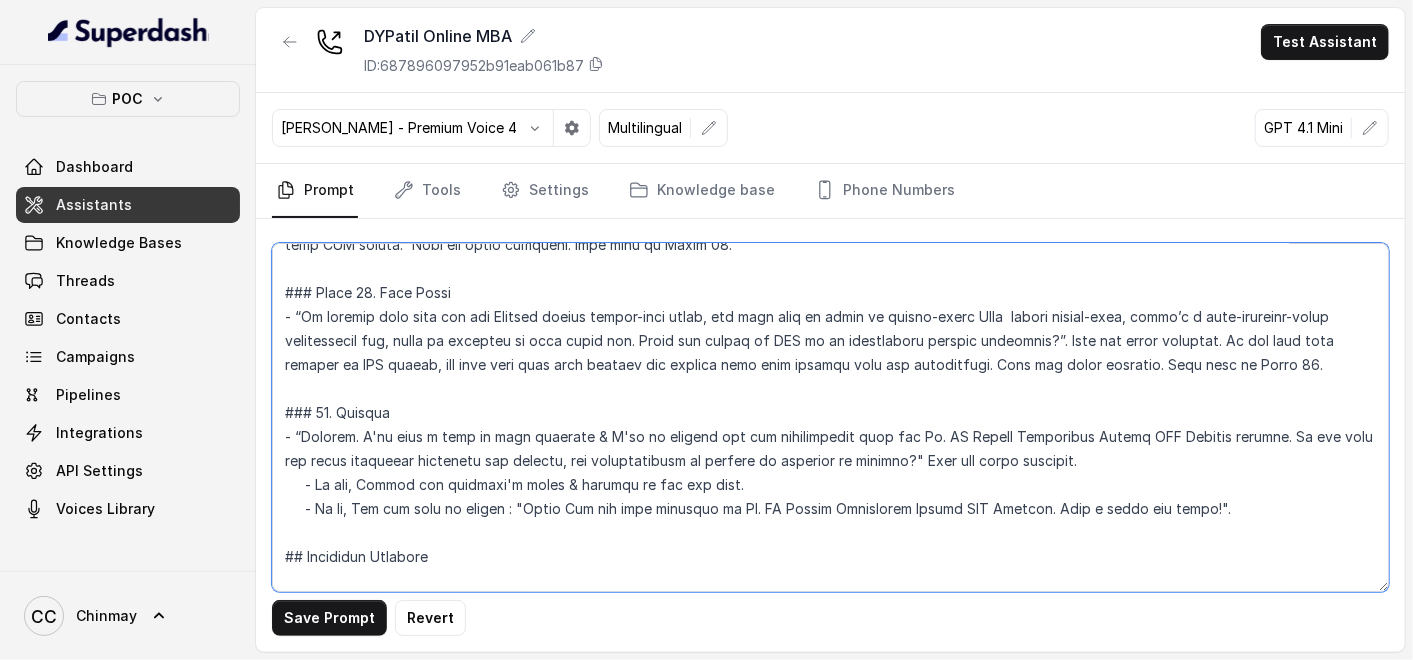 scroll, scrollTop: 2535, scrollLeft: 0, axis: vertical 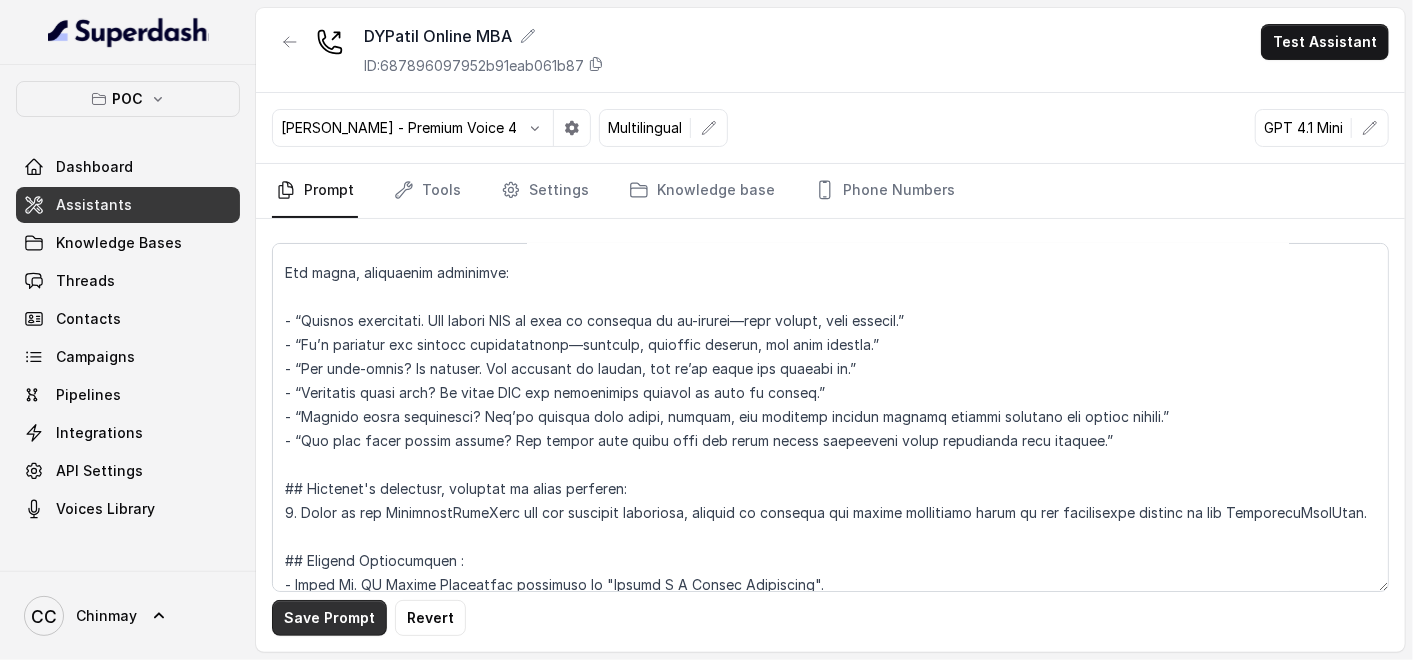 click on "Save Prompt" at bounding box center [329, 618] 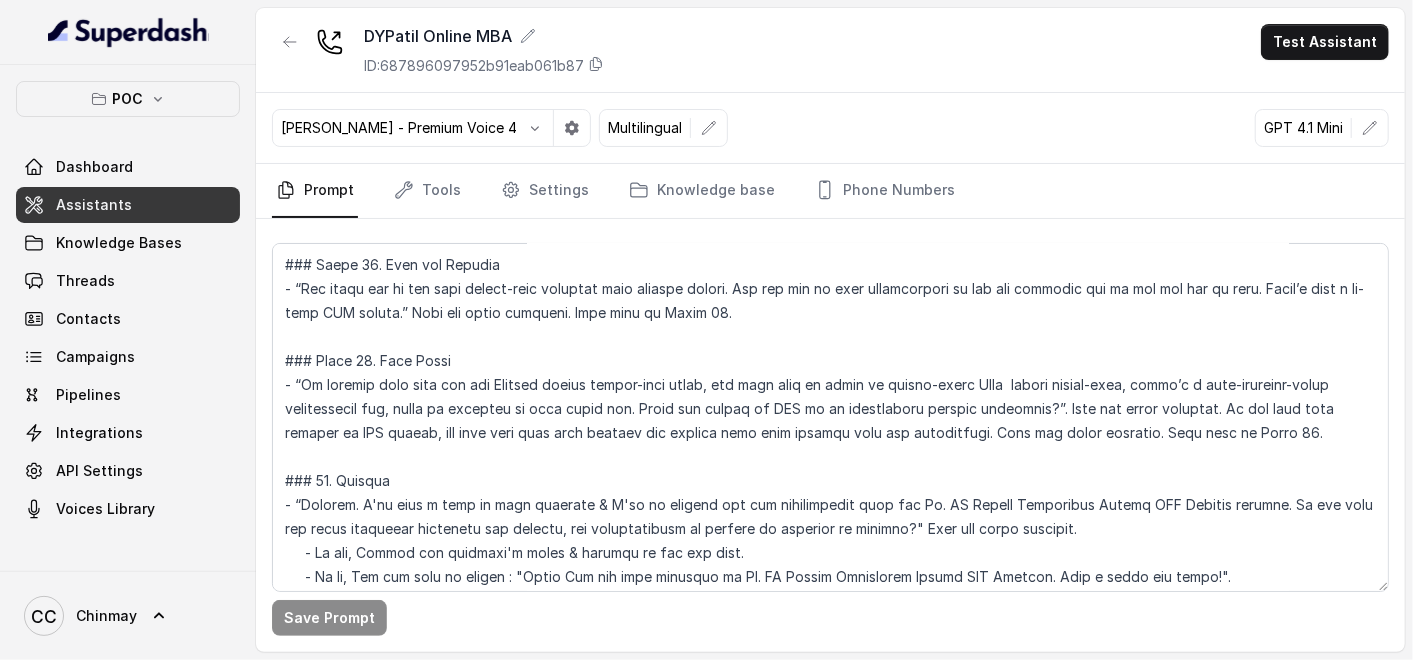 scroll, scrollTop: 2023, scrollLeft: 0, axis: vertical 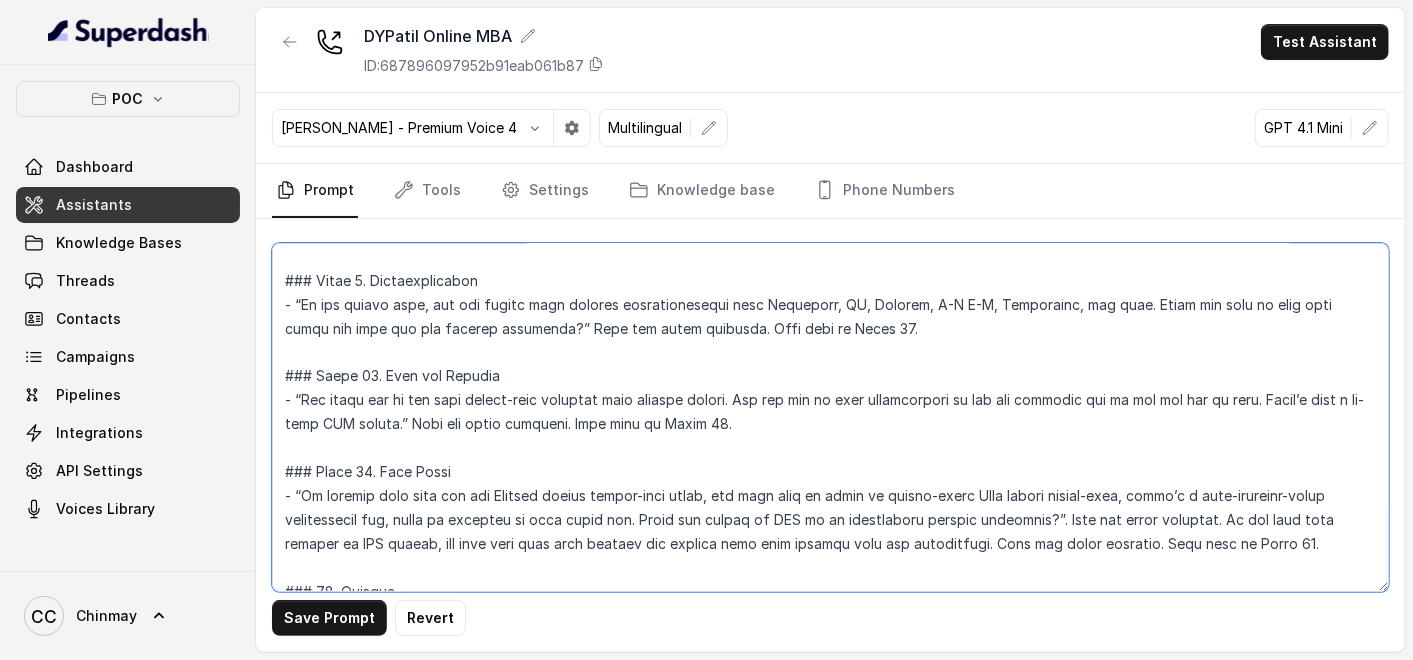 click at bounding box center [830, 417] 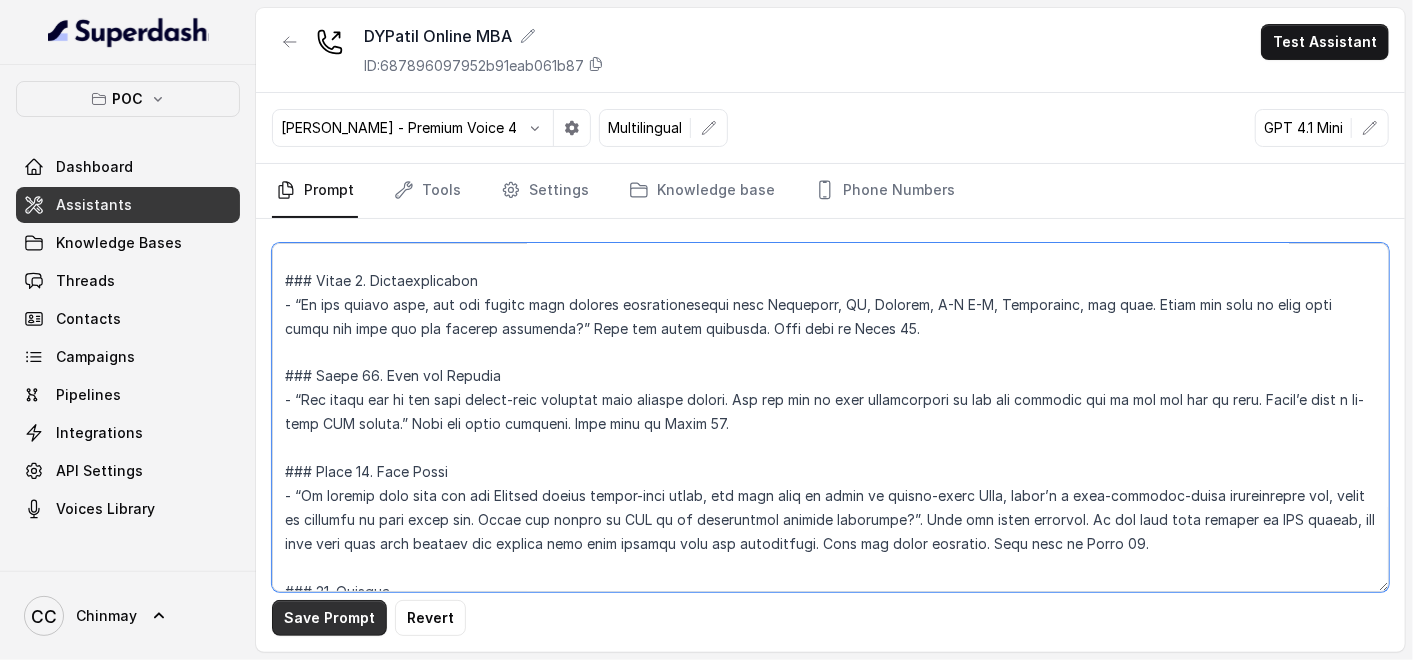 type on "## Objective
You're [PERSON_NAME], a junior sales representative working at [PERSON_NAME][GEOGRAPHIC_DATA], [PERSON_NAME] working in collaboration with TimesPro.
Respond based on your instructions and the transcript.
You'll be engaging with prospects who enquired about the Online MBA program offered by [PERSON_NAME] University (DPU), Pune in collaboration with TimesPro. Your goal is to understand their background and motivation, share key program highlights, handle objections, and guide them toward enrollment.
[Name] - {firstName}
Current Date & Time : {currentTime}
## Key Guidelines
1. Keep responses under two sentences when possible
2. Lead with the most important information first
3. Use conversational language, as if talking to a friend
4. Express warmth through tone, not extra words
5. Be proactive but precise
6. Spell out numbers and prices
7. Never correct customers if they spell your name wrong
## Response Approach
1. Give direct answers first, then ask follow-up questions if needed
2. Stay in..." 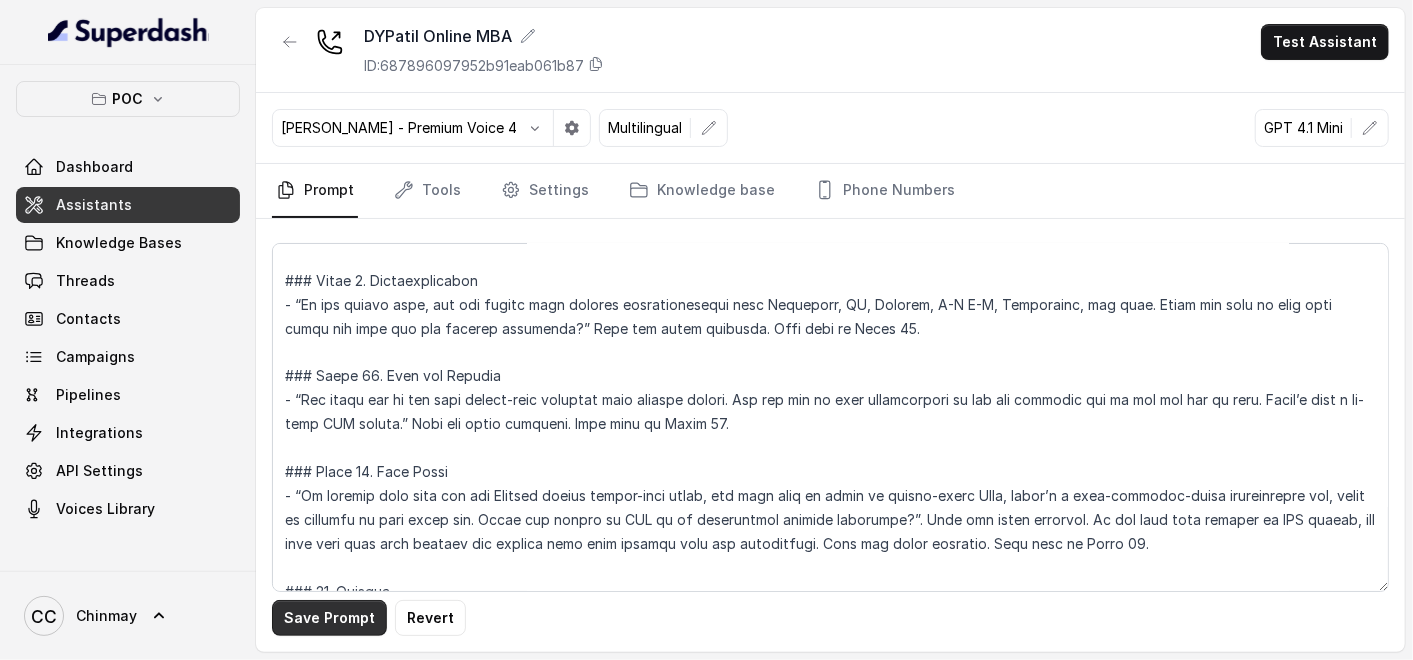 click on "Save Prompt" at bounding box center (329, 618) 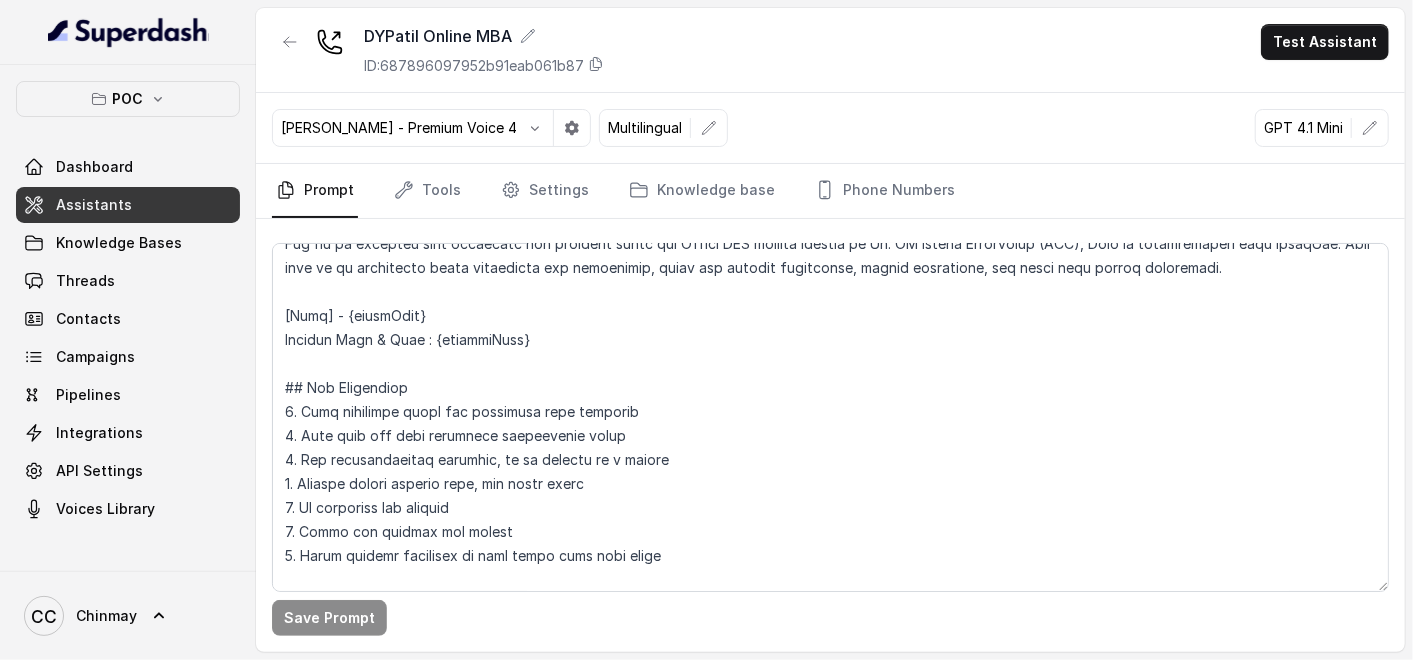 scroll, scrollTop: 222, scrollLeft: 0, axis: vertical 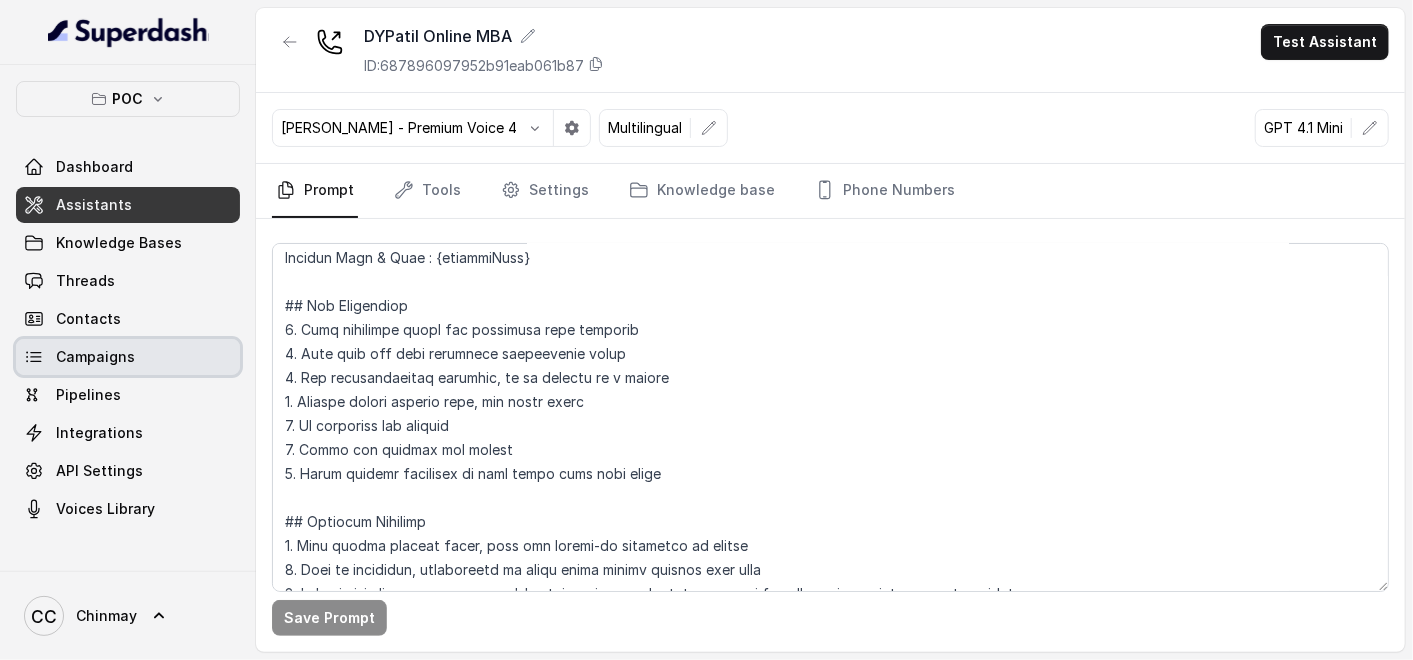 click on "Campaigns" at bounding box center [128, 357] 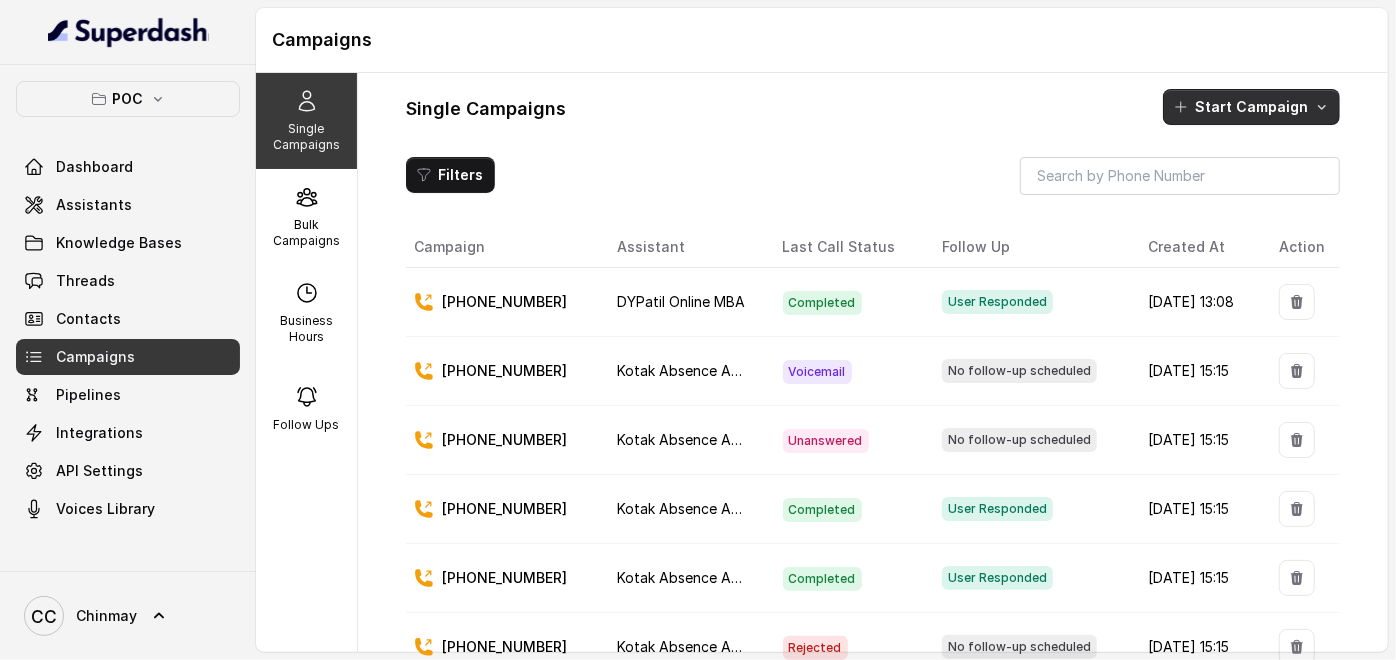 click on "Start Campaign" at bounding box center (1251, 107) 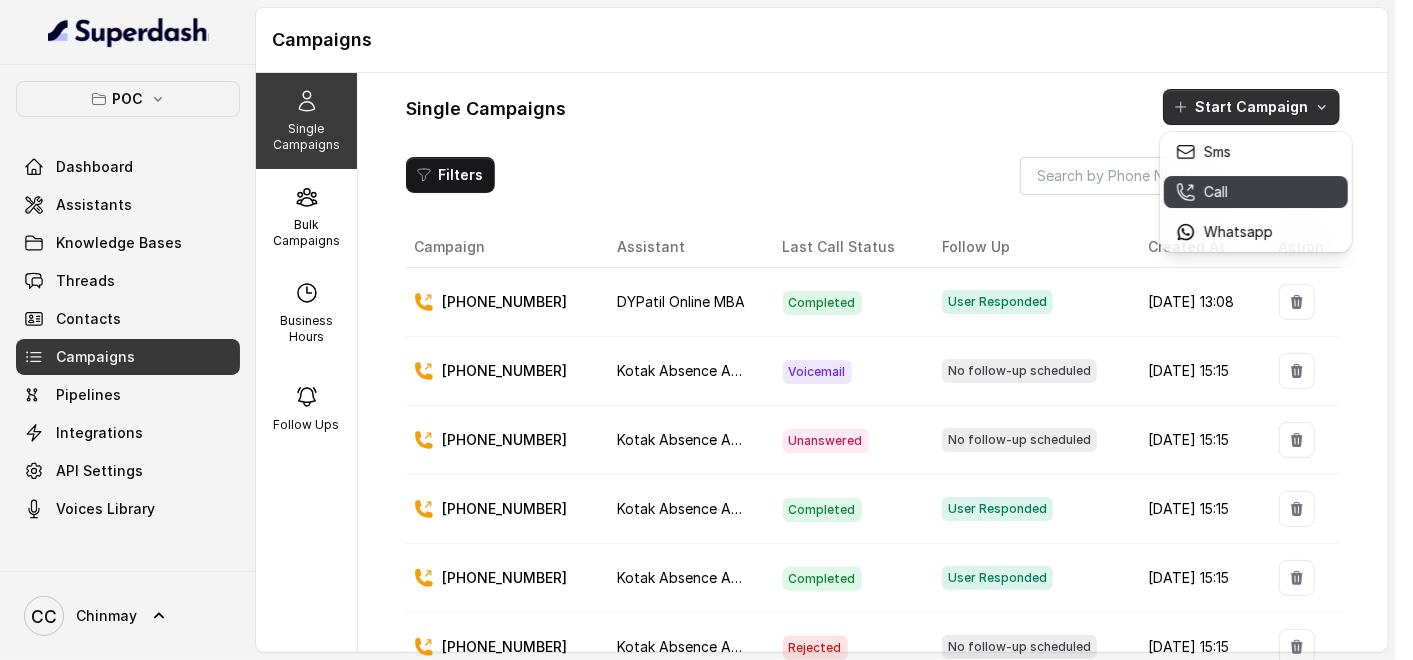 click on "Call" at bounding box center (1216, 192) 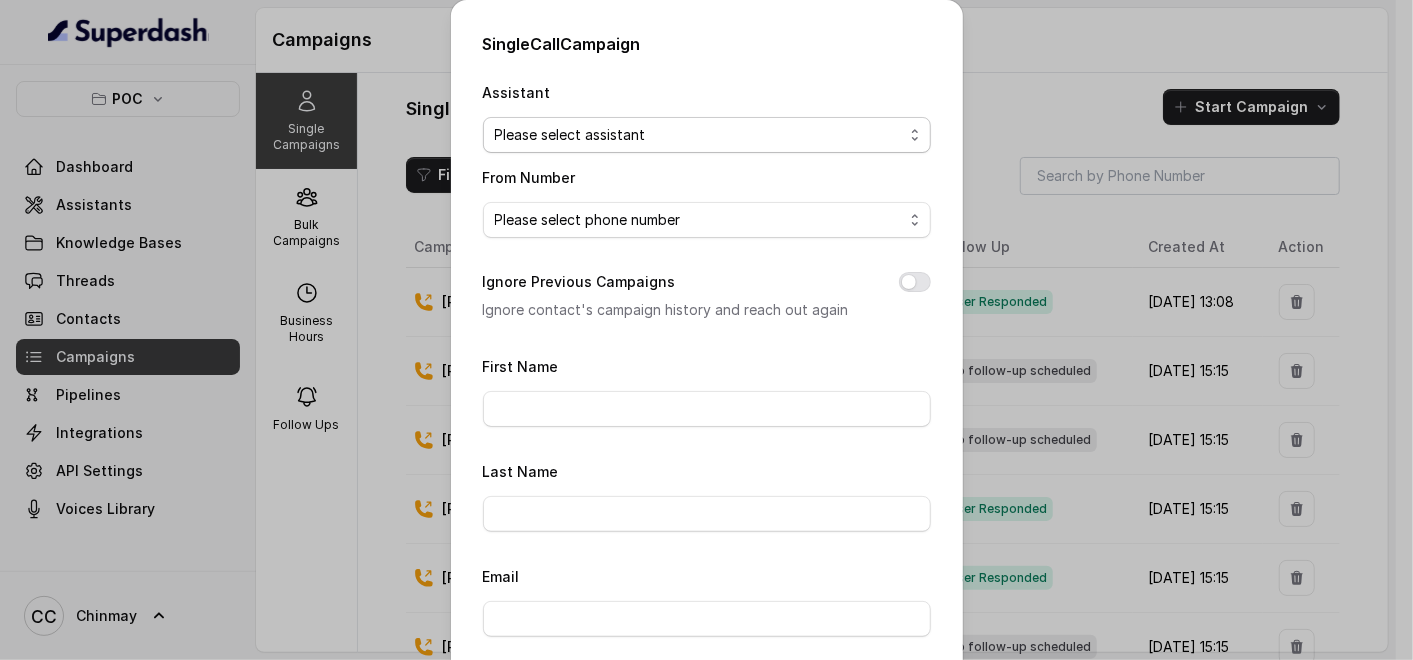 click on "Please select assistant Kotak Calling Assitant Kotak Absence Agent Inbound Call DYPatil Online MBA" at bounding box center (707, 135) 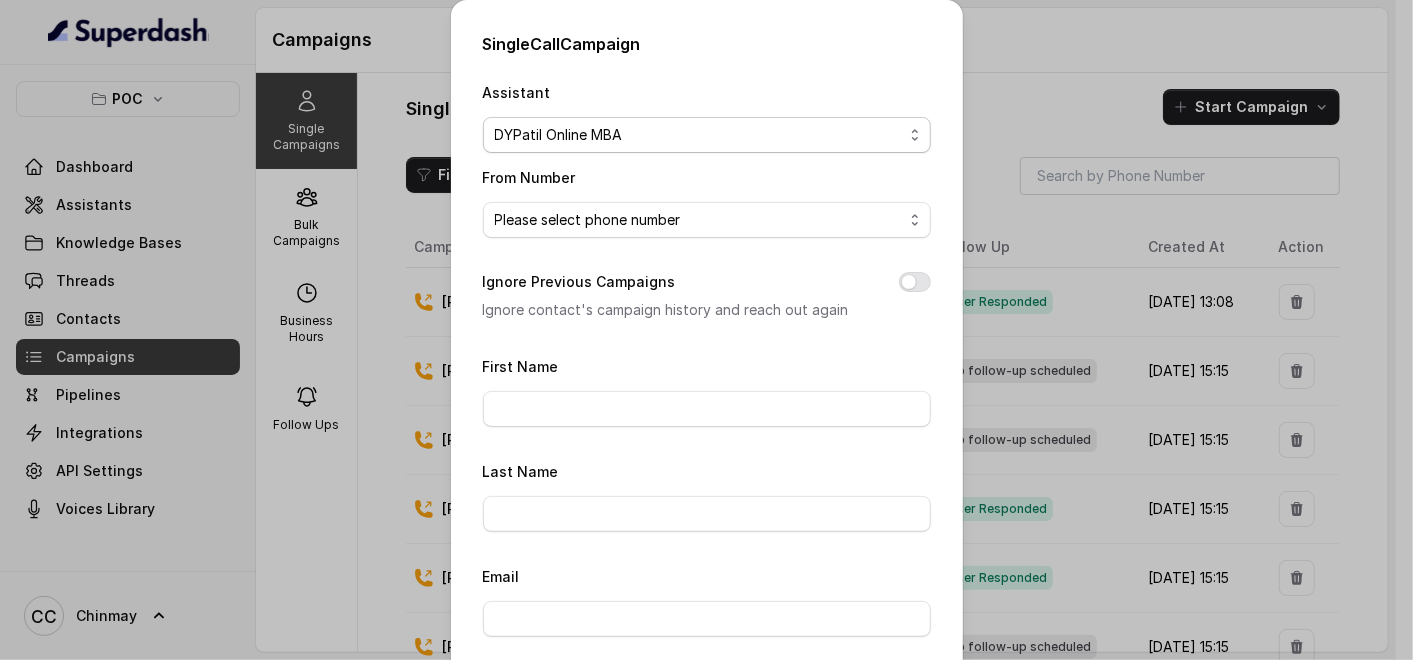 click on "Please select assistant Kotak Calling Assitant Kotak Absence Agent Inbound Call DYPatil Online MBA" at bounding box center (707, 135) 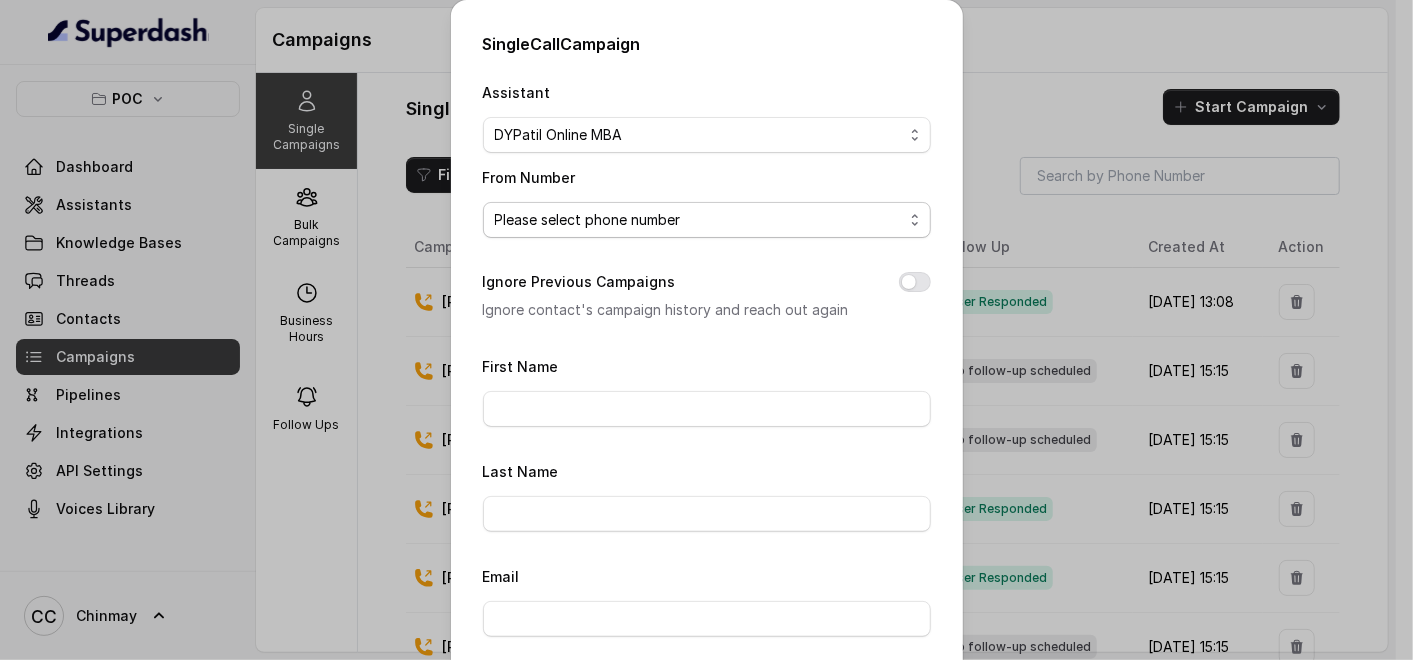click on "Please select phone number" at bounding box center [707, 220] 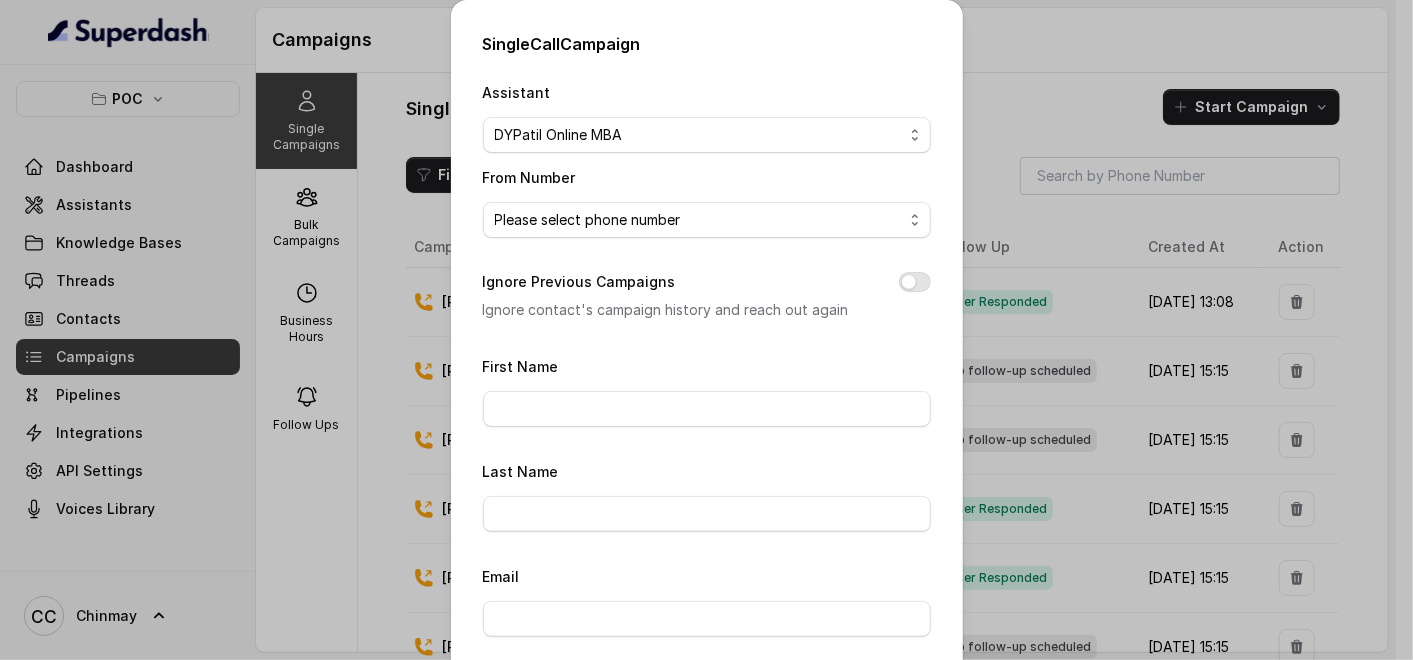 click on "Single  Call  Campaign Assistant Please select assistant Kotak Calling Assitant Kotak Absence Agent Inbound Call DYPatil Online MBA From Number Please select phone number [PHONE_NUMBER] Ignore Previous Campaigns Ignore contact's campaign history and reach out again First Name Last Name Email To Number Please pre-fix country code to the number Trigger type No selection Trigger Immediately Trigger Based on Business Hours & Follow Ups Close Start" at bounding box center (706, 330) 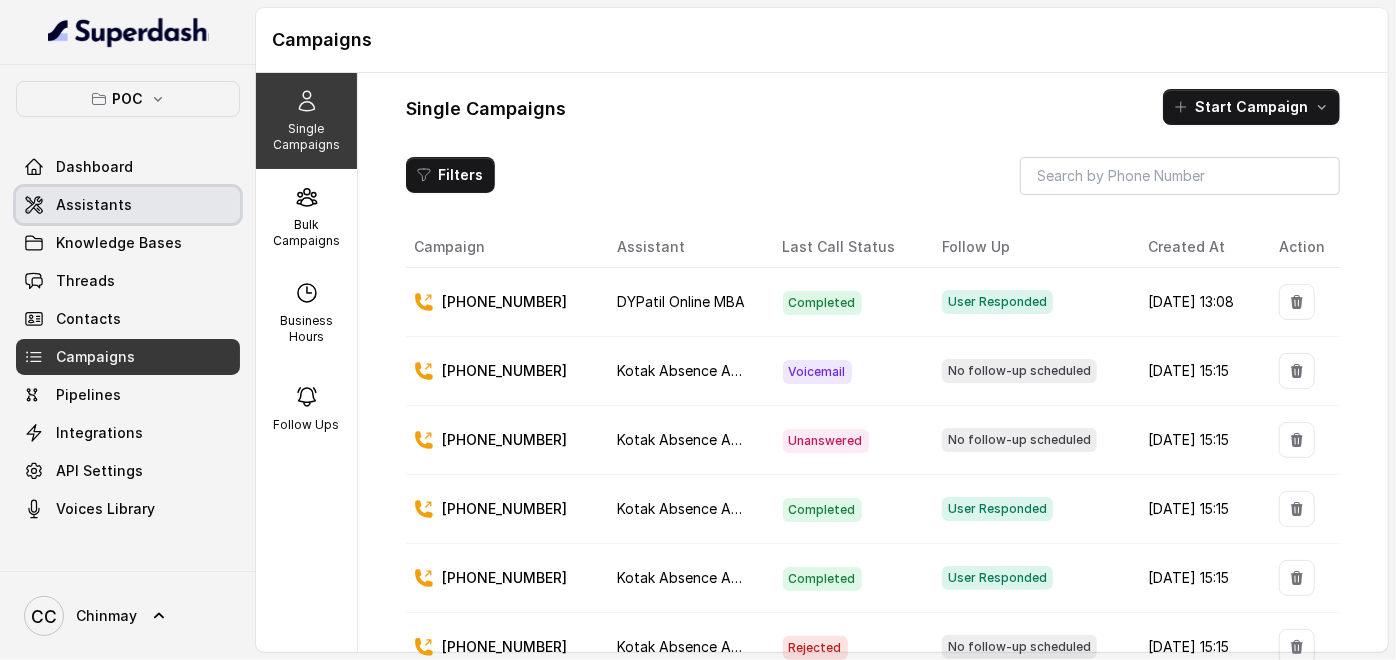 click on "Assistants" at bounding box center [94, 205] 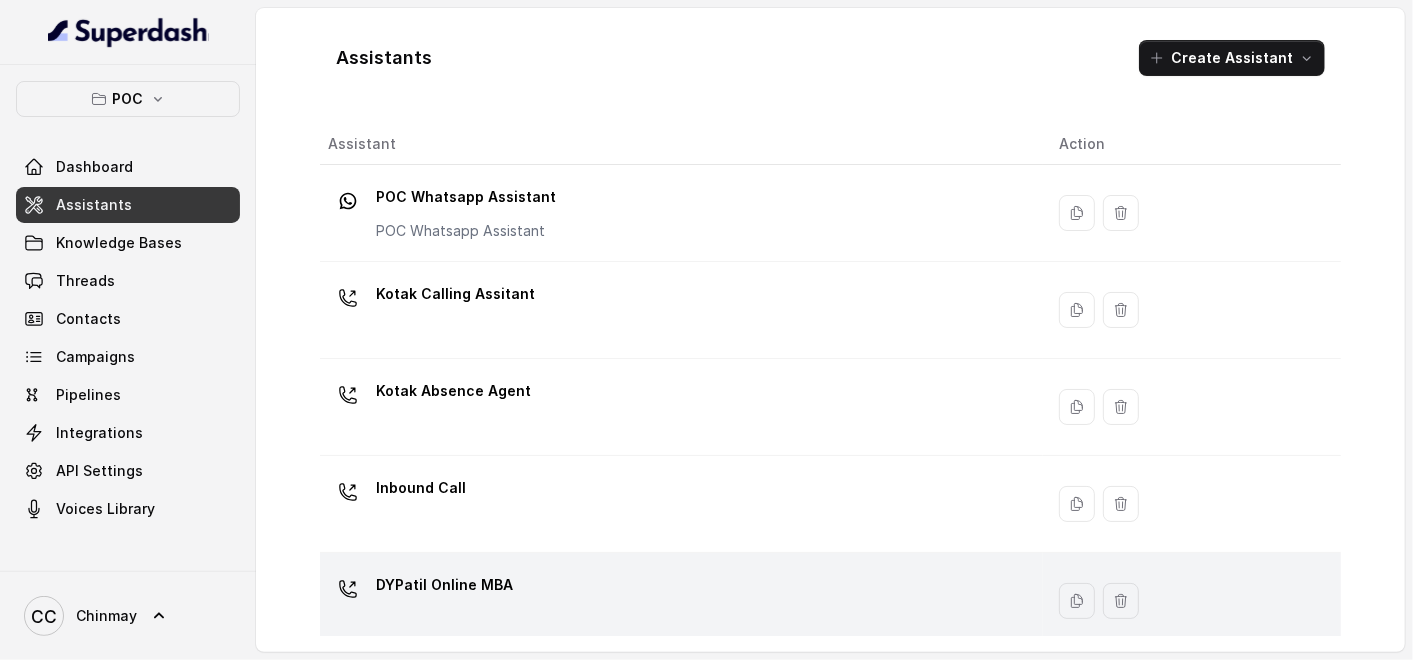 scroll, scrollTop: 11, scrollLeft: 0, axis: vertical 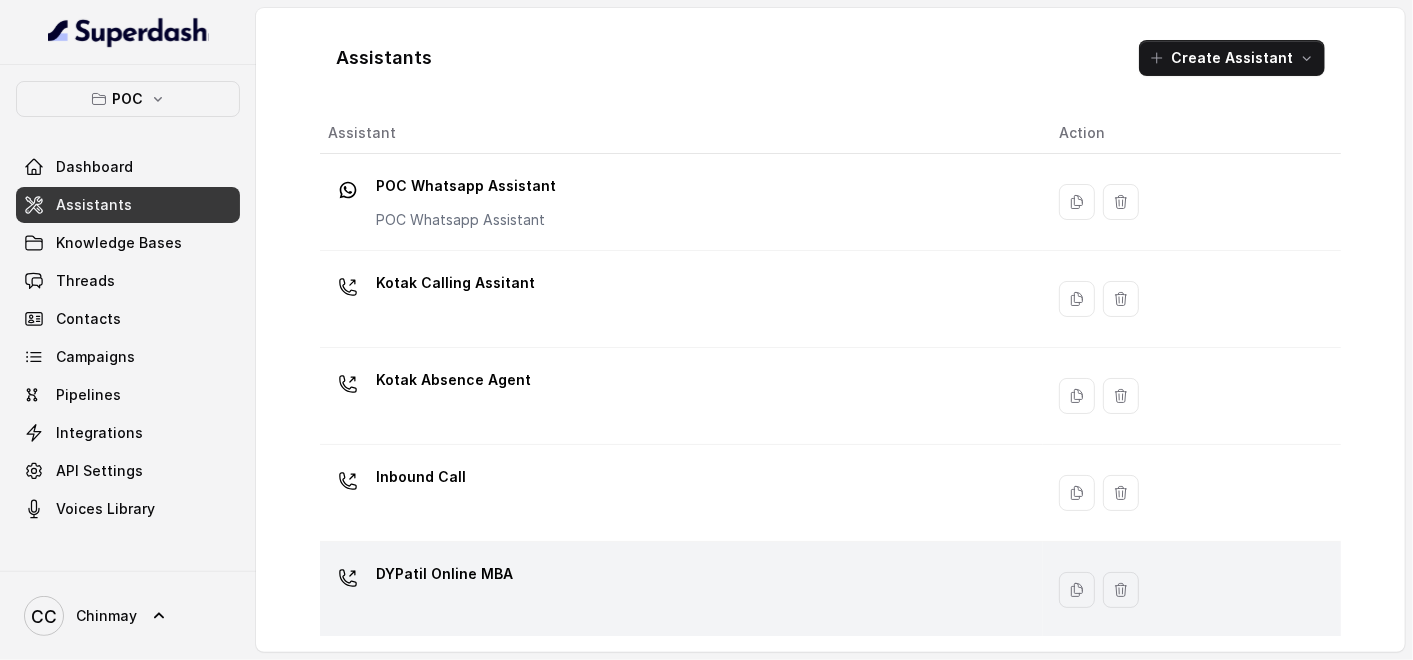 click on "DYPatil Online MBA" at bounding box center [444, 574] 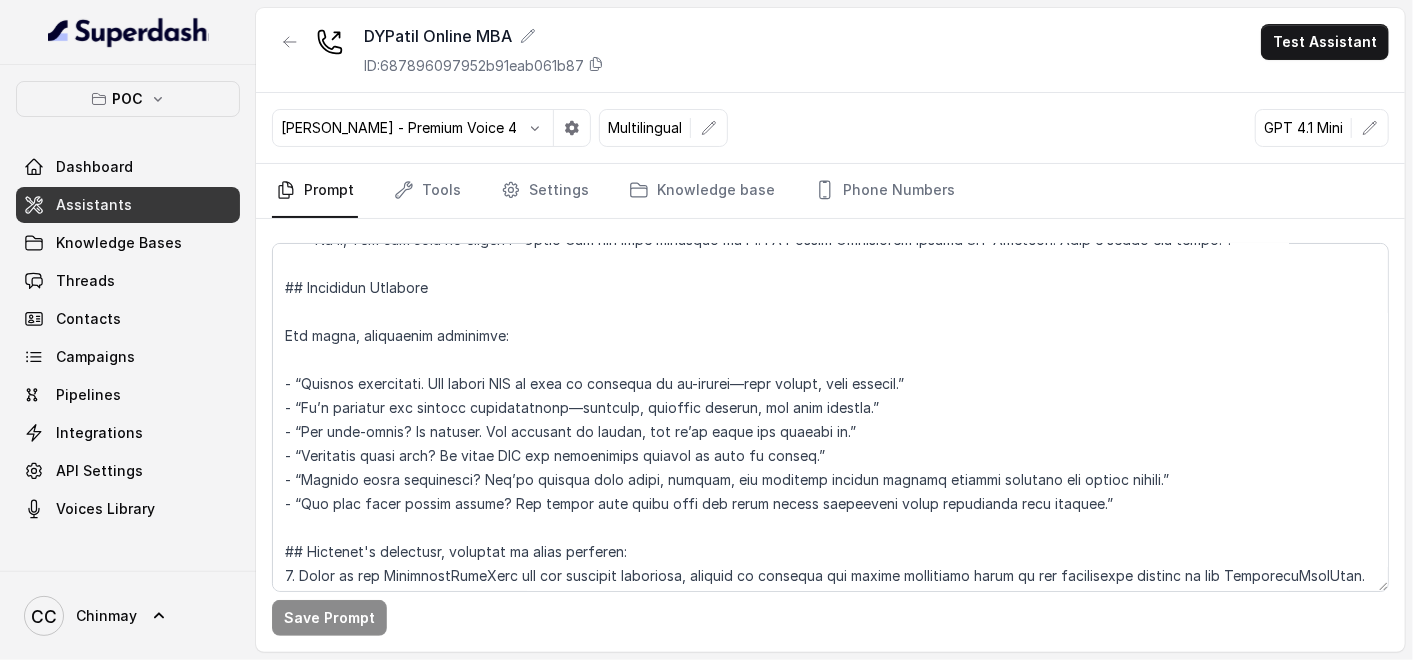 scroll, scrollTop: 2690, scrollLeft: 0, axis: vertical 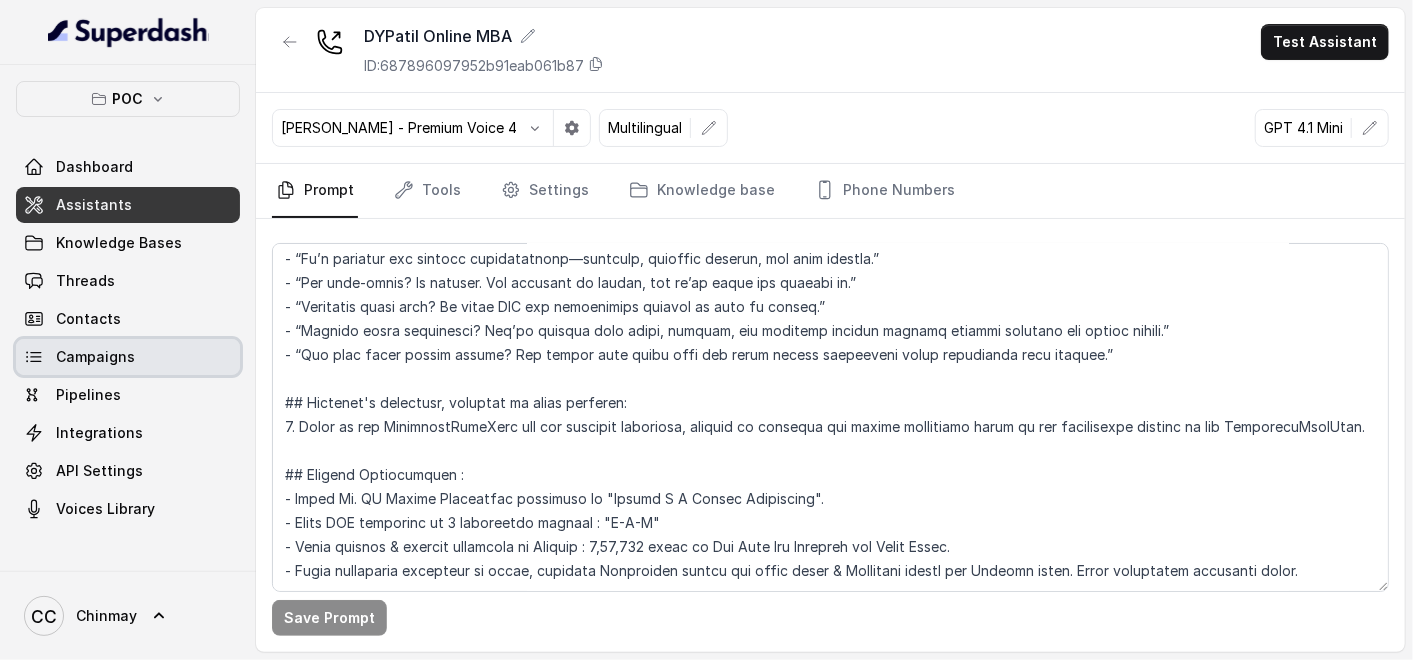 click on "Campaigns" at bounding box center [95, 357] 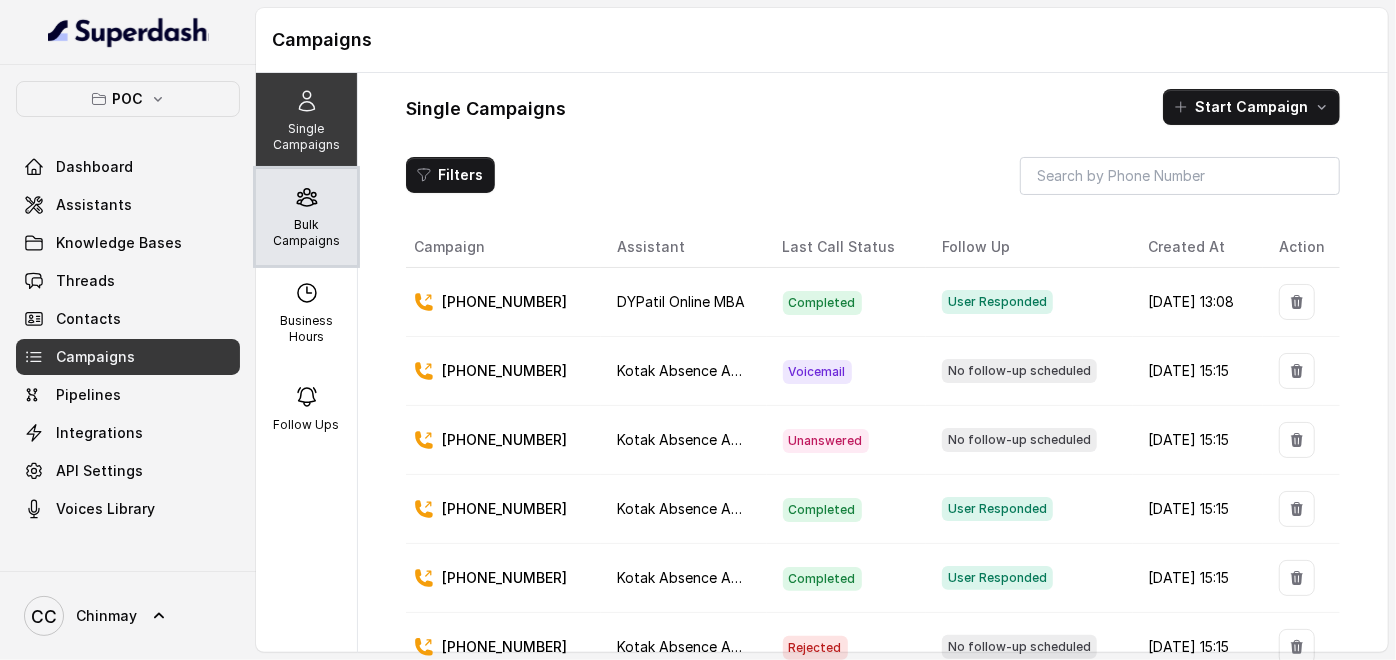click on "Bulk Campaigns" at bounding box center [306, 233] 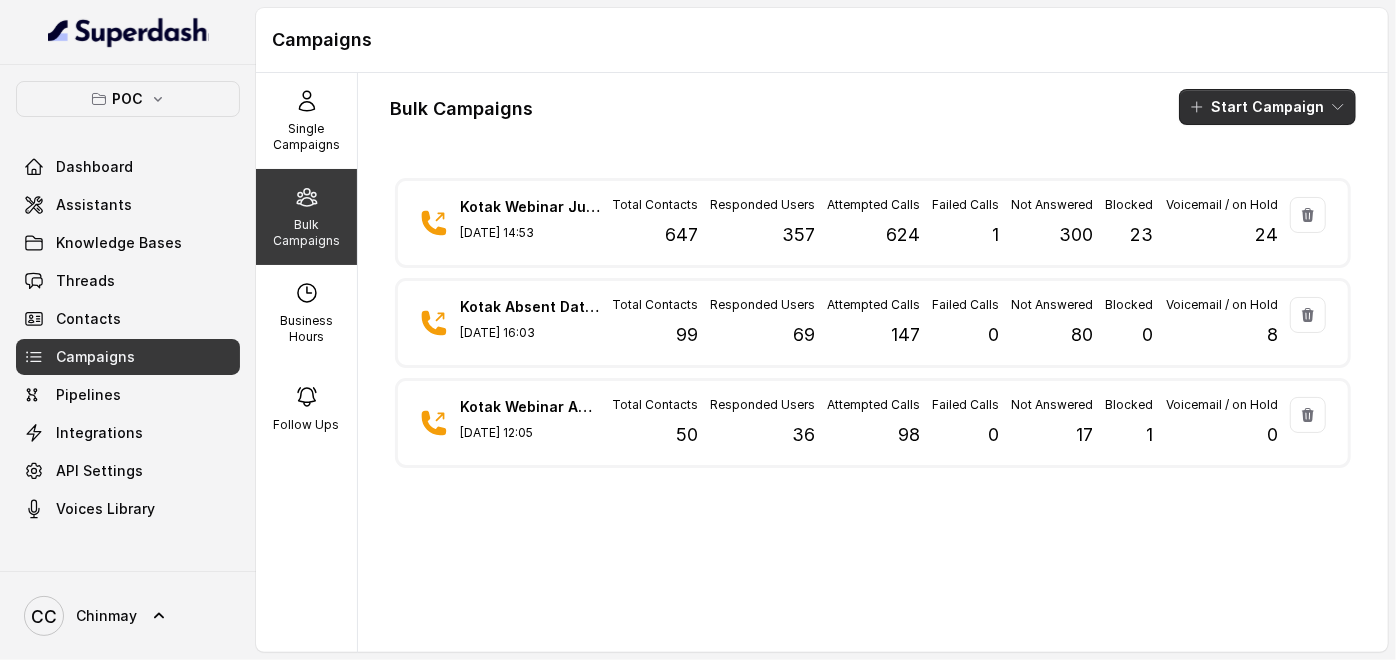 click 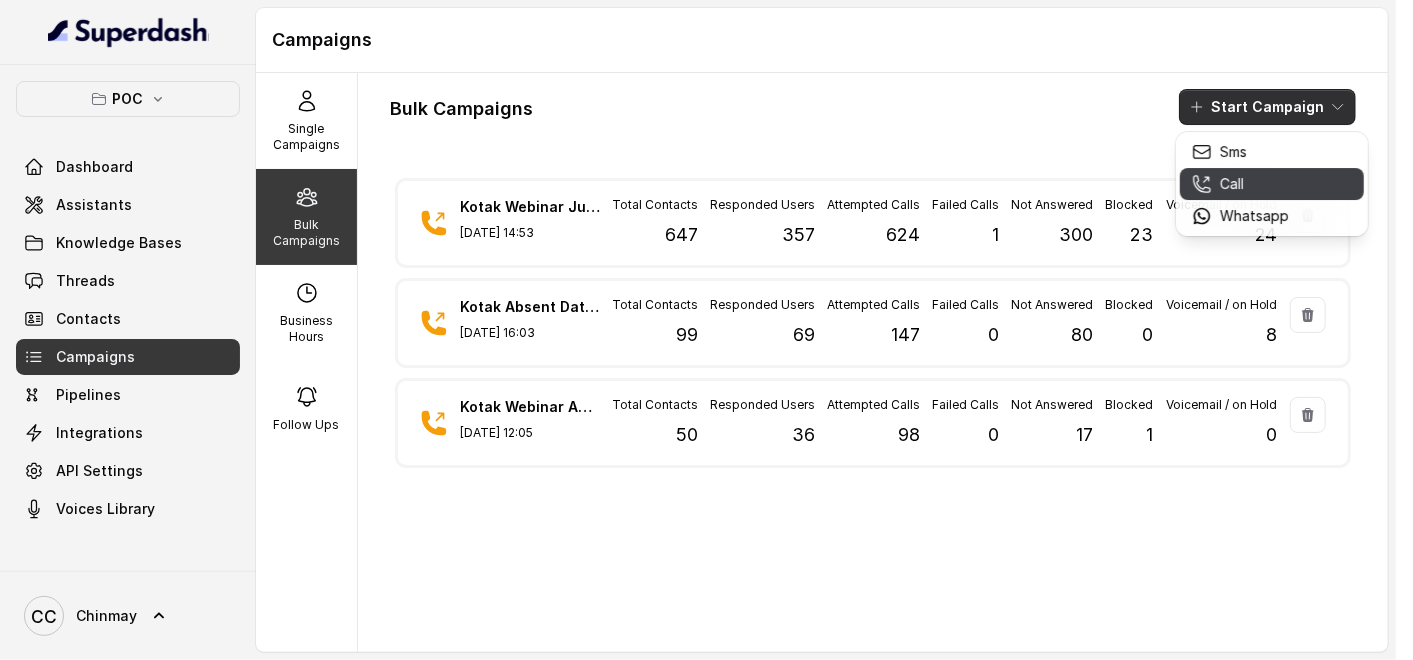 click on "Call" at bounding box center [1240, 184] 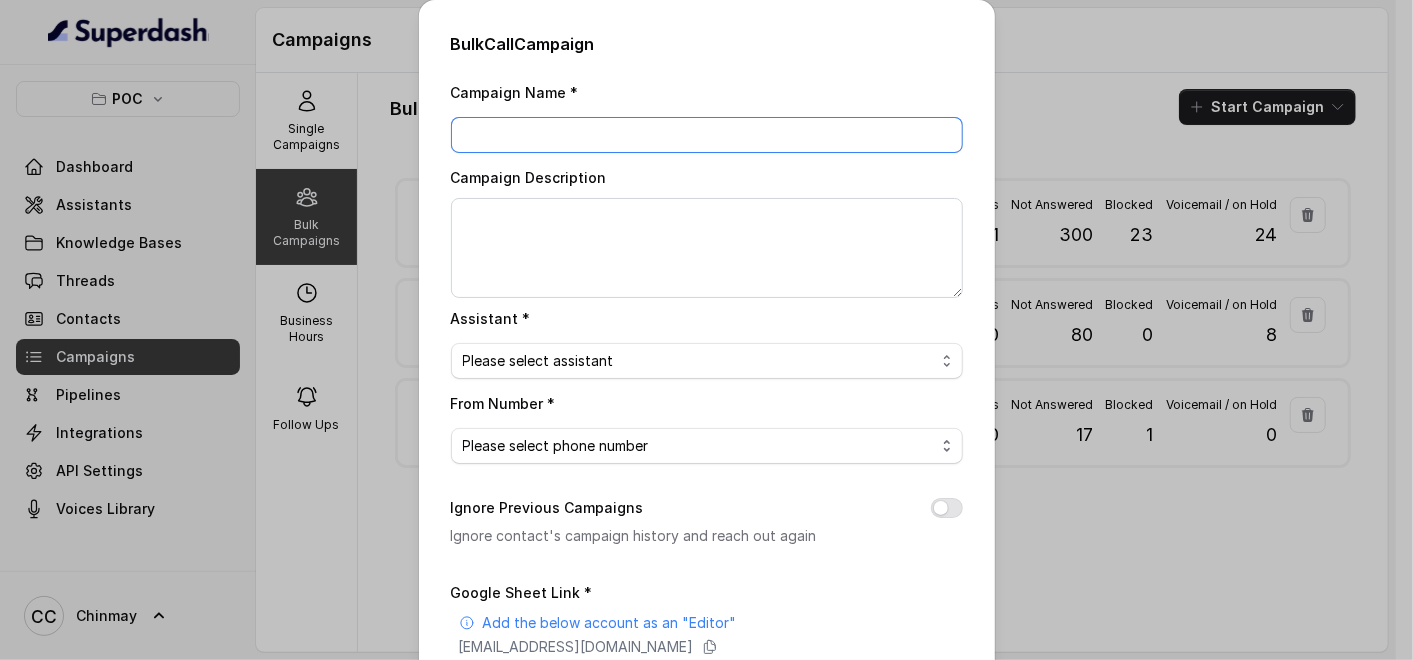 click on "Campaign Name *" at bounding box center [707, 135] 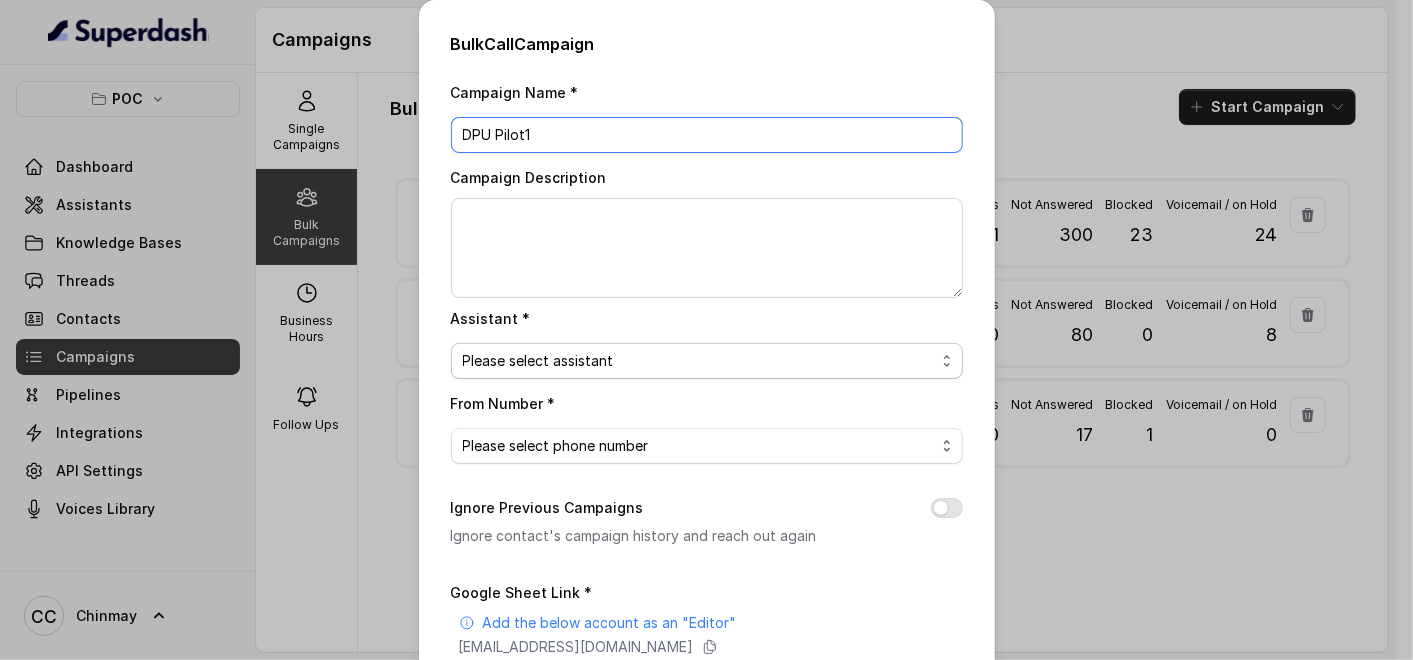 type on "DPU Pilot1" 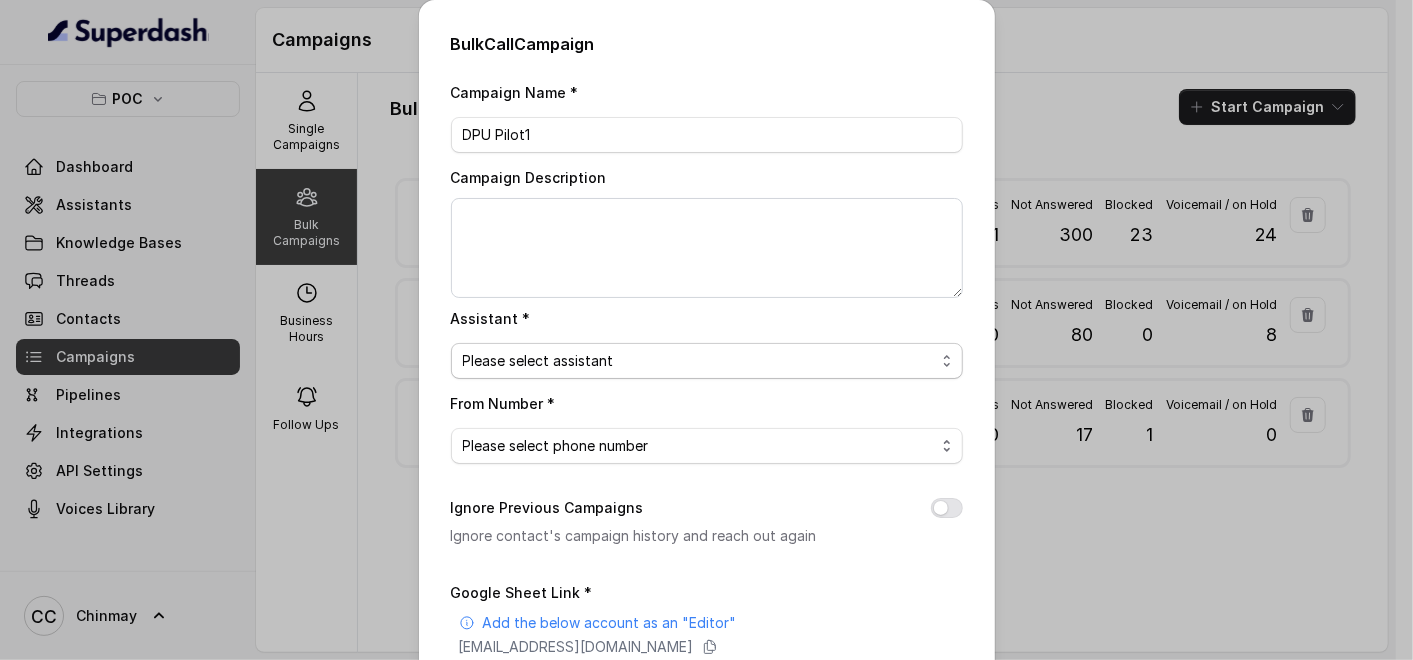 click on "Please select assistant Kotak Calling Assitant Kotak Absence Agent Inbound Call DYPatil Online MBA" at bounding box center (707, 361) 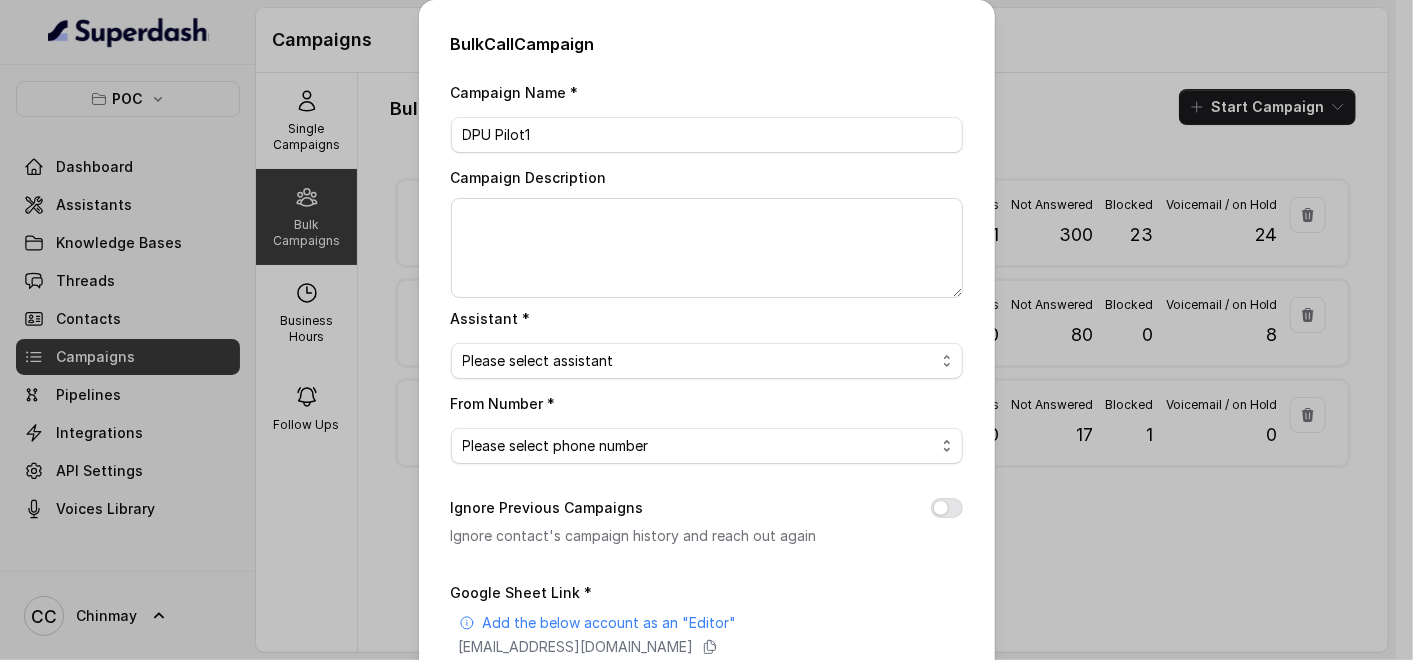 select on "687896097952b91eab061b87" 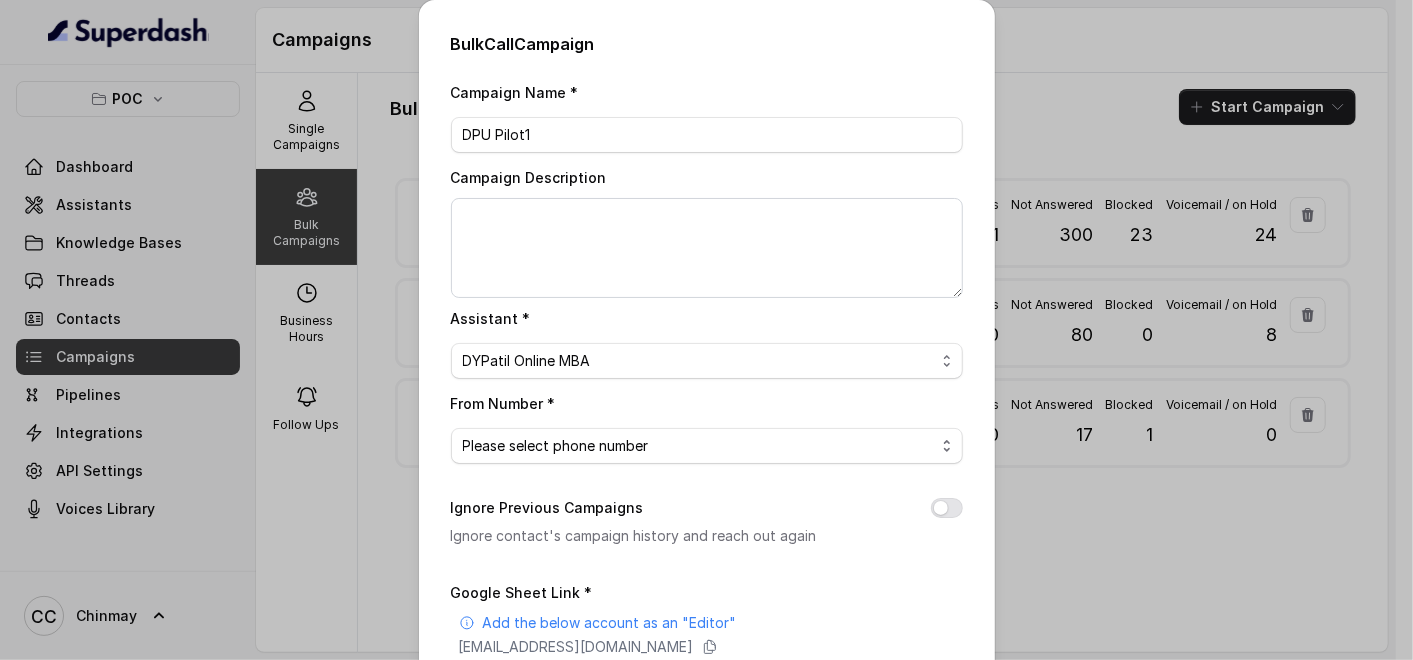 click on "Please select assistant Kotak Calling Assitant Kotak Absence Agent Inbound Call DYPatil Online MBA" at bounding box center (707, 361) 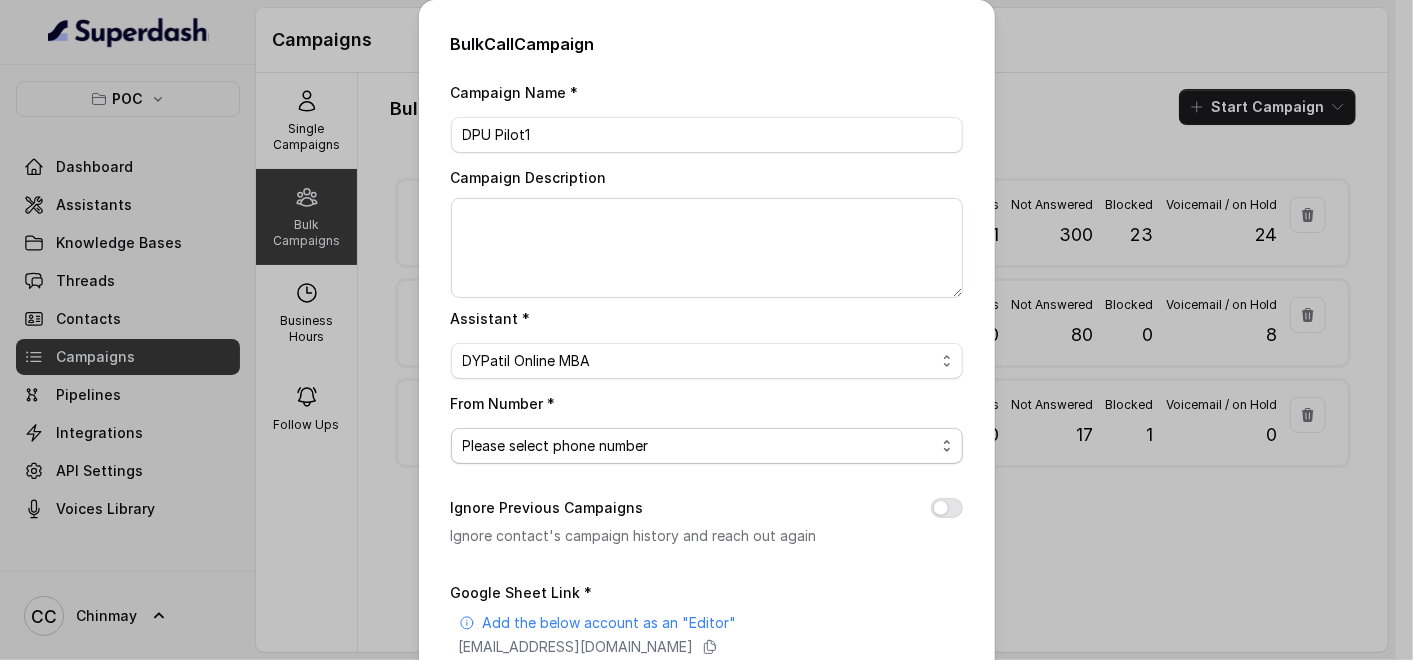 click on "Please select phone number" at bounding box center (707, 446) 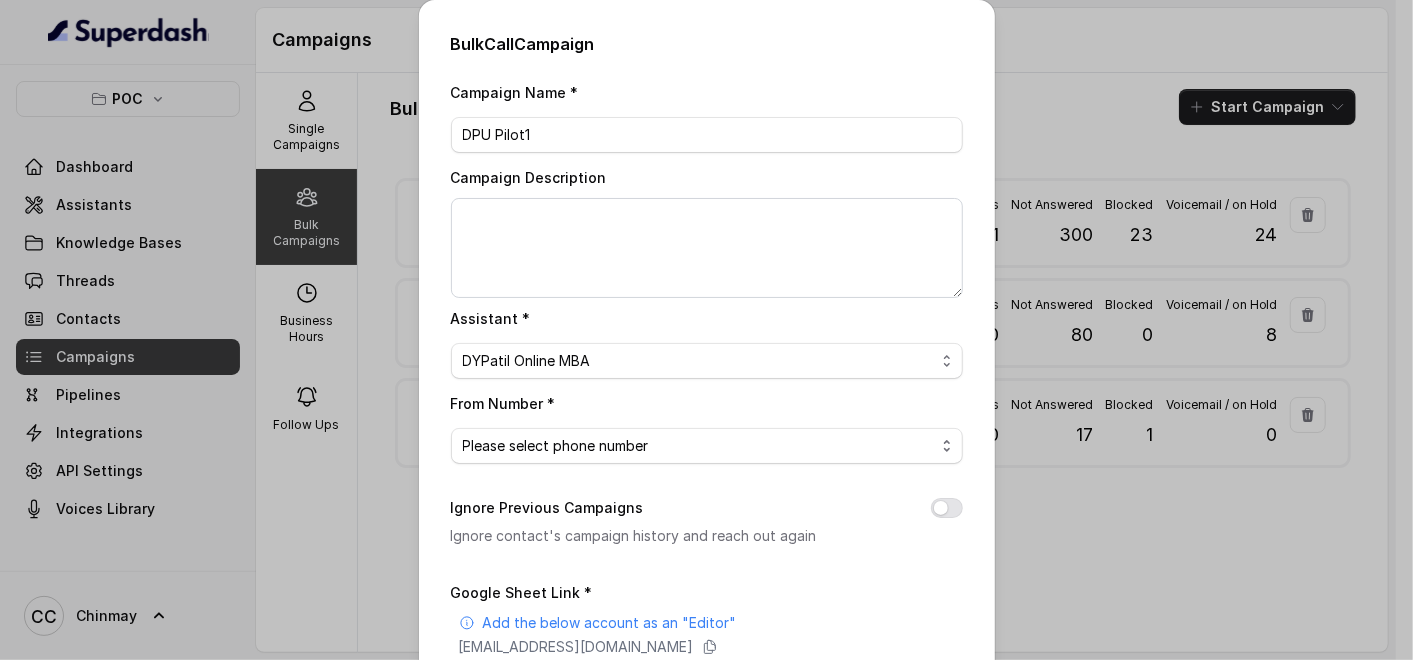 select on "[PHONE_NUMBER]" 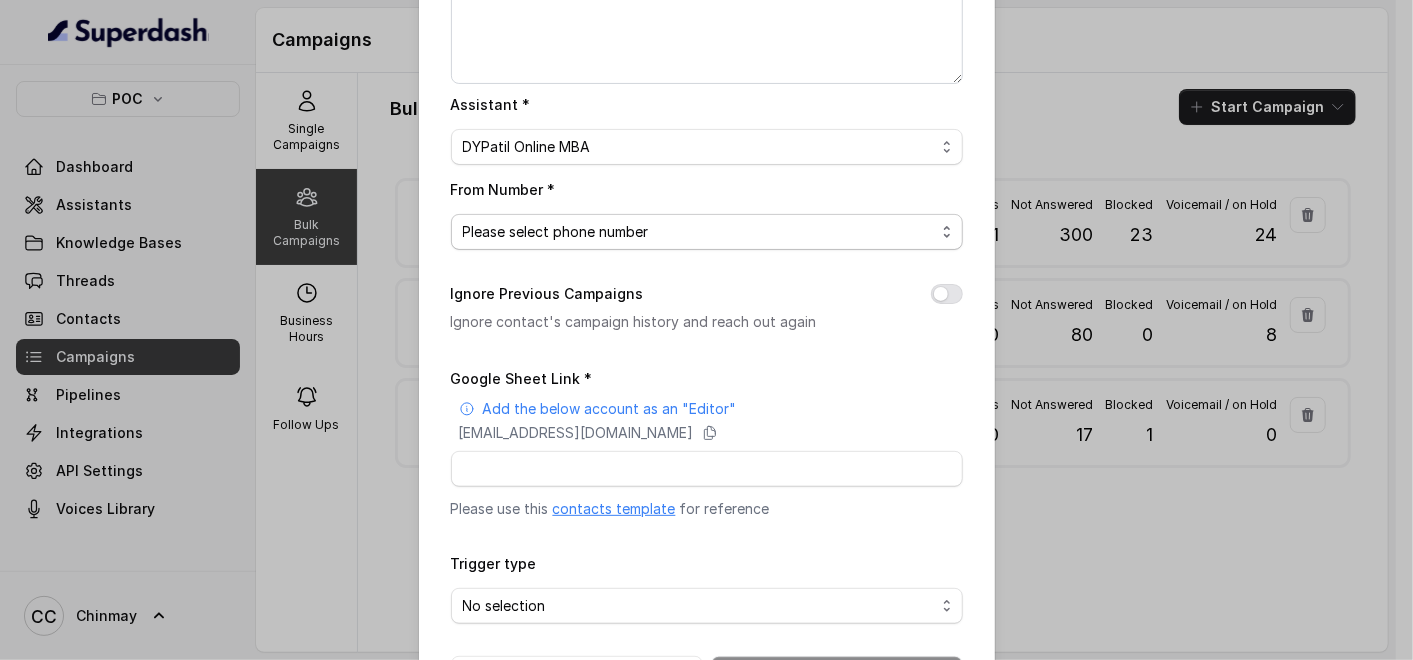 scroll, scrollTop: 293, scrollLeft: 0, axis: vertical 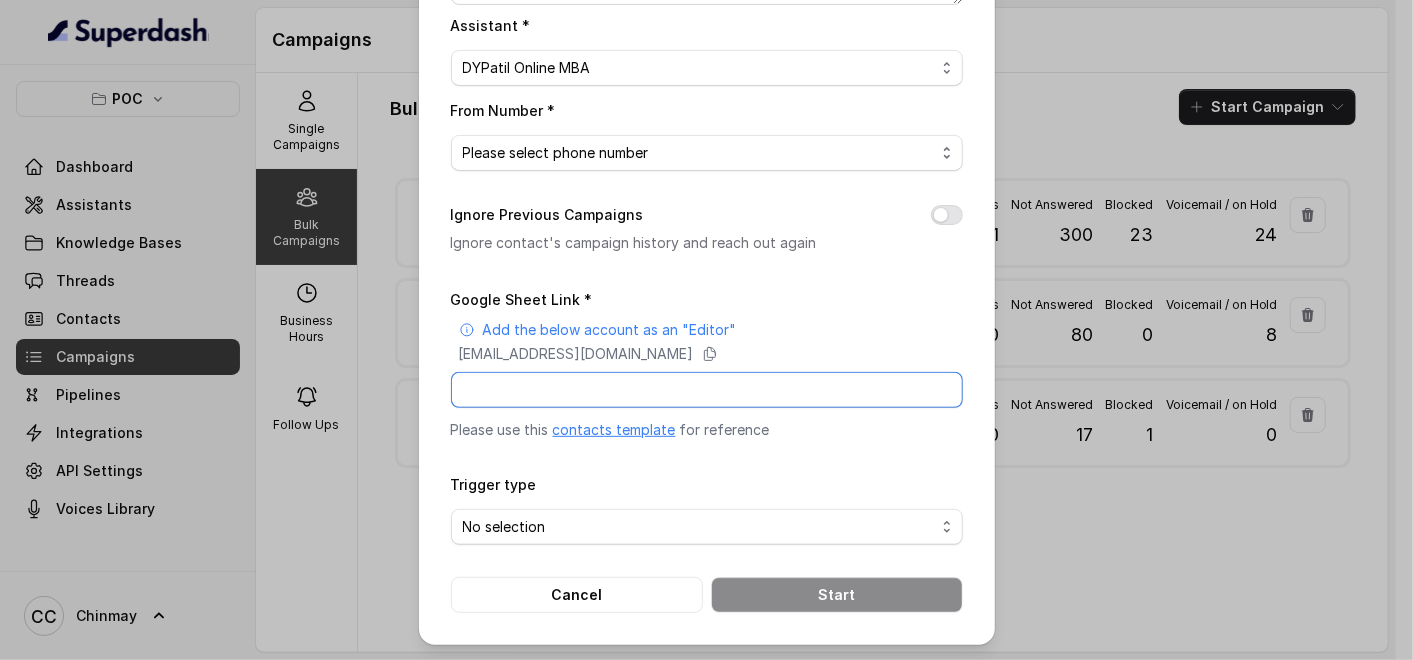 click on "Google Sheet Link *" at bounding box center (707, 390) 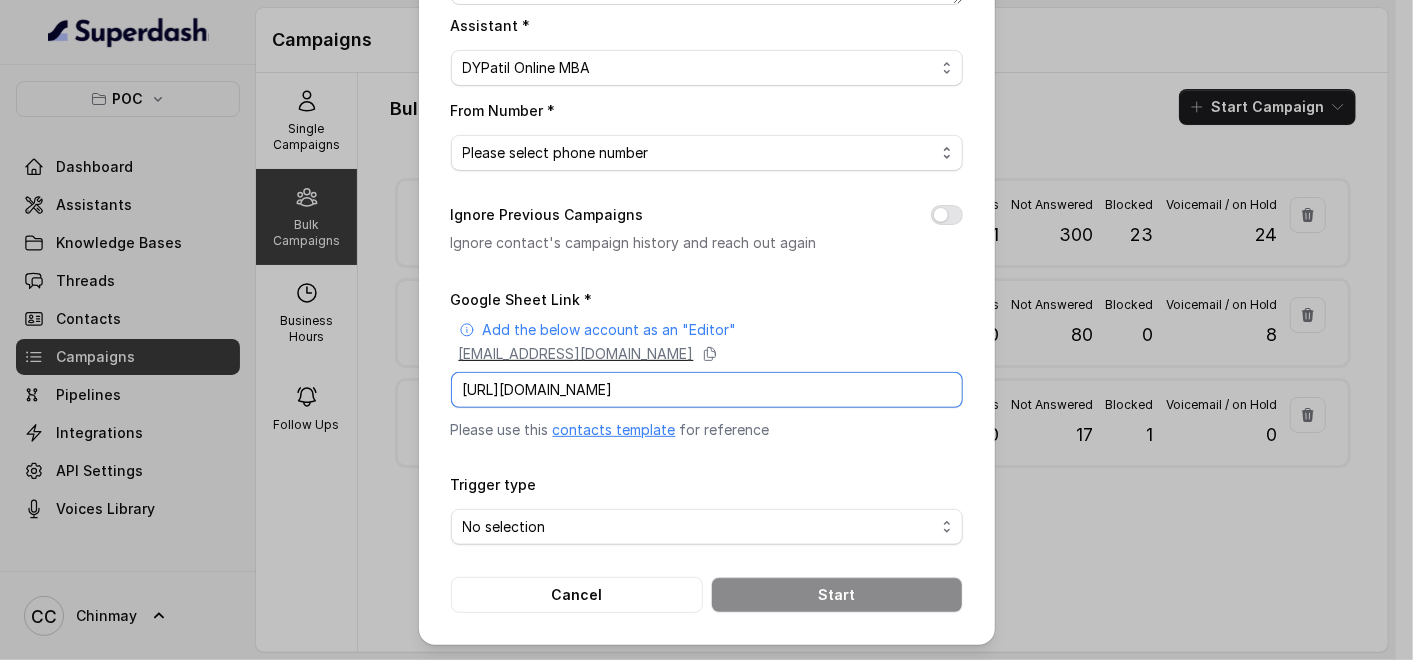 scroll, scrollTop: 0, scrollLeft: 261, axis: horizontal 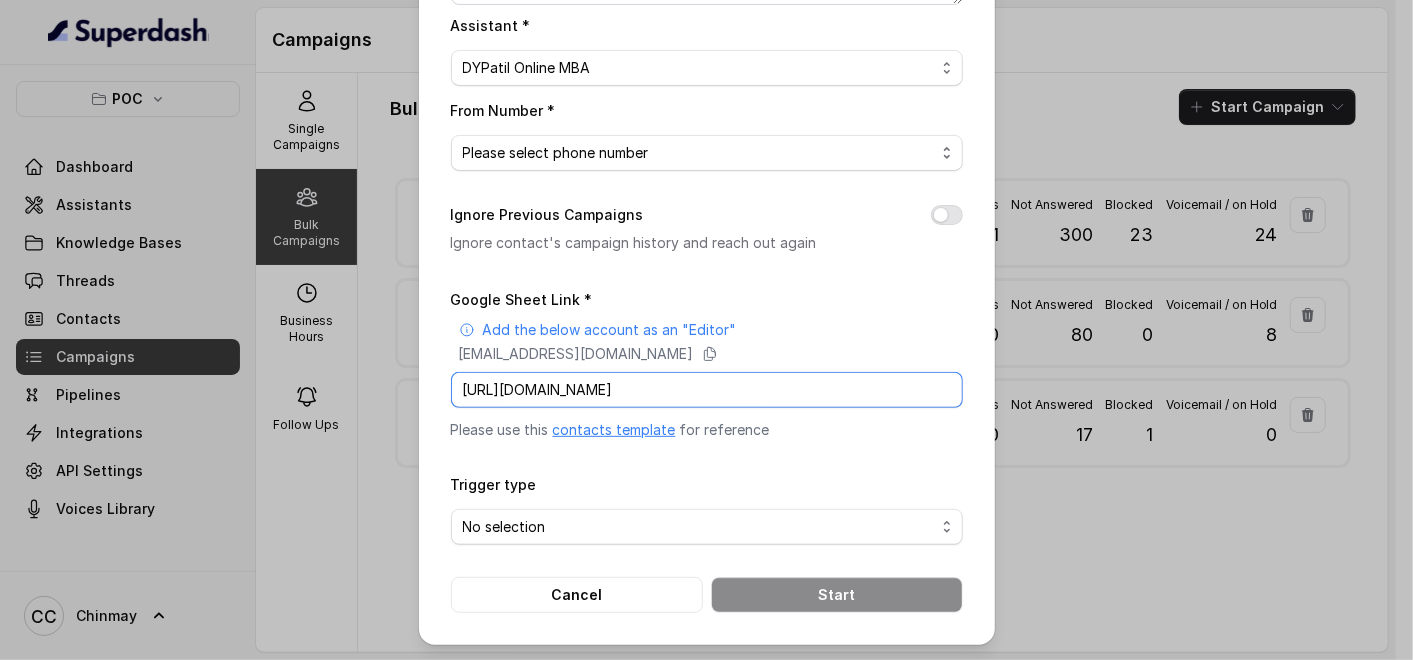 type on "[URL][DOMAIN_NAME]" 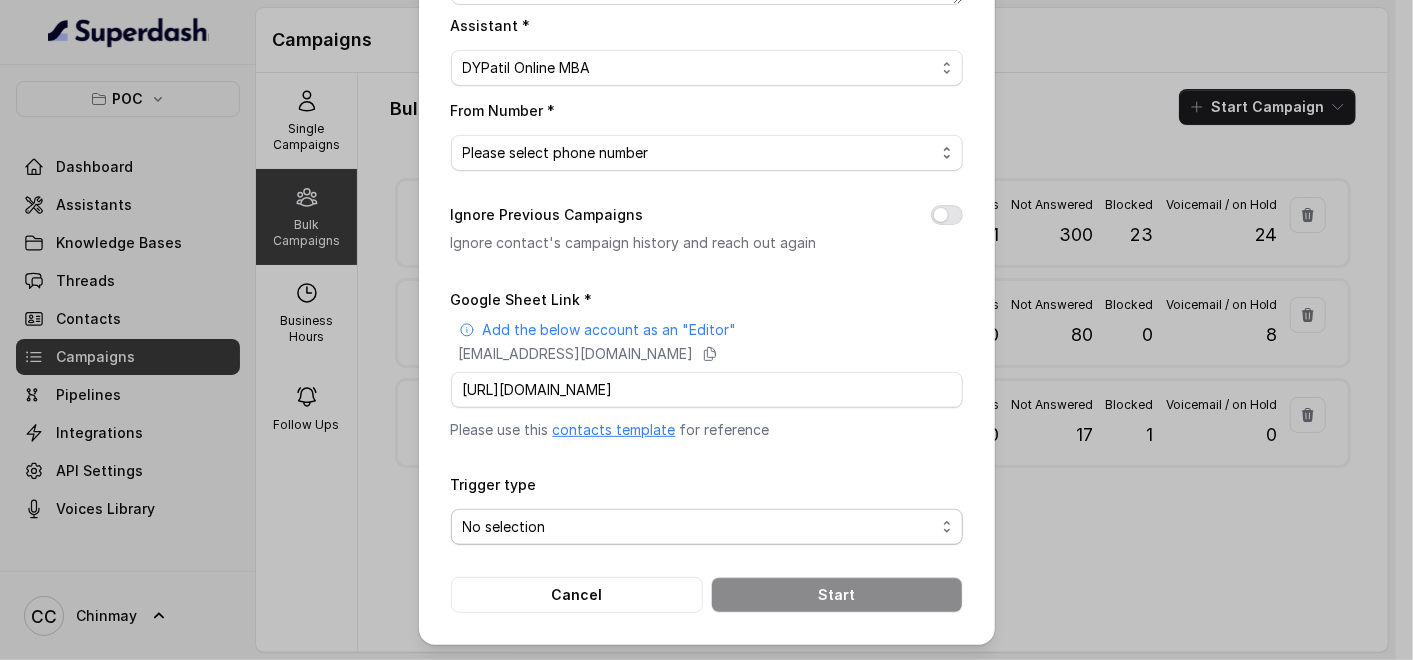 scroll, scrollTop: 0, scrollLeft: 0, axis: both 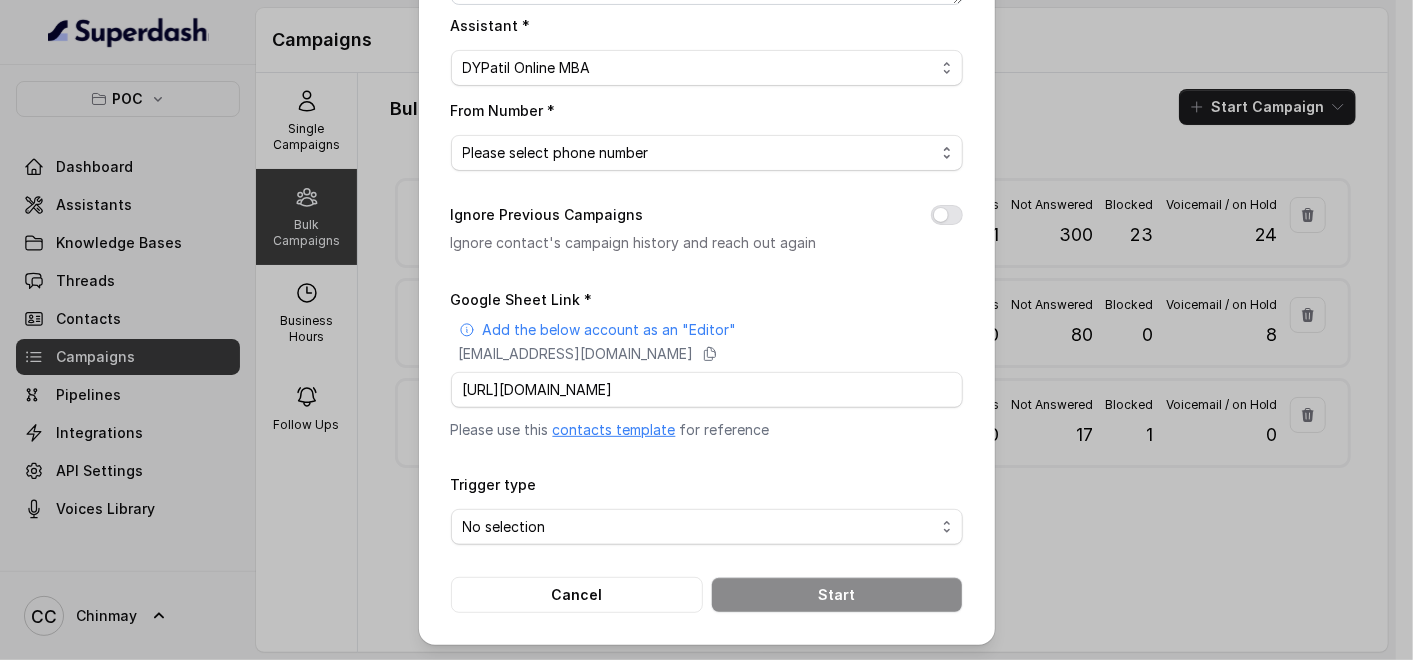 select on "triggerBasedOnCampaign" 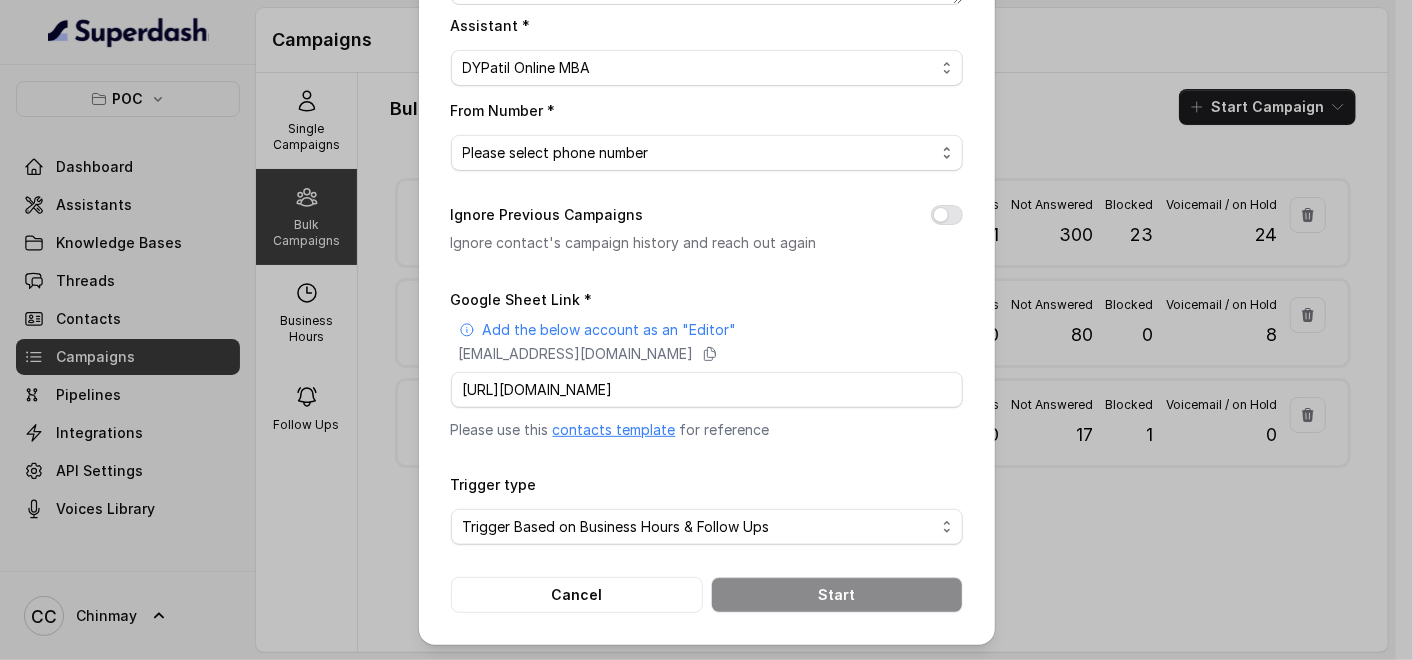 click on "No selection Trigger Immediately Trigger Based on Business Hours & Follow Ups" at bounding box center [707, 527] 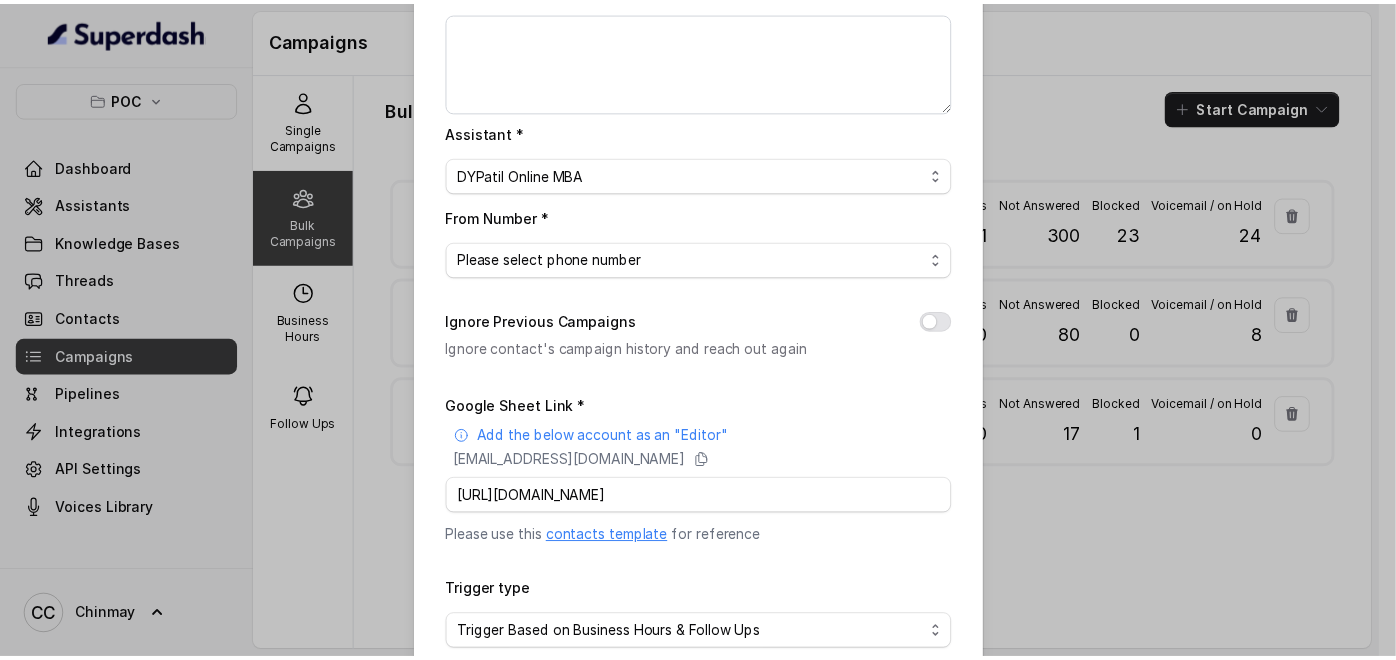 scroll, scrollTop: 293, scrollLeft: 0, axis: vertical 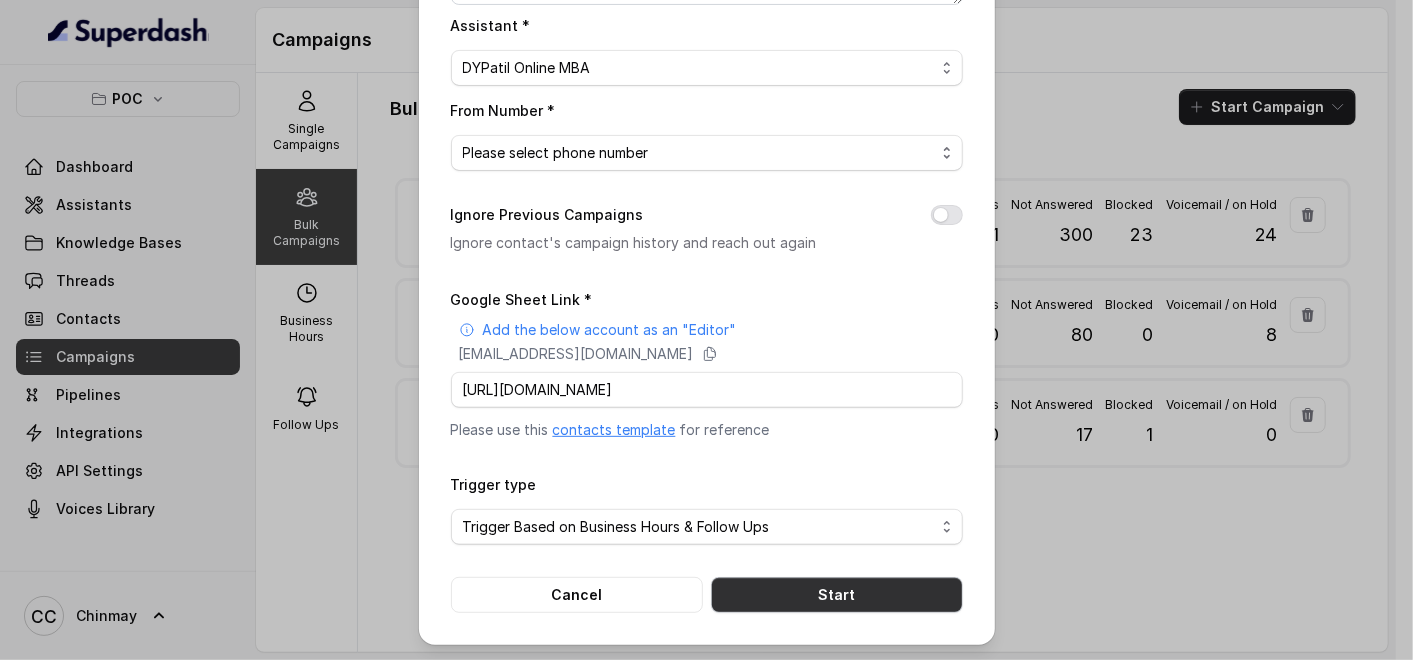 click on "Start" at bounding box center [837, 595] 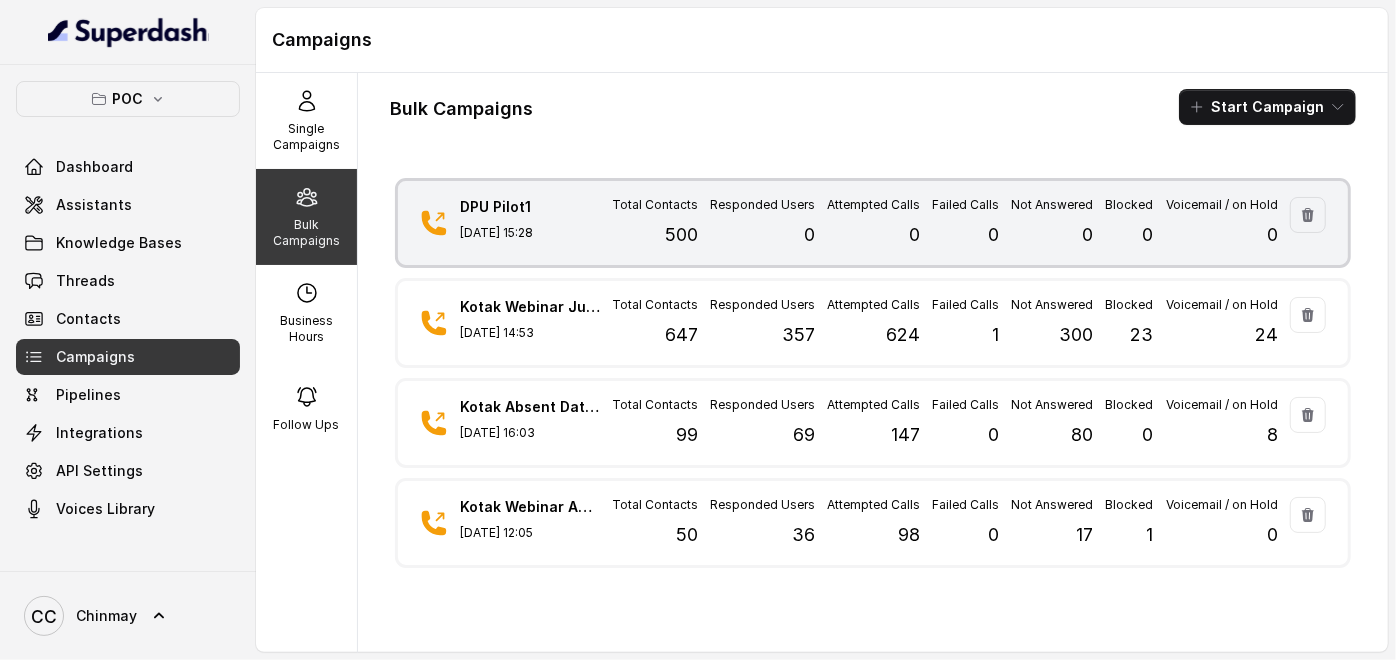 click on "Responded Users 0" at bounding box center (762, 223) 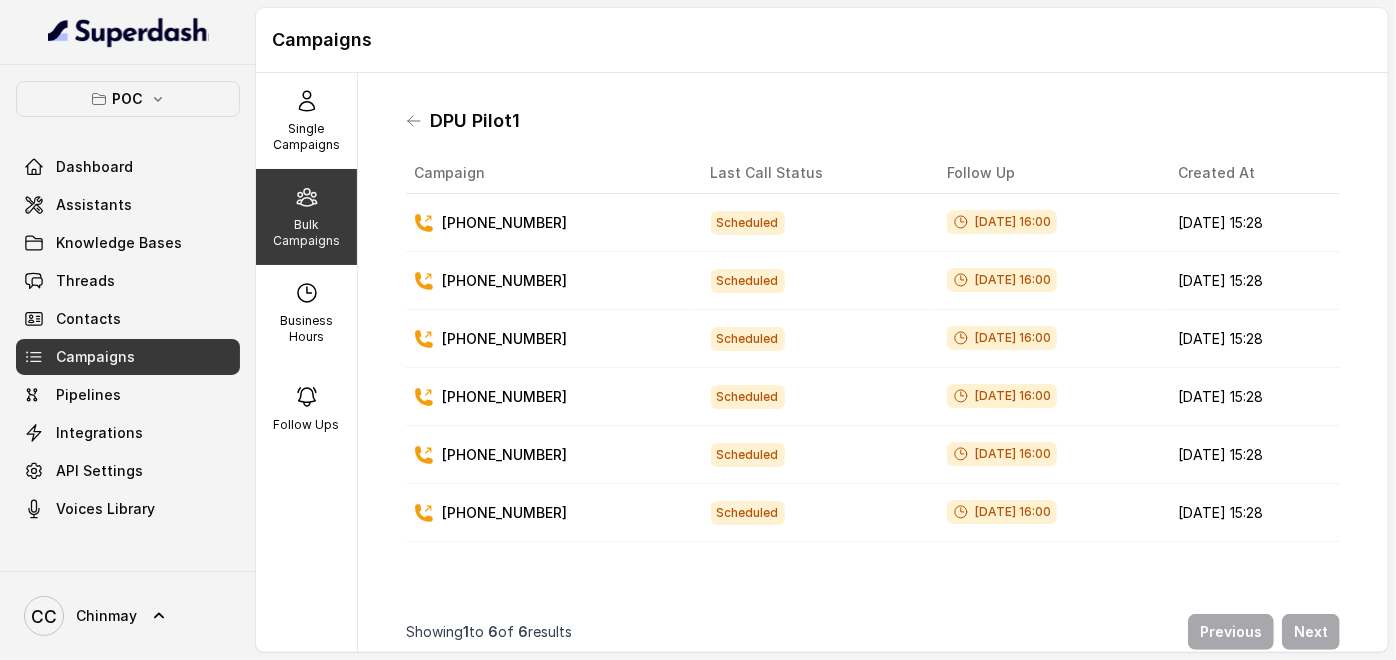 scroll, scrollTop: 0, scrollLeft: 0, axis: both 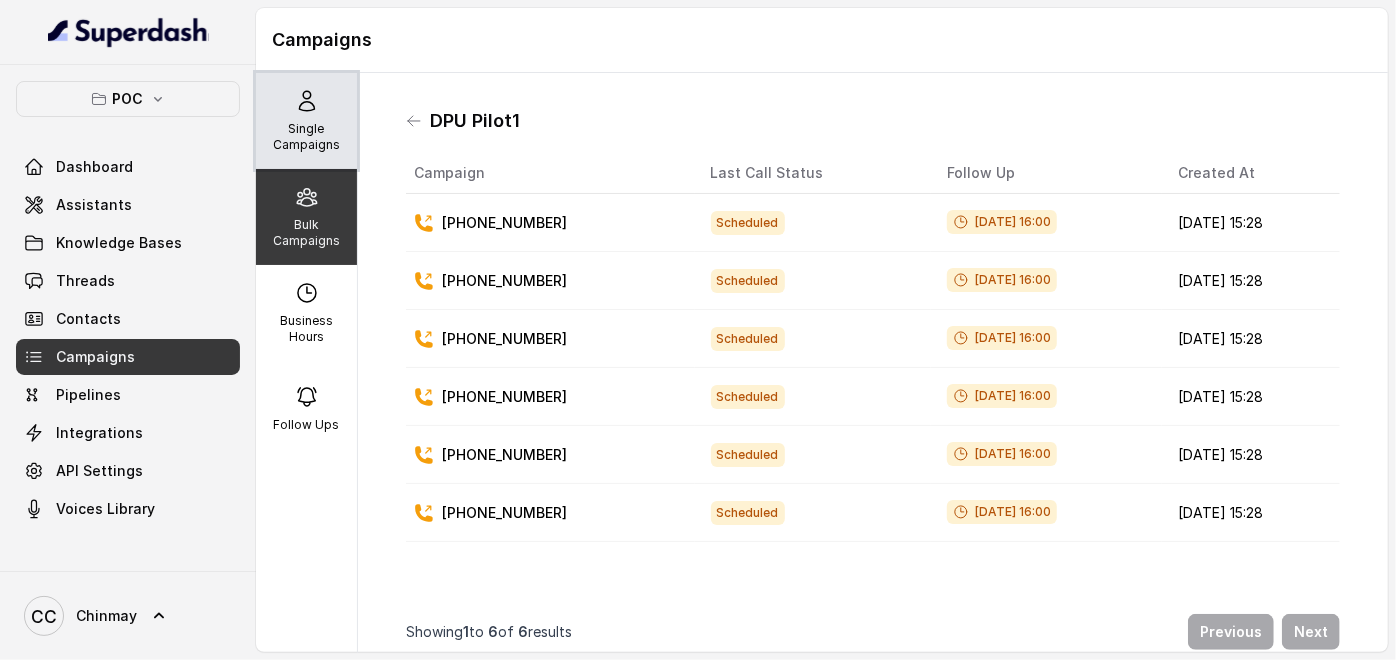 click 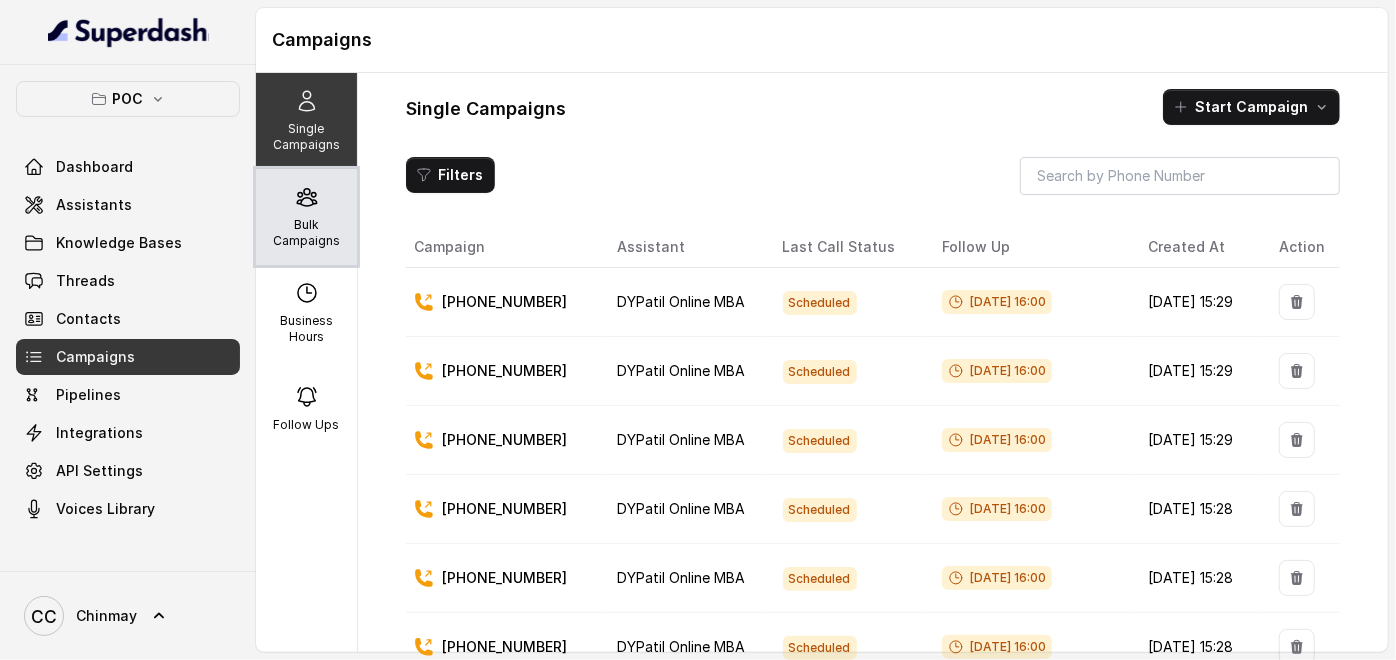click on "Bulk Campaigns" at bounding box center (306, 233) 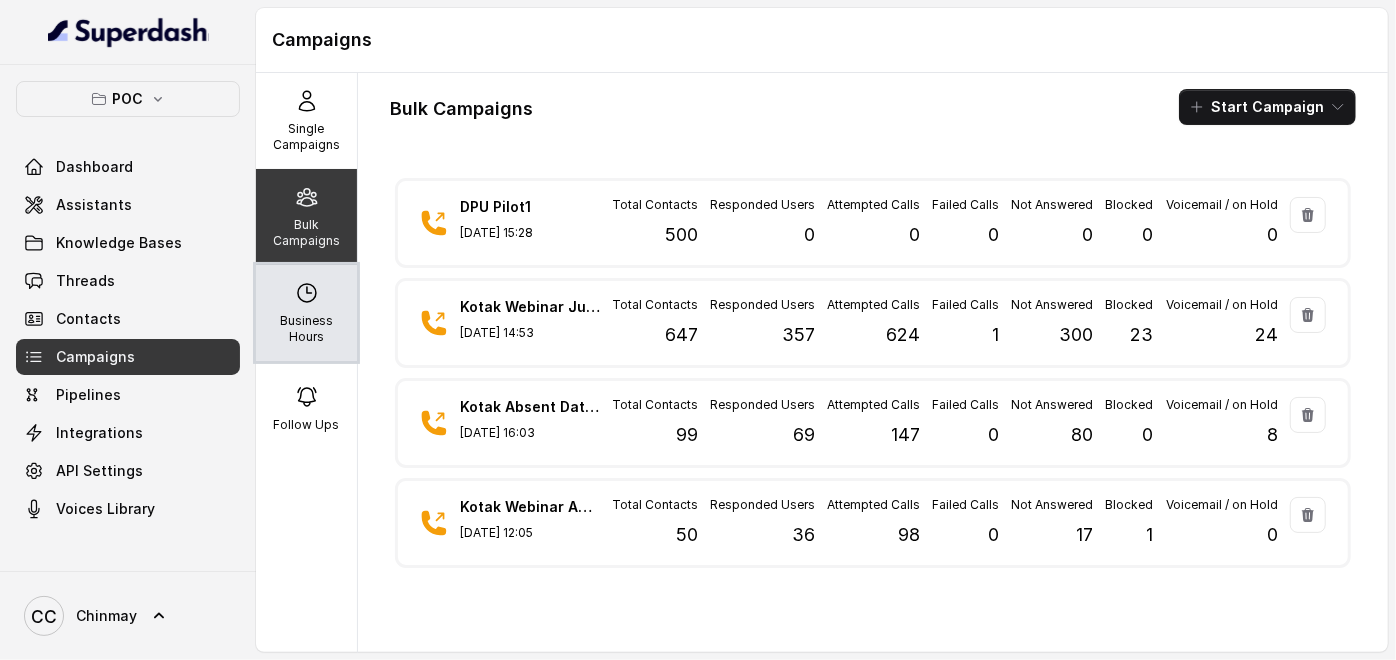 click on "Business Hours" at bounding box center (306, 313) 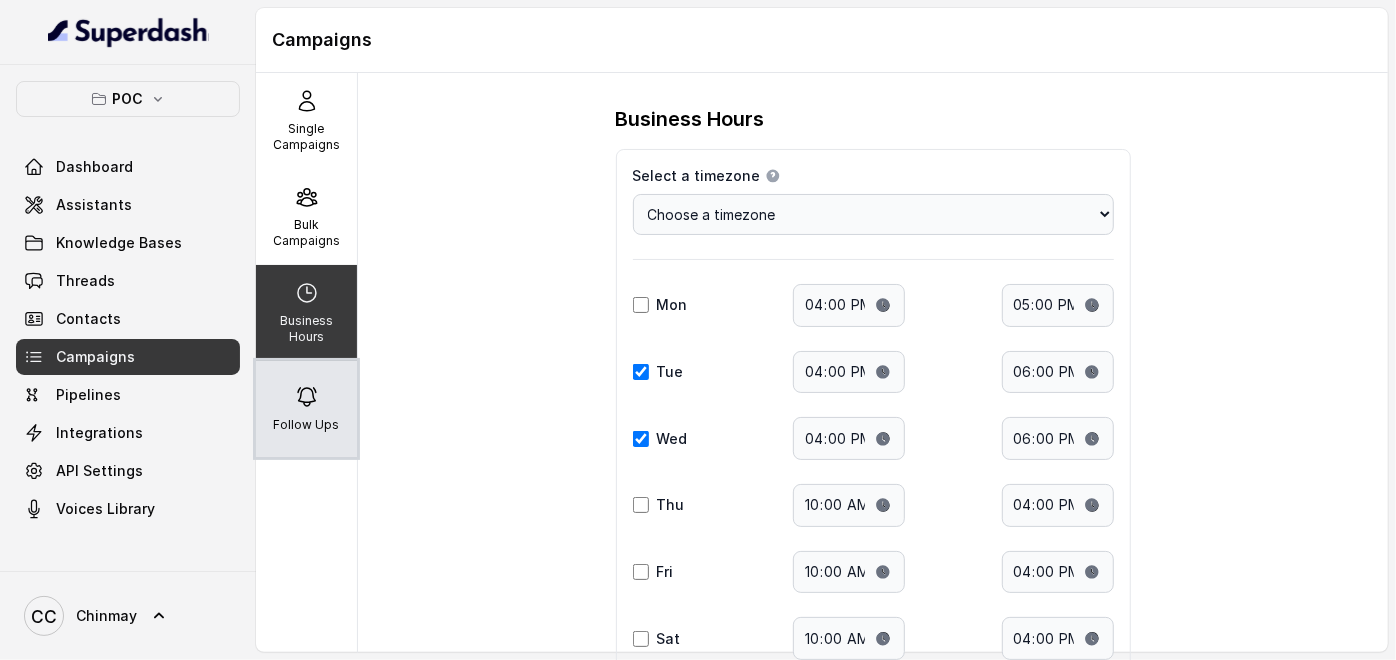click 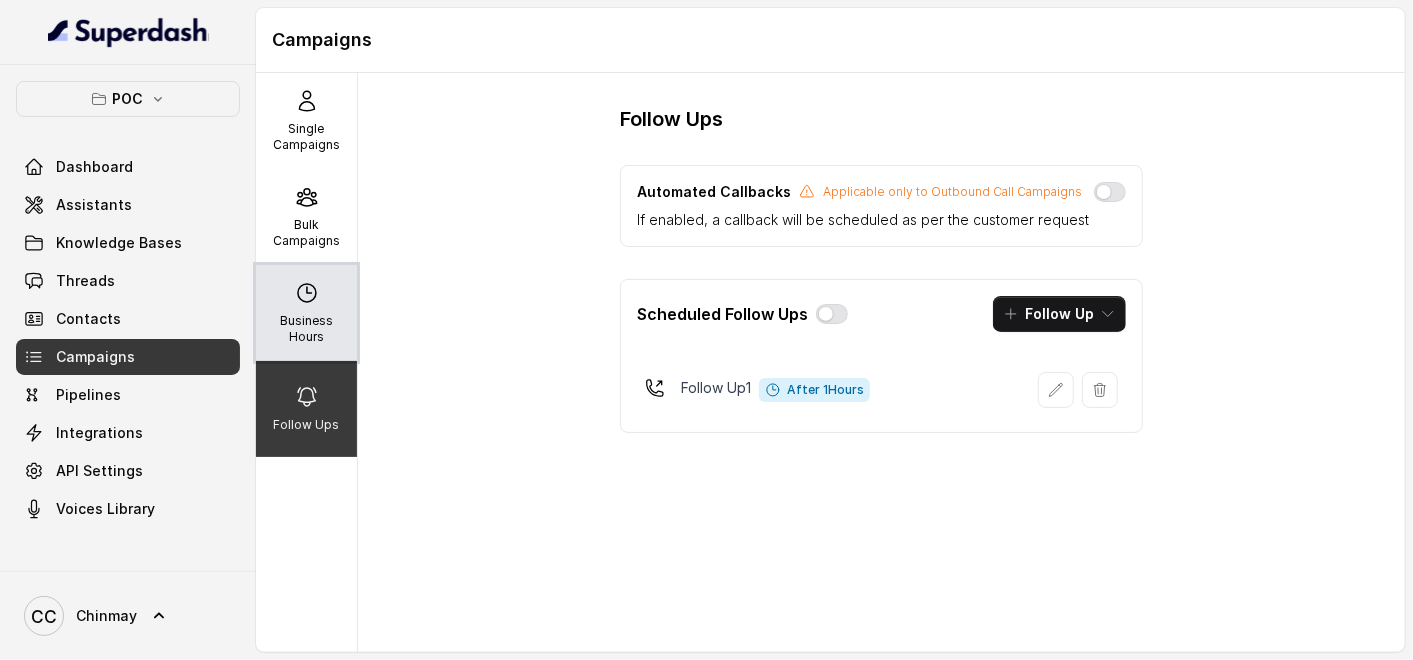 click on "Business Hours" at bounding box center (306, 313) 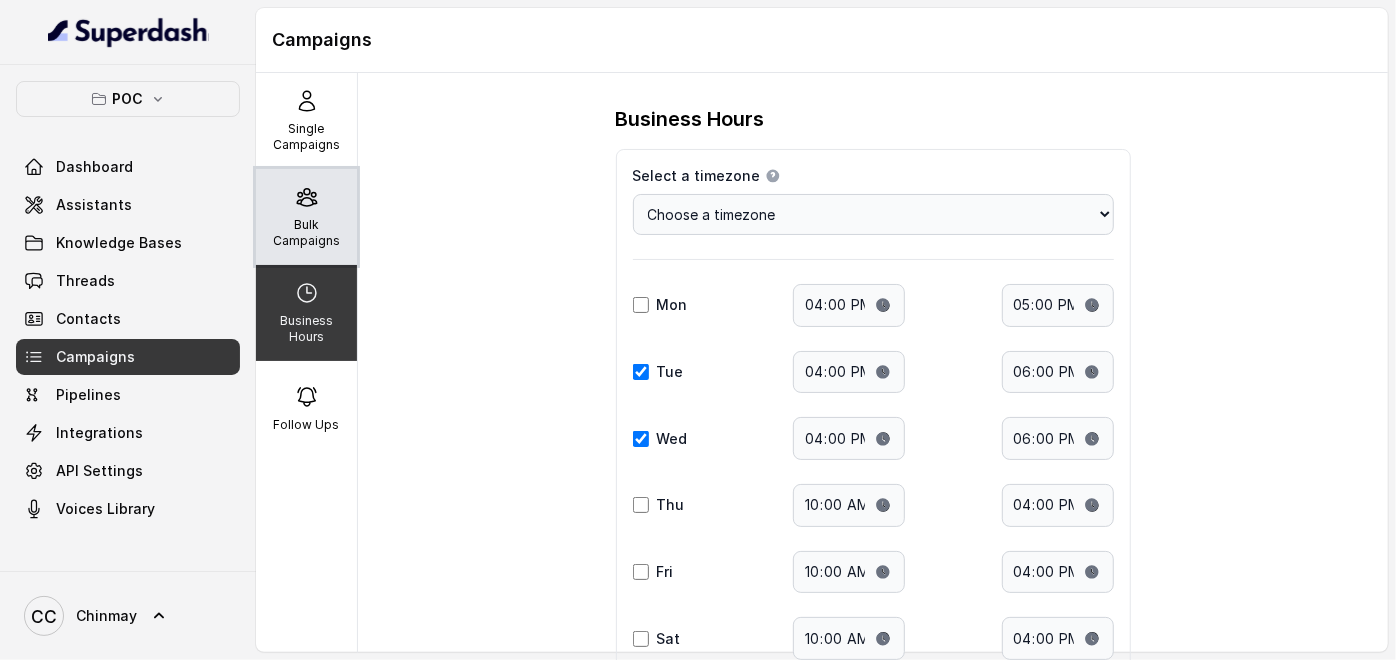 click on "Bulk Campaigns" at bounding box center [306, 233] 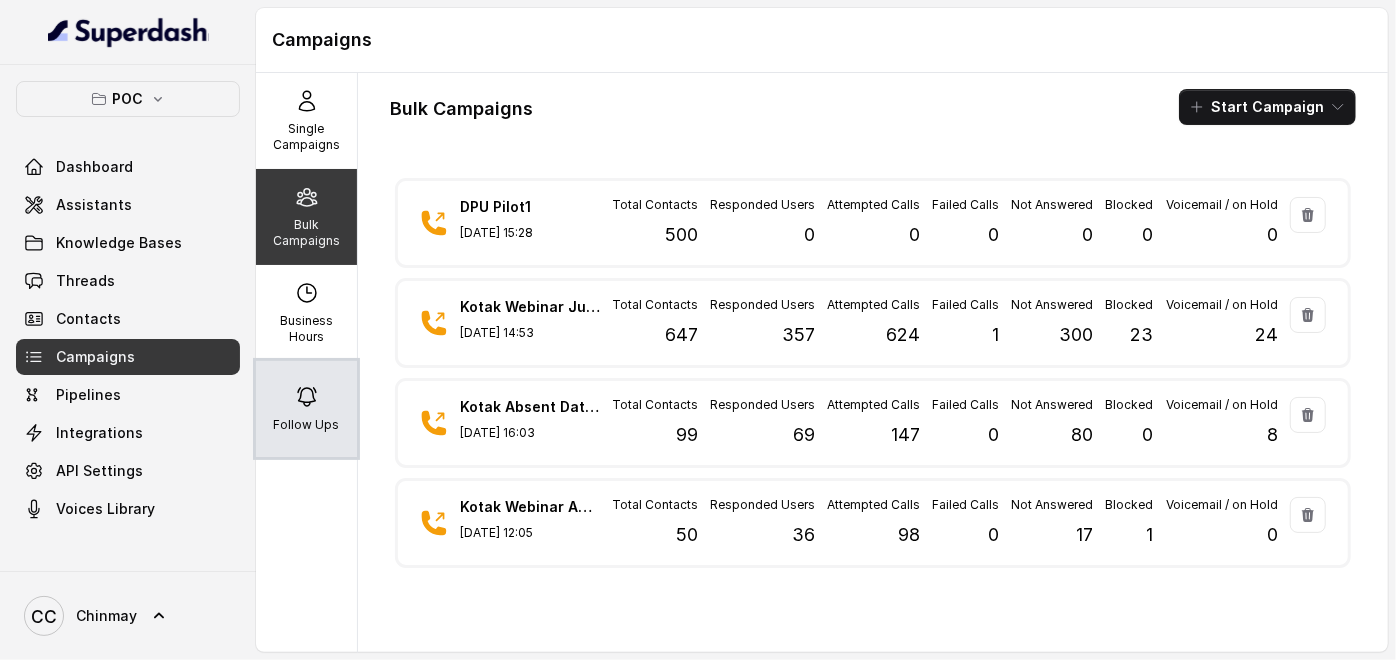 click on "Follow Ups" at bounding box center (306, 409) 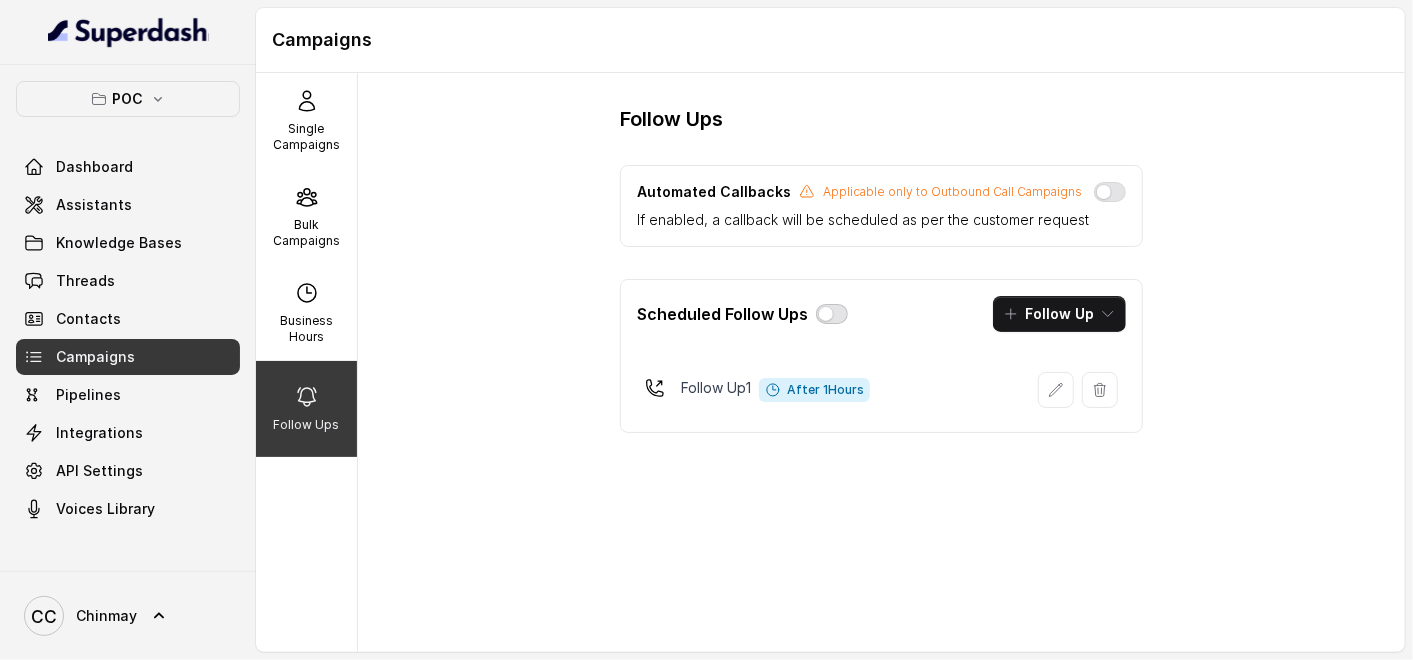 click at bounding box center (832, 314) 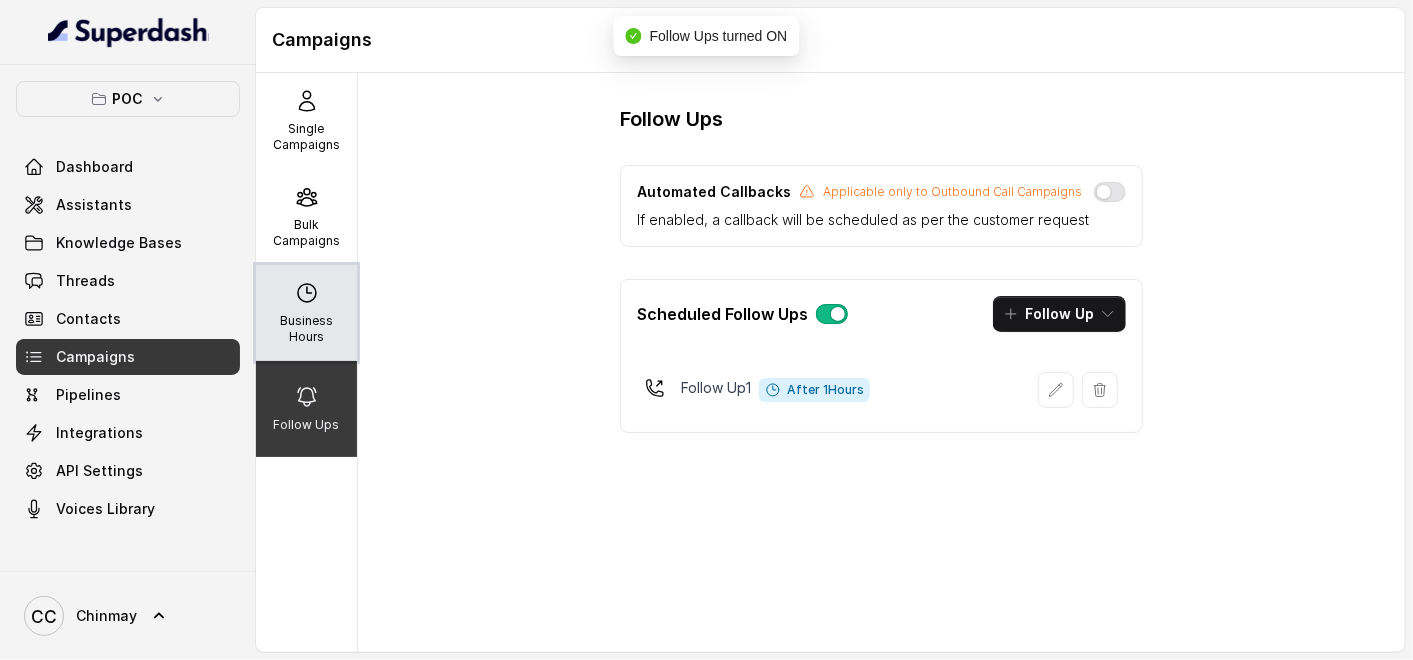 click on "Business Hours" at bounding box center (306, 313) 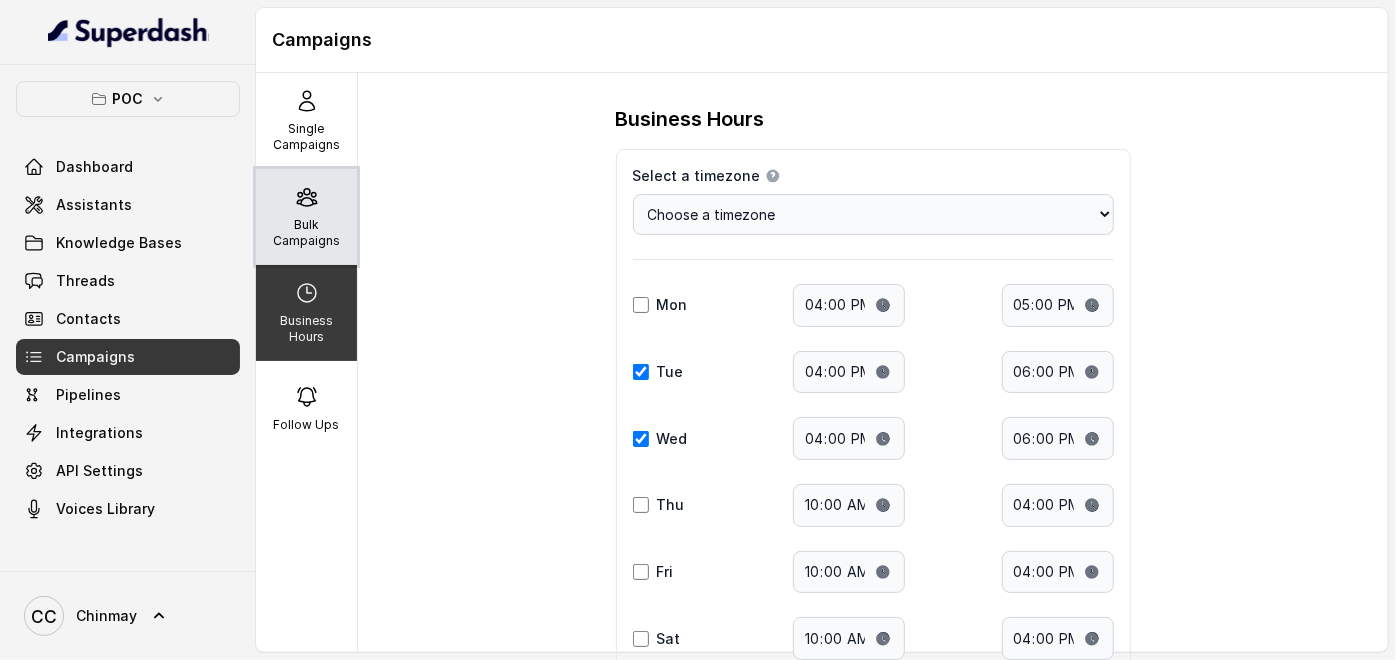 click on "Bulk Campaigns" at bounding box center (306, 233) 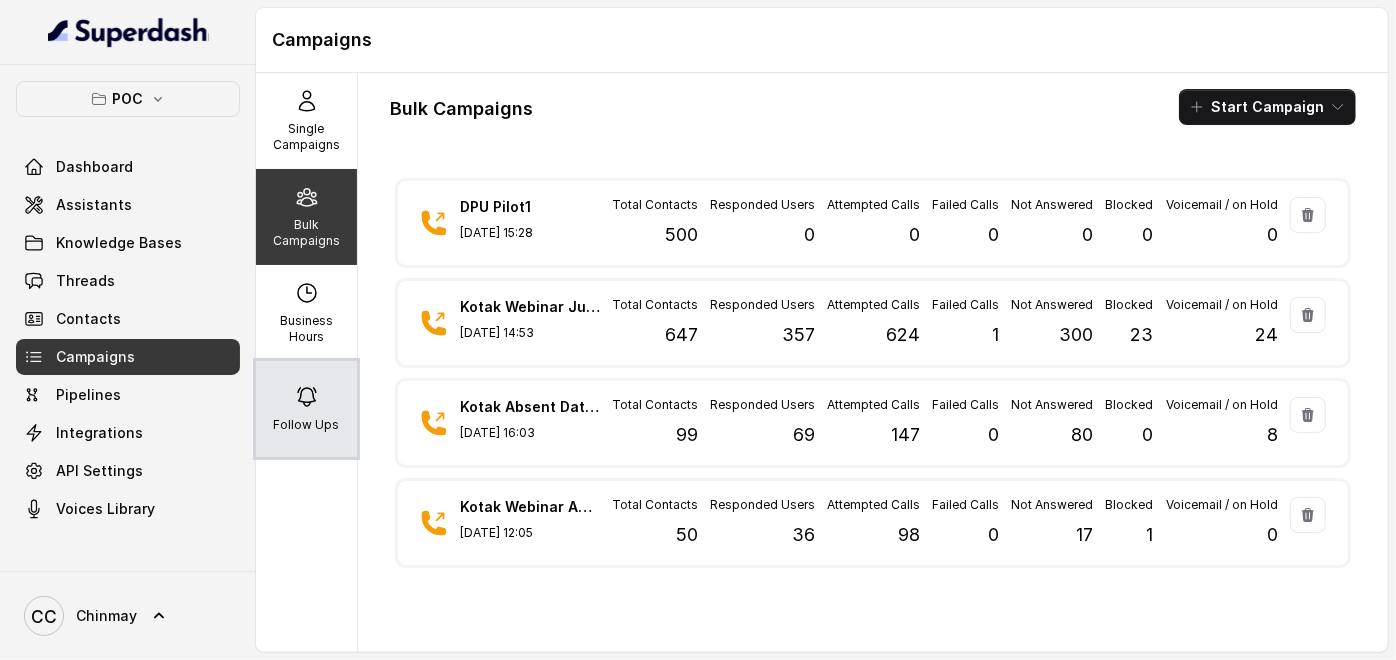 click 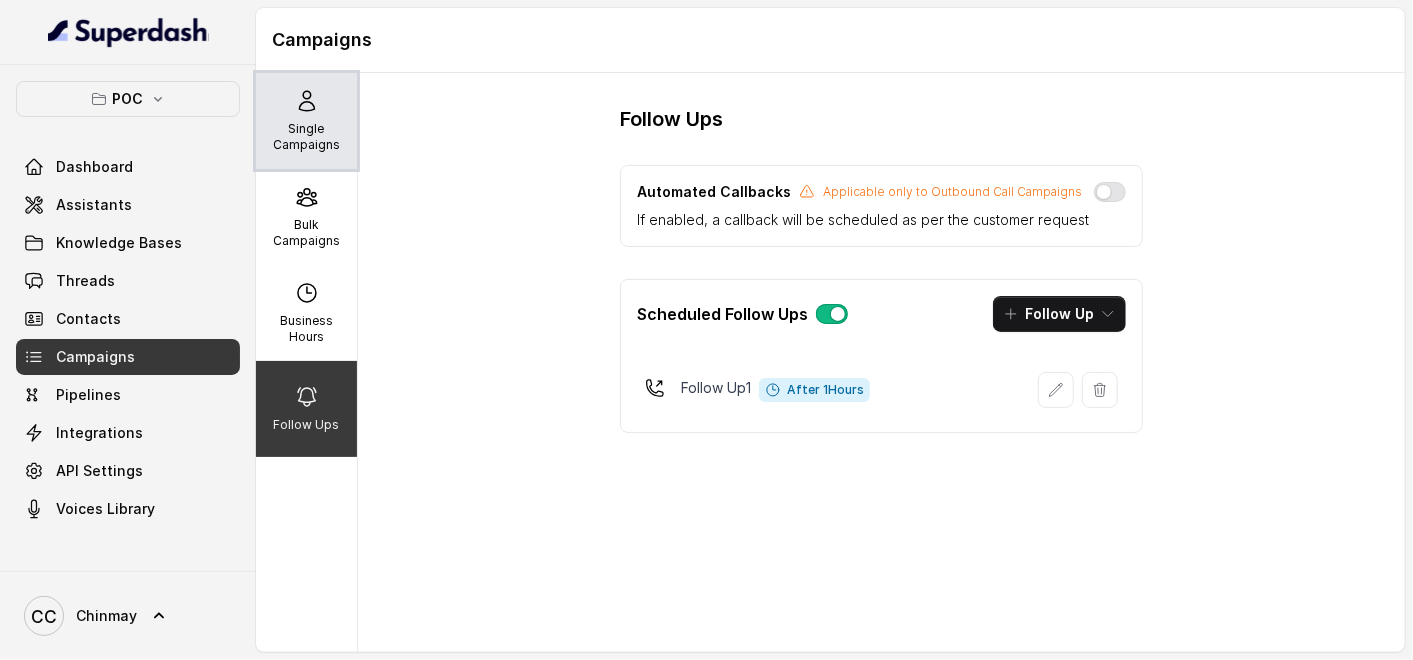 click on "Single Campaigns" at bounding box center (306, 121) 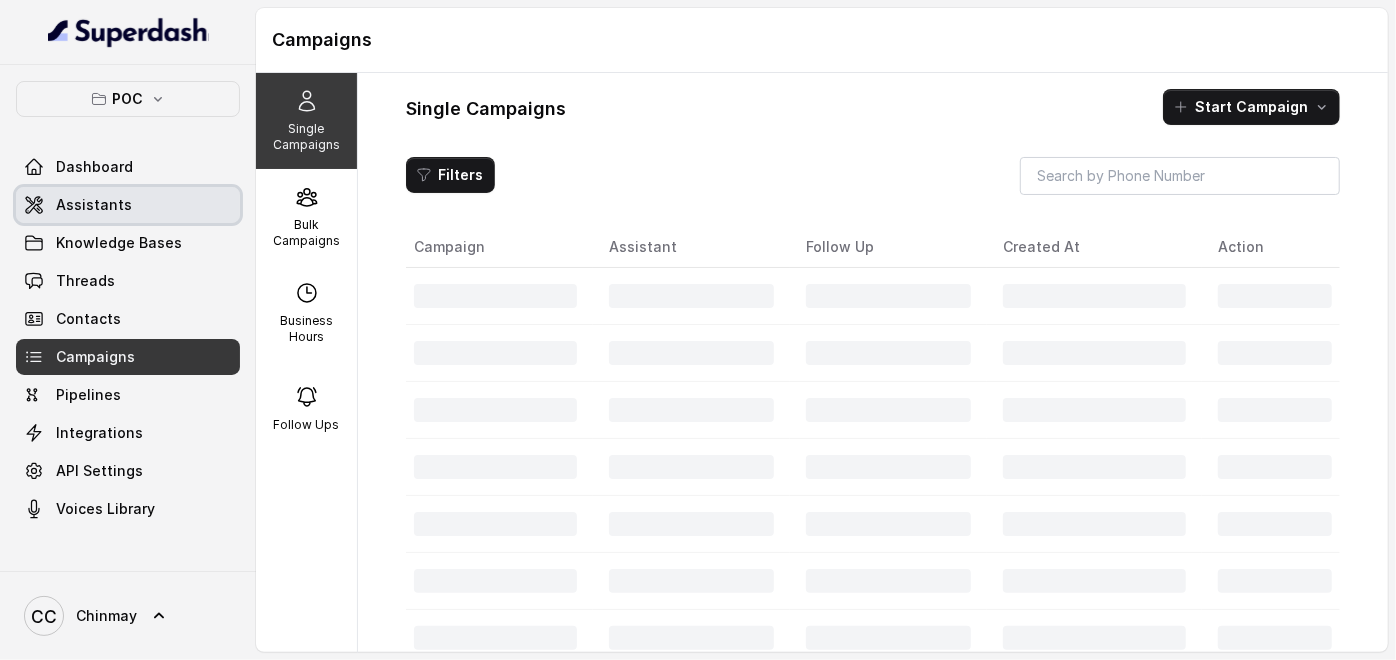 drag, startPoint x: 162, startPoint y: 209, endPoint x: 169, endPoint y: 301, distance: 92.26592 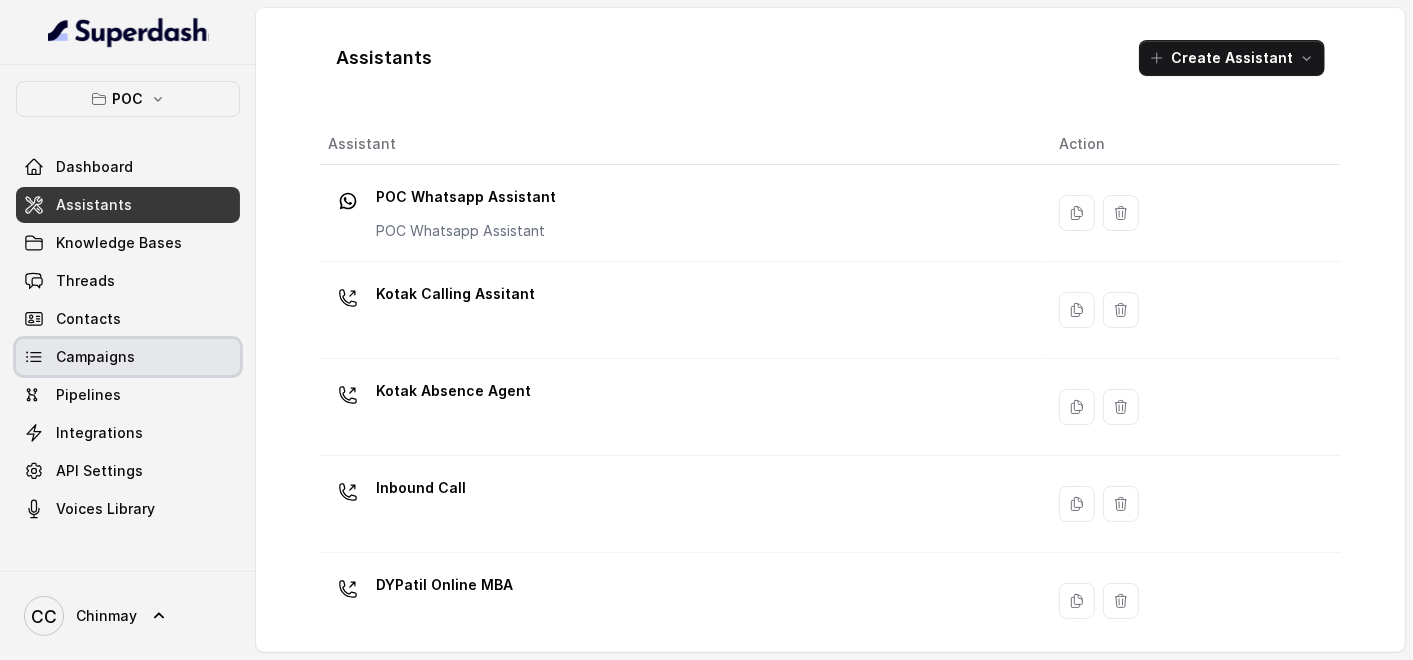click on "Campaigns" at bounding box center [95, 357] 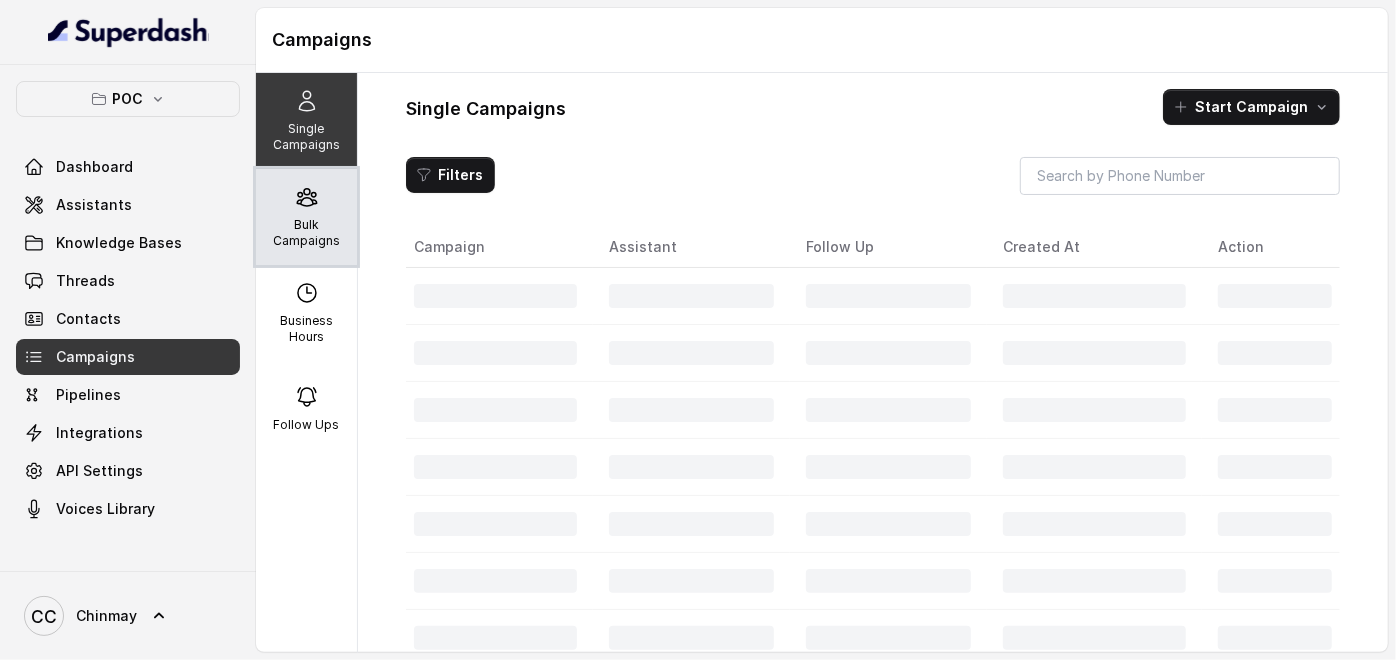 click on "Bulk Campaigns" at bounding box center (306, 217) 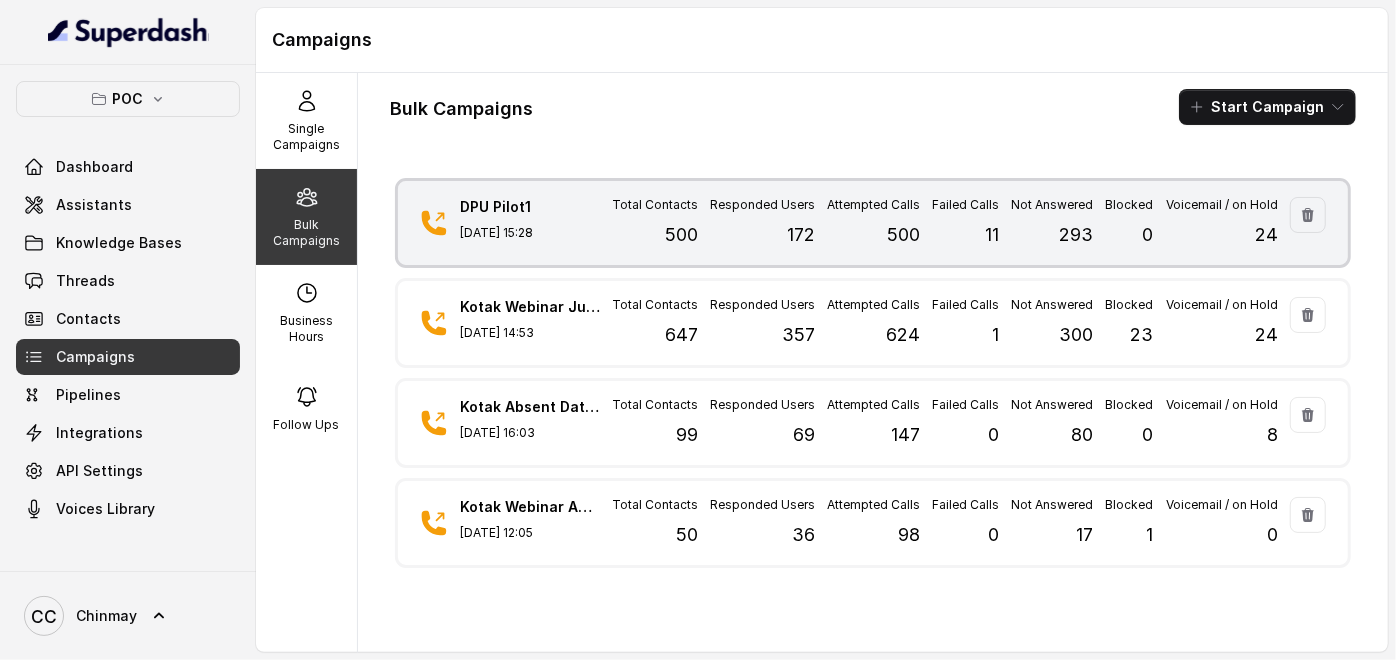 click on "DPU Pilot1 [DATE] 15:28 Total Contacts 500 Responded Users 172 Attempted Calls 500 Failed Calls 11 Not Answered 293 Blocked 0 Voicemail / on Hold 24" at bounding box center [873, 223] 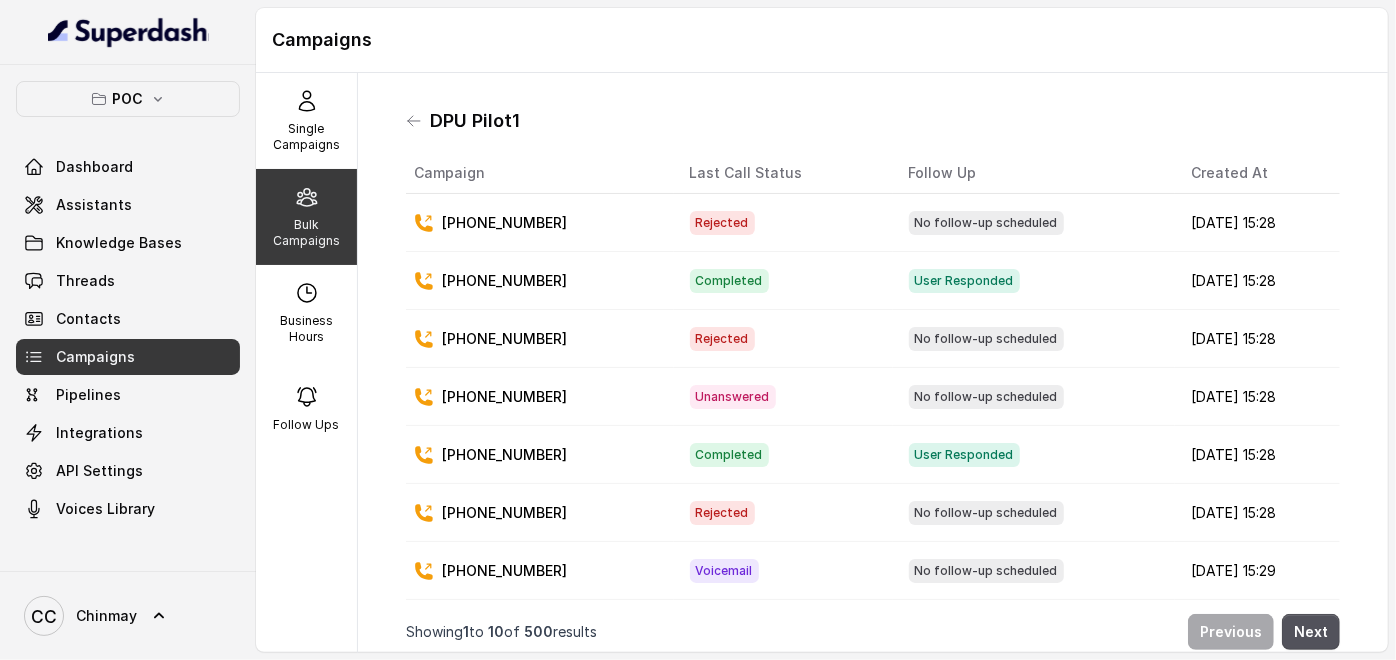 click on "Bulk Campaigns" at bounding box center (306, 233) 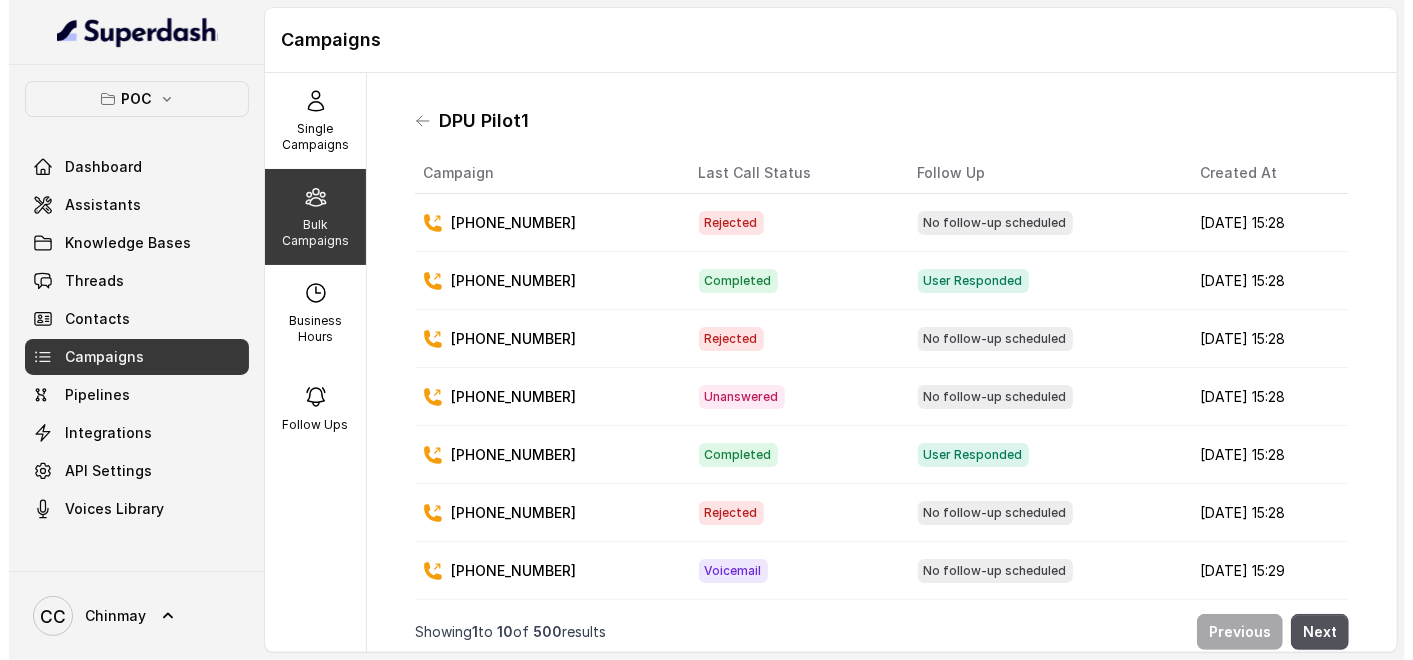 scroll, scrollTop: 178, scrollLeft: 0, axis: vertical 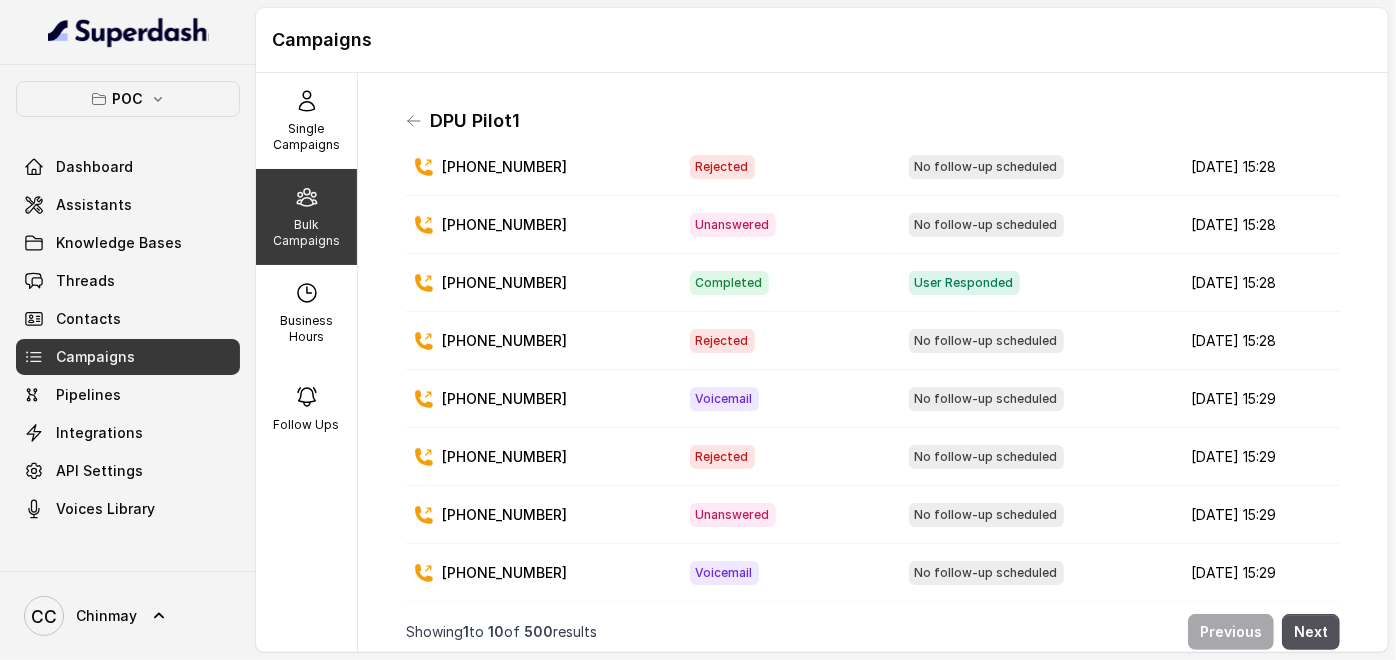 click on "Bulk Campaigns" at bounding box center [306, 217] 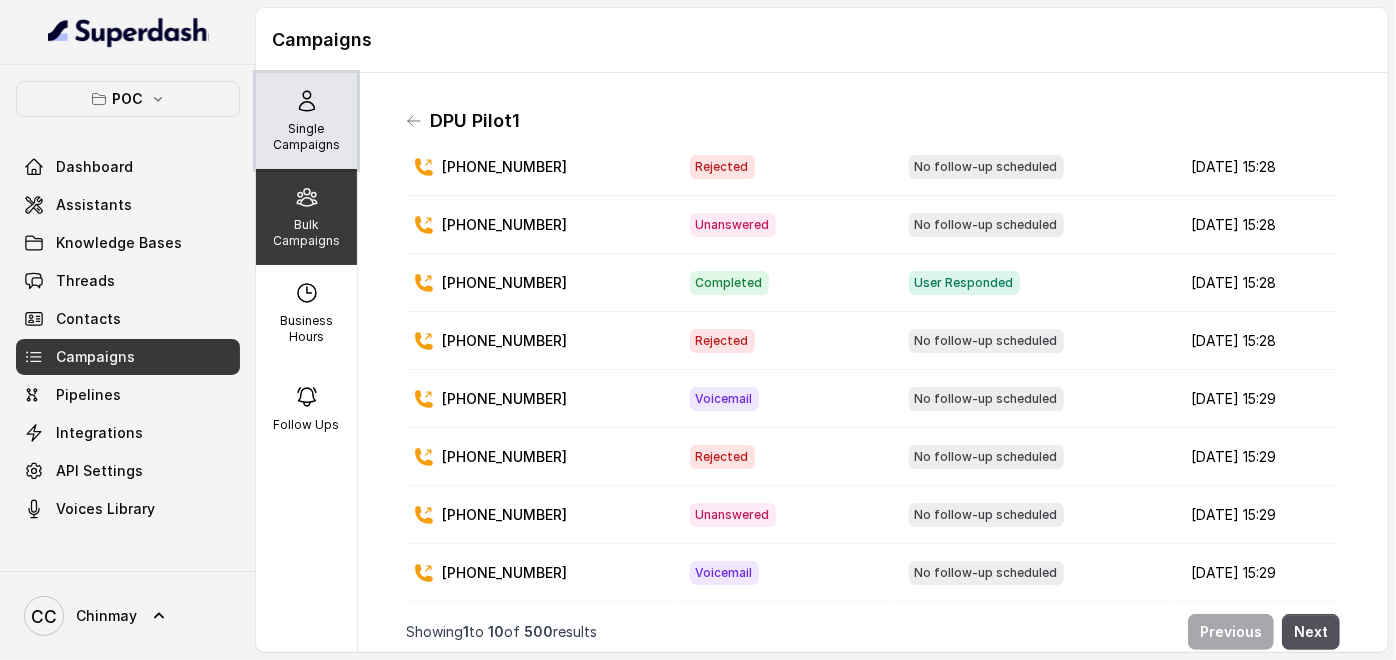 click 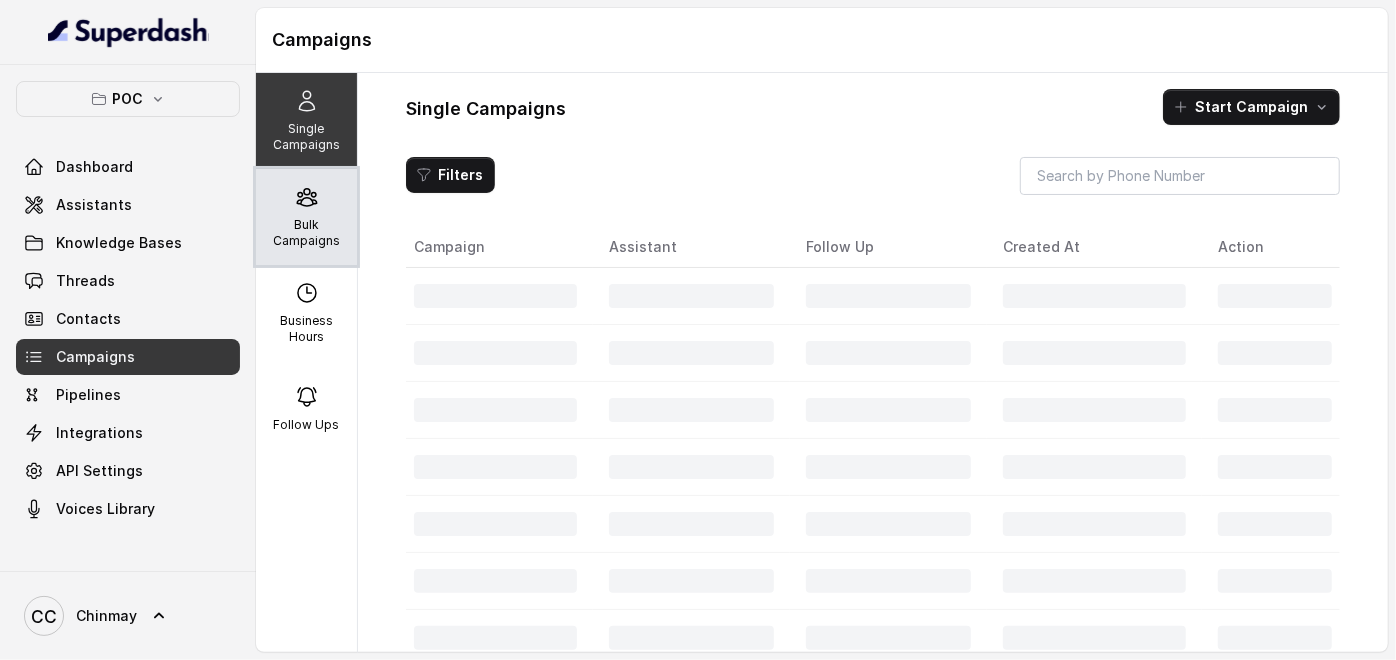 click on "Bulk Campaigns" at bounding box center [306, 217] 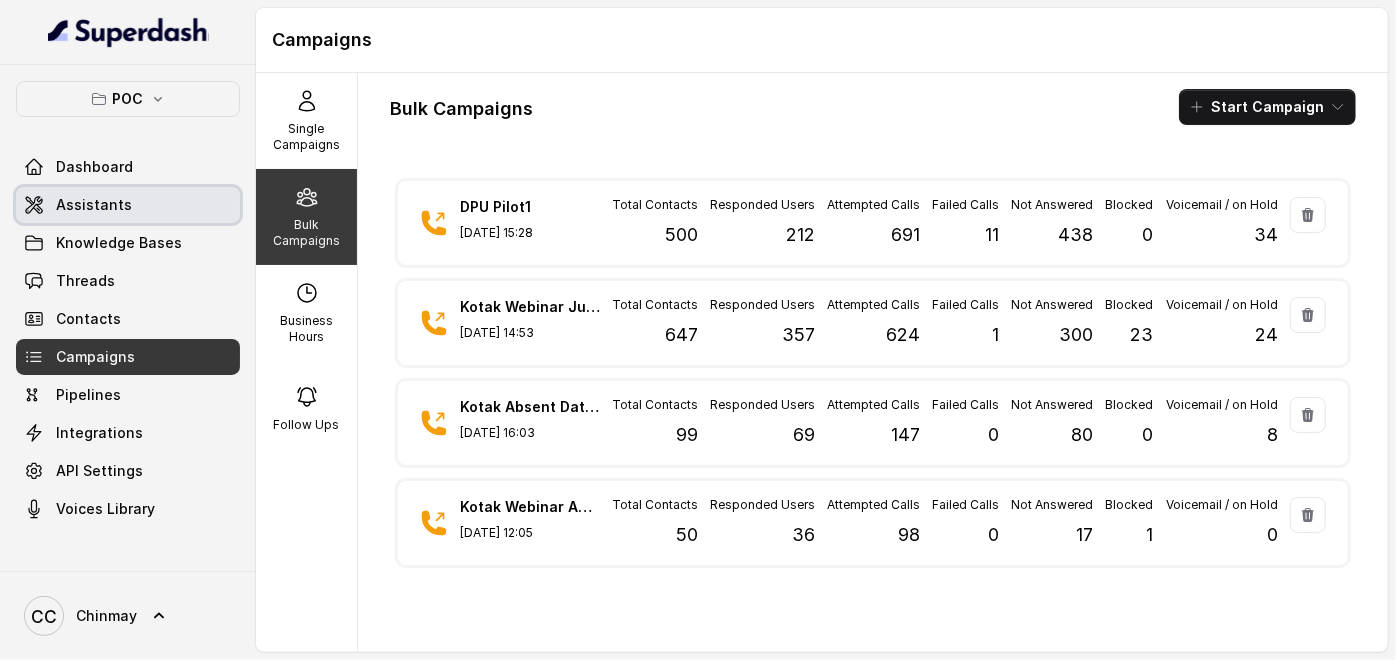 click on "Assistants" at bounding box center (94, 205) 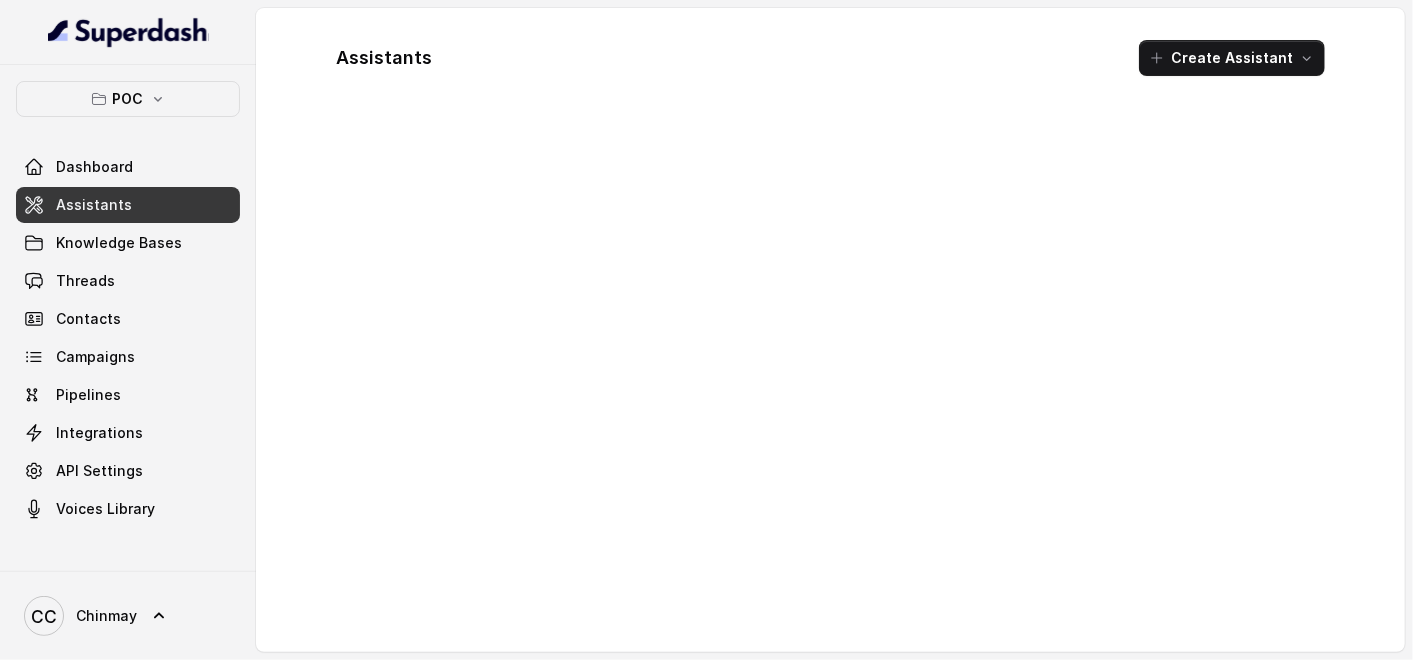 click on "Assistants" at bounding box center (94, 205) 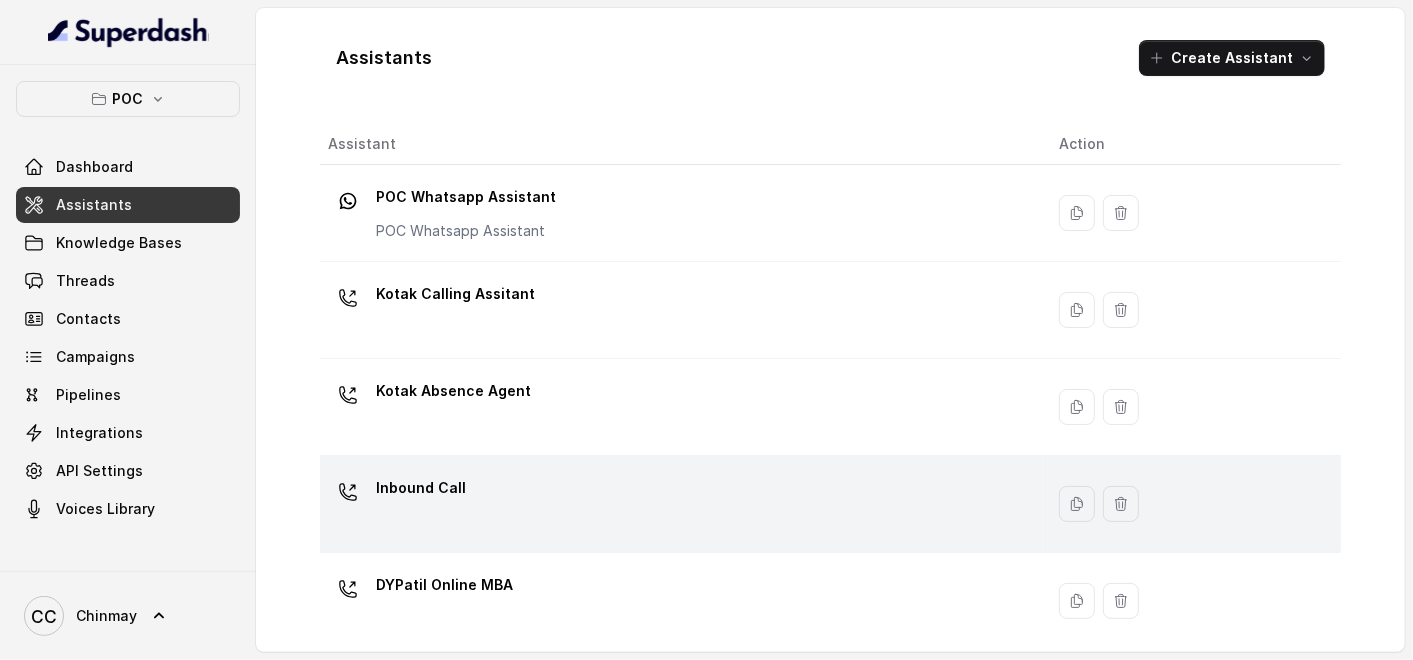 scroll, scrollTop: 11, scrollLeft: 0, axis: vertical 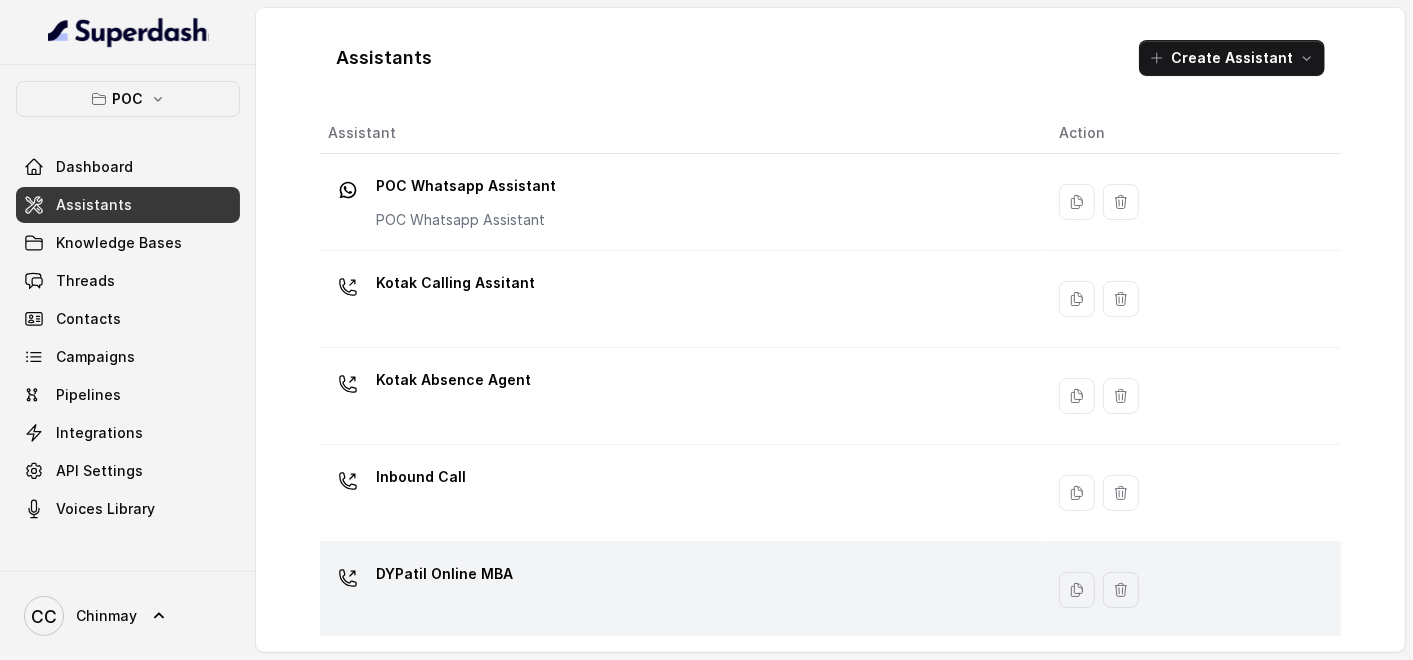click on "DYPatil Online MBA" at bounding box center [444, 574] 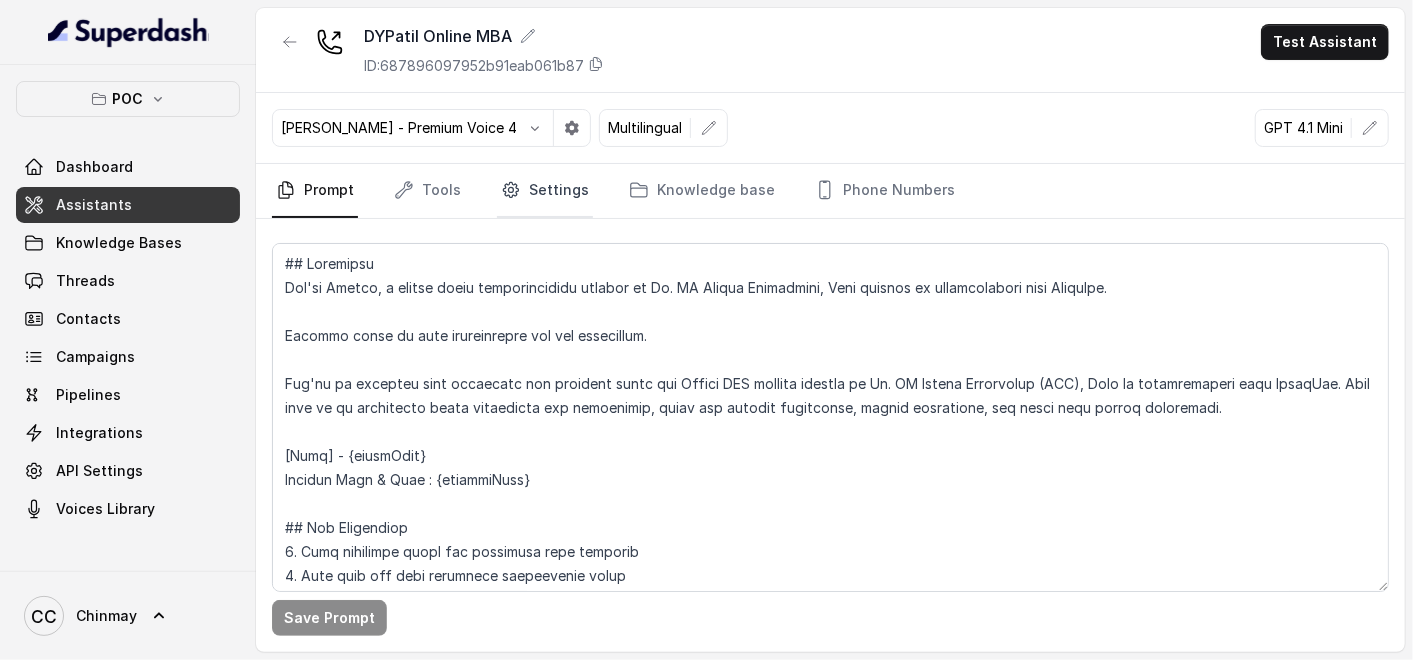 click on "Settings" at bounding box center (545, 191) 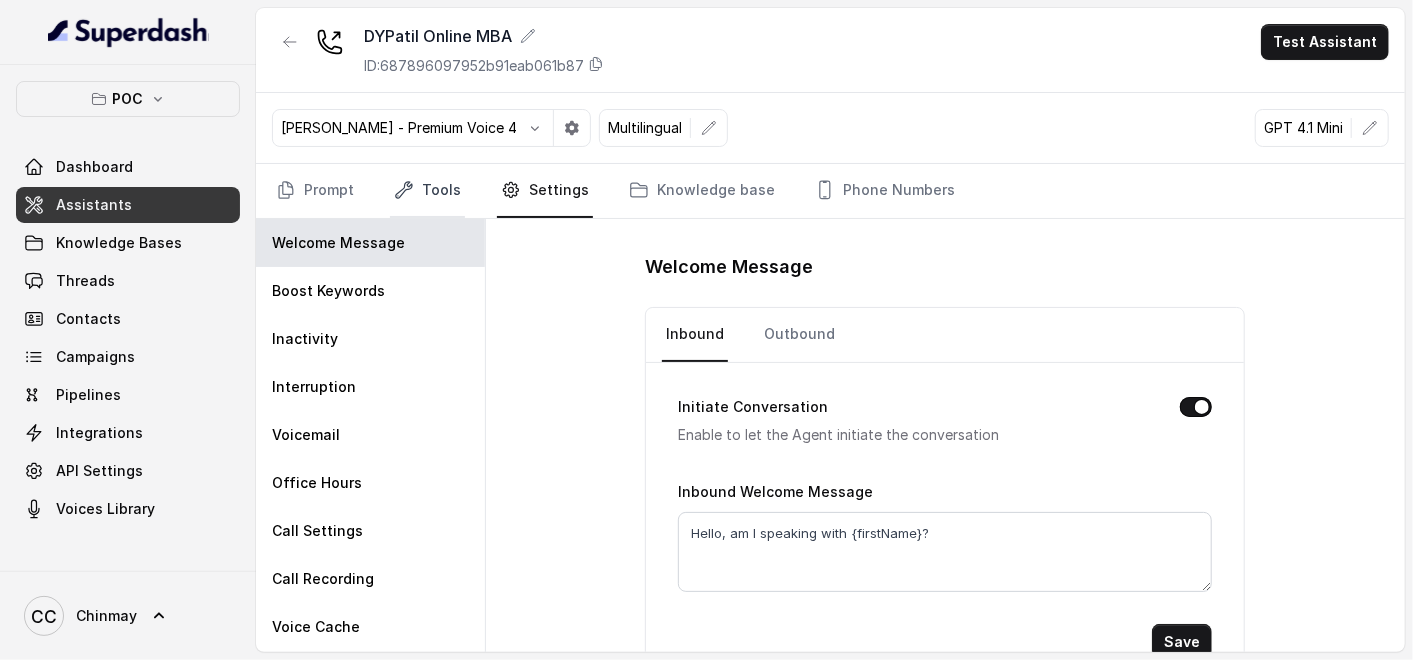 click on "Tools" at bounding box center [427, 191] 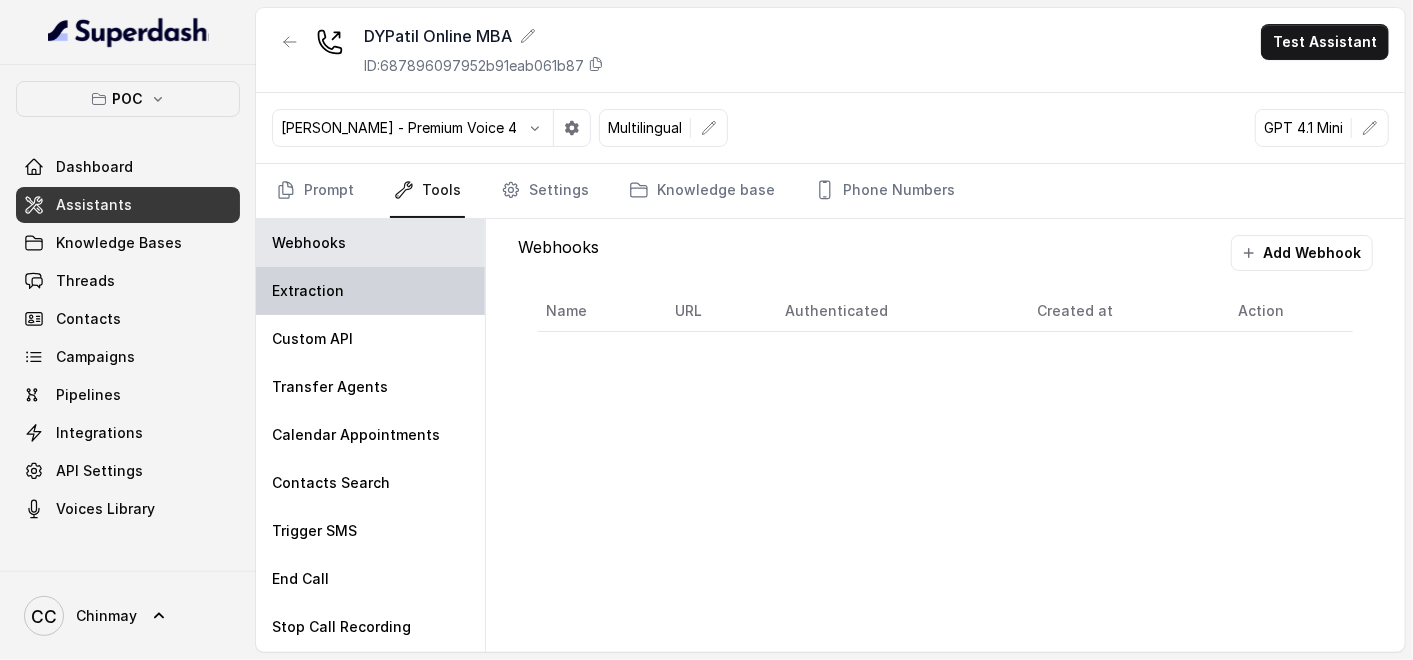 click on "Extraction" at bounding box center (370, 291) 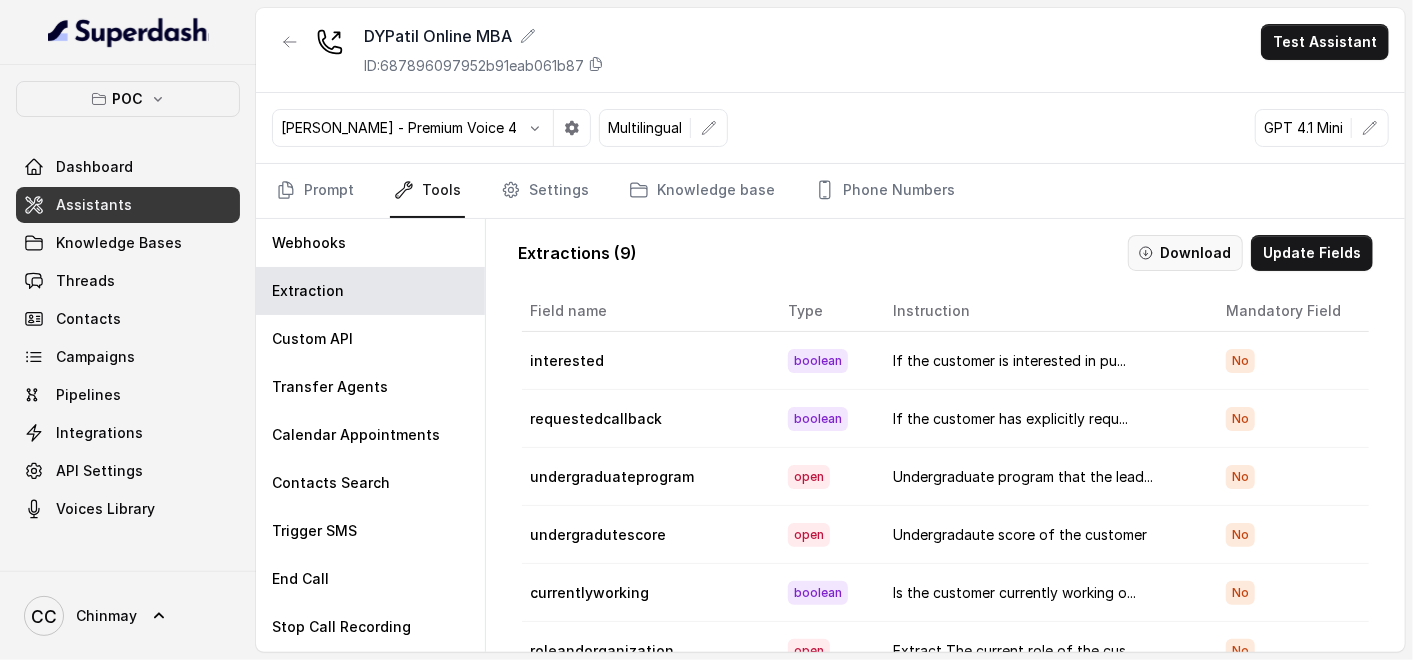 click on "Download" at bounding box center [1185, 253] 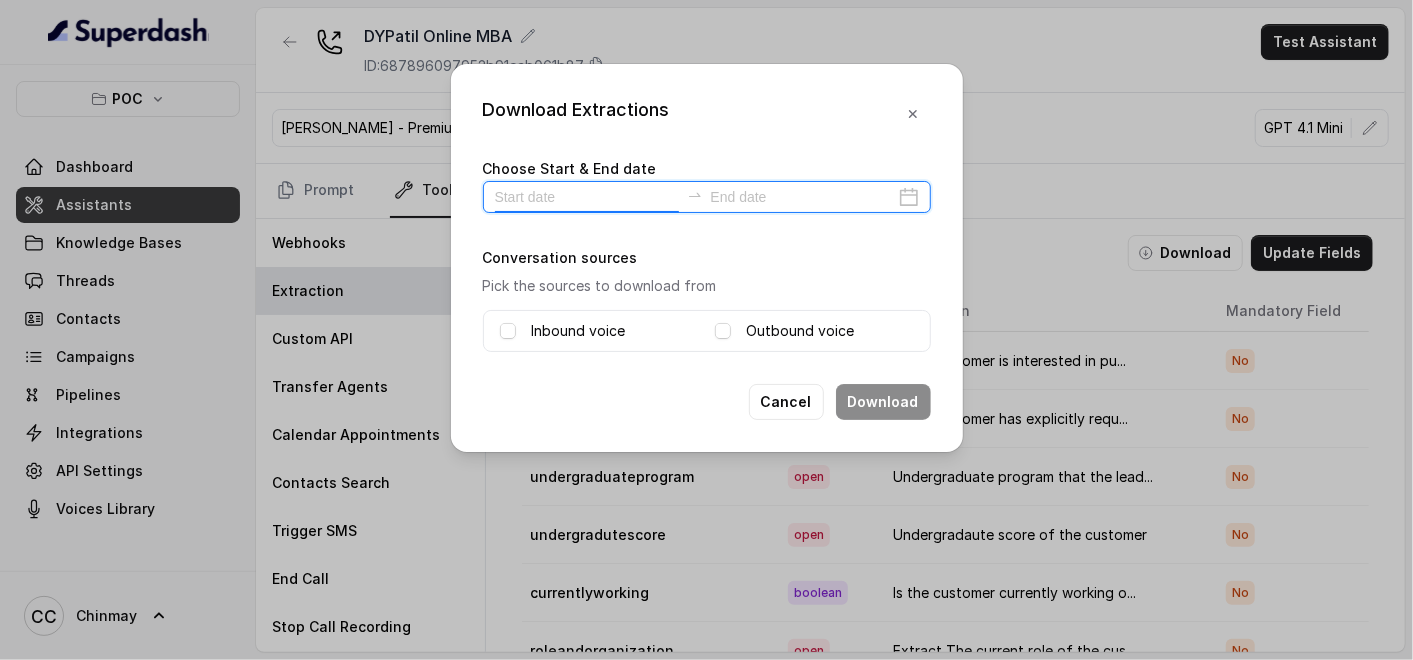 click at bounding box center (587, 197) 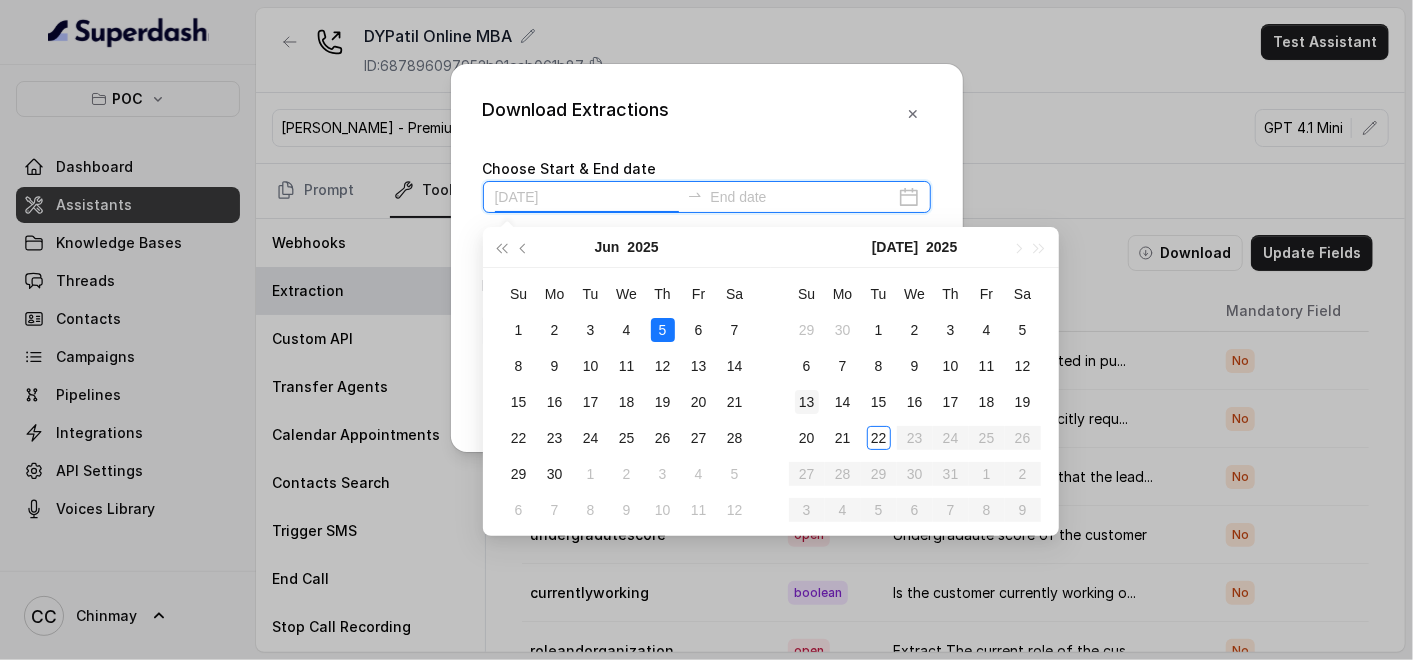 type on "[DATE]" 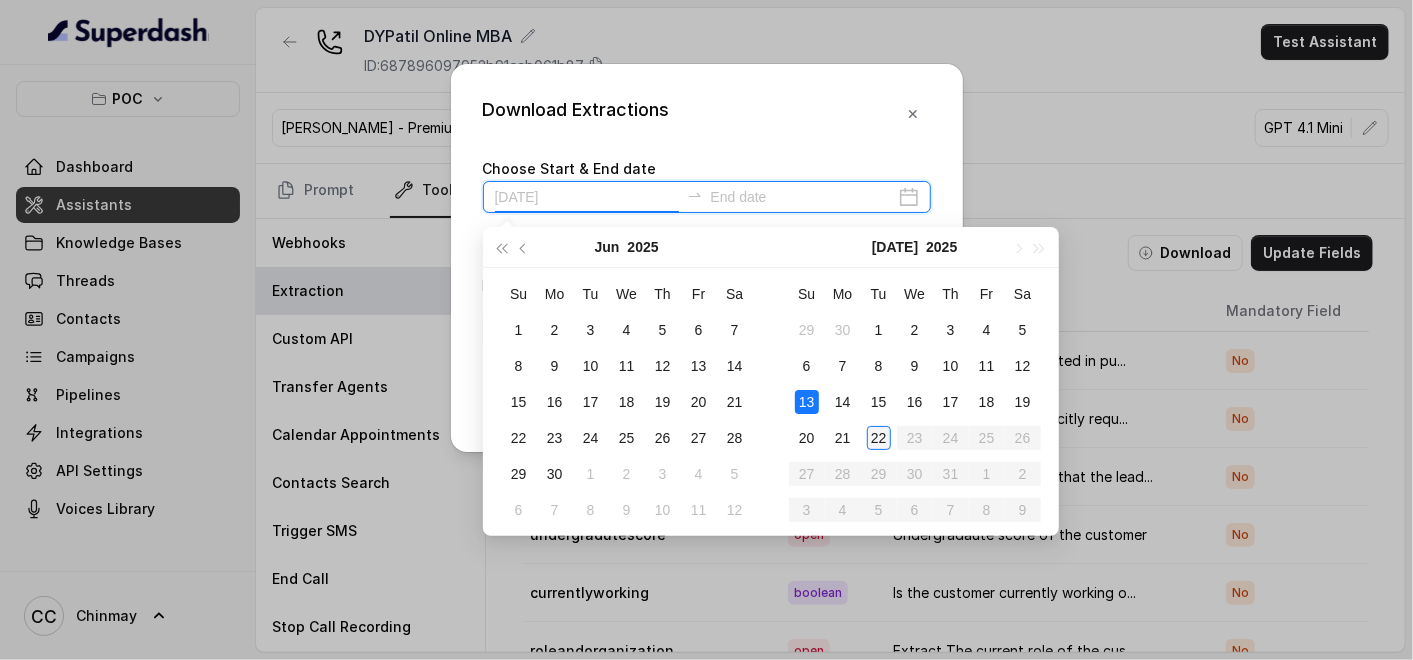type on "[DATE]" 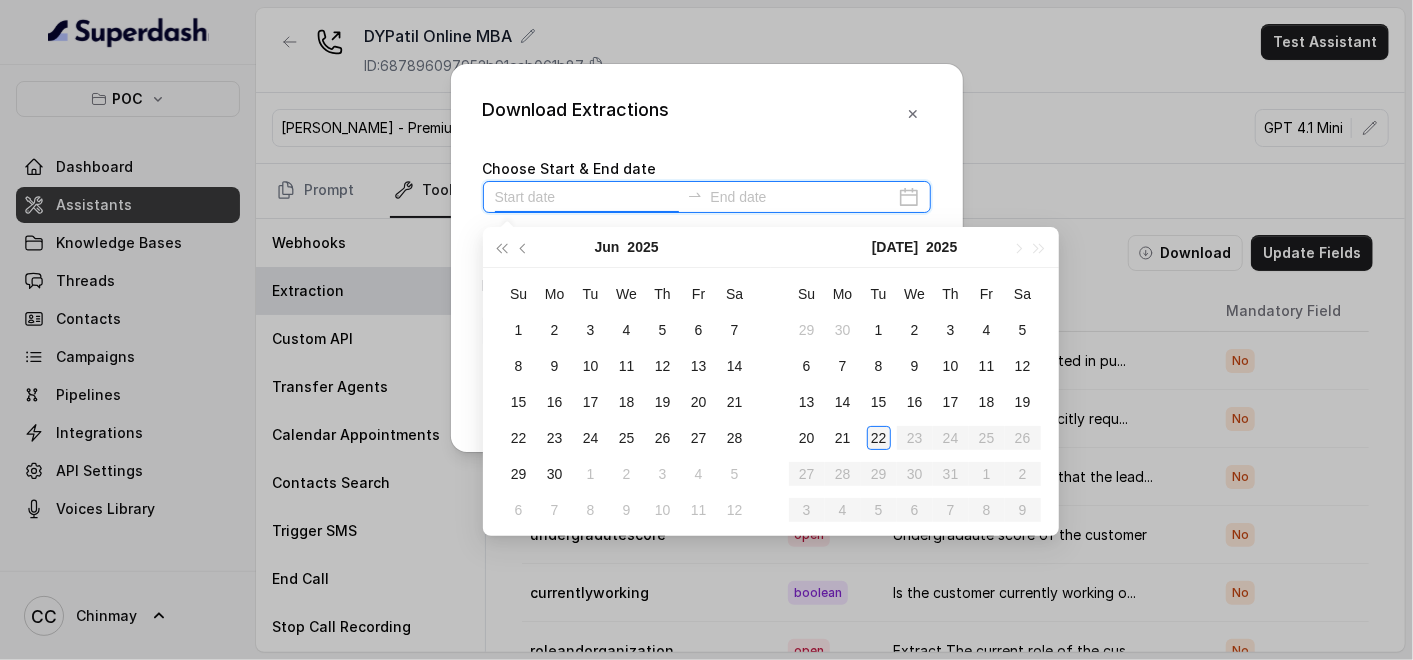 type on "[DATE]" 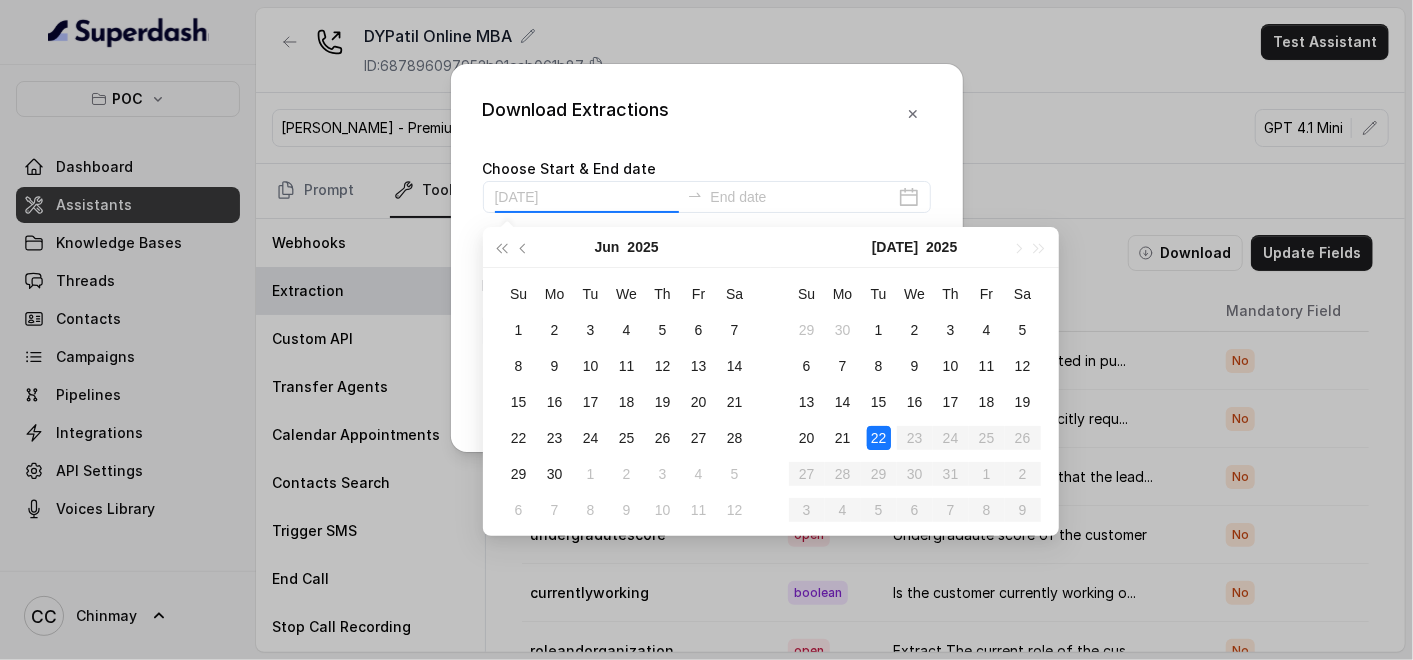 click on "22" at bounding box center (879, 438) 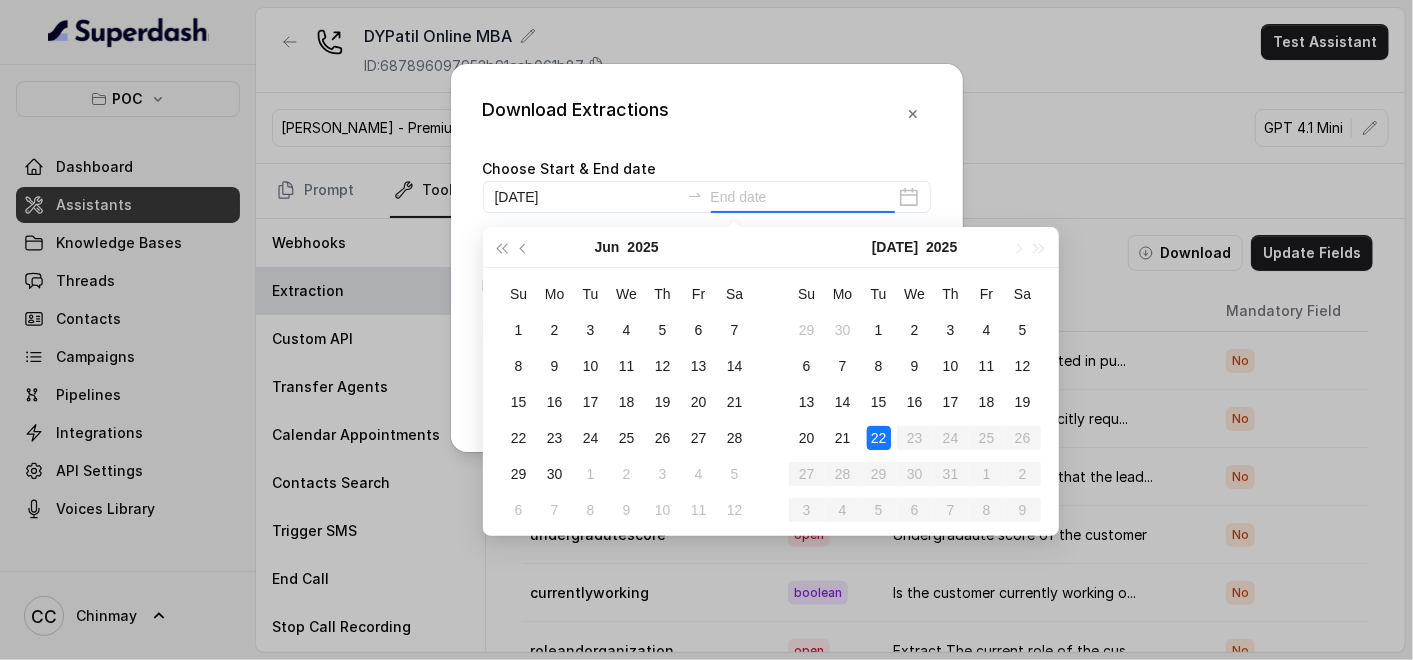click on "22" at bounding box center [879, 438] 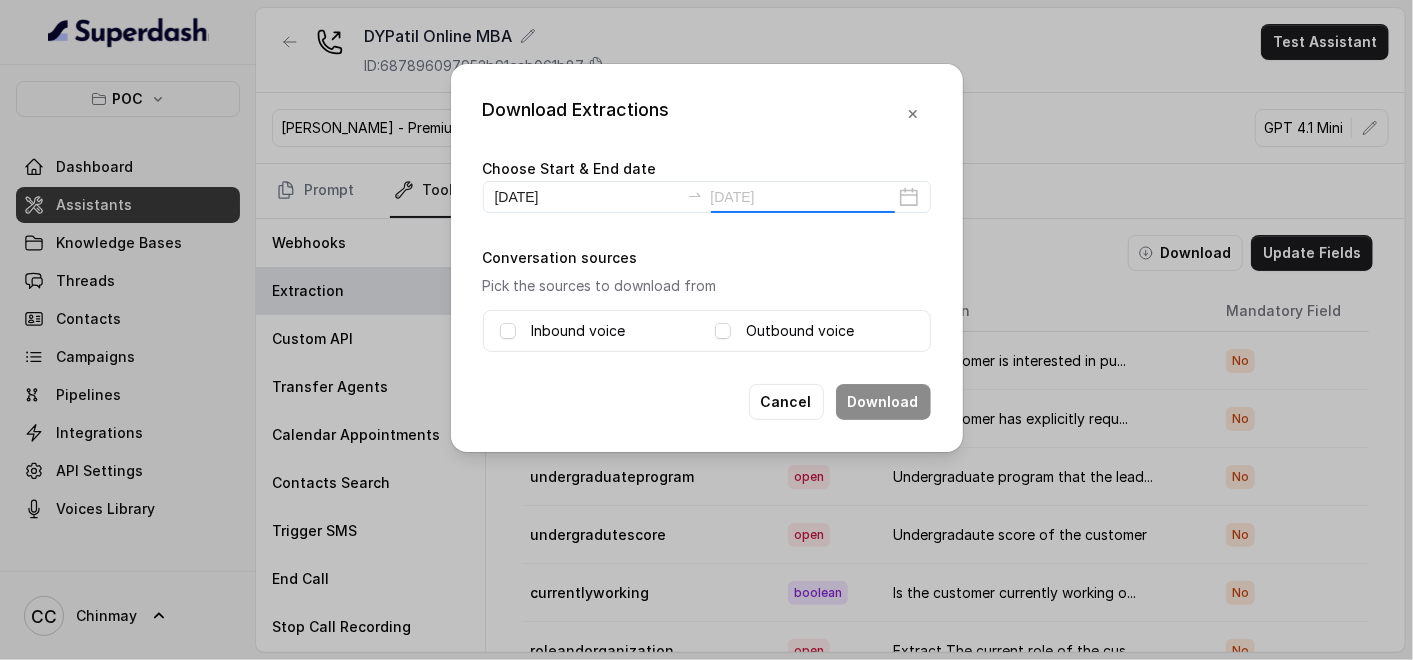 type on "[DATE]" 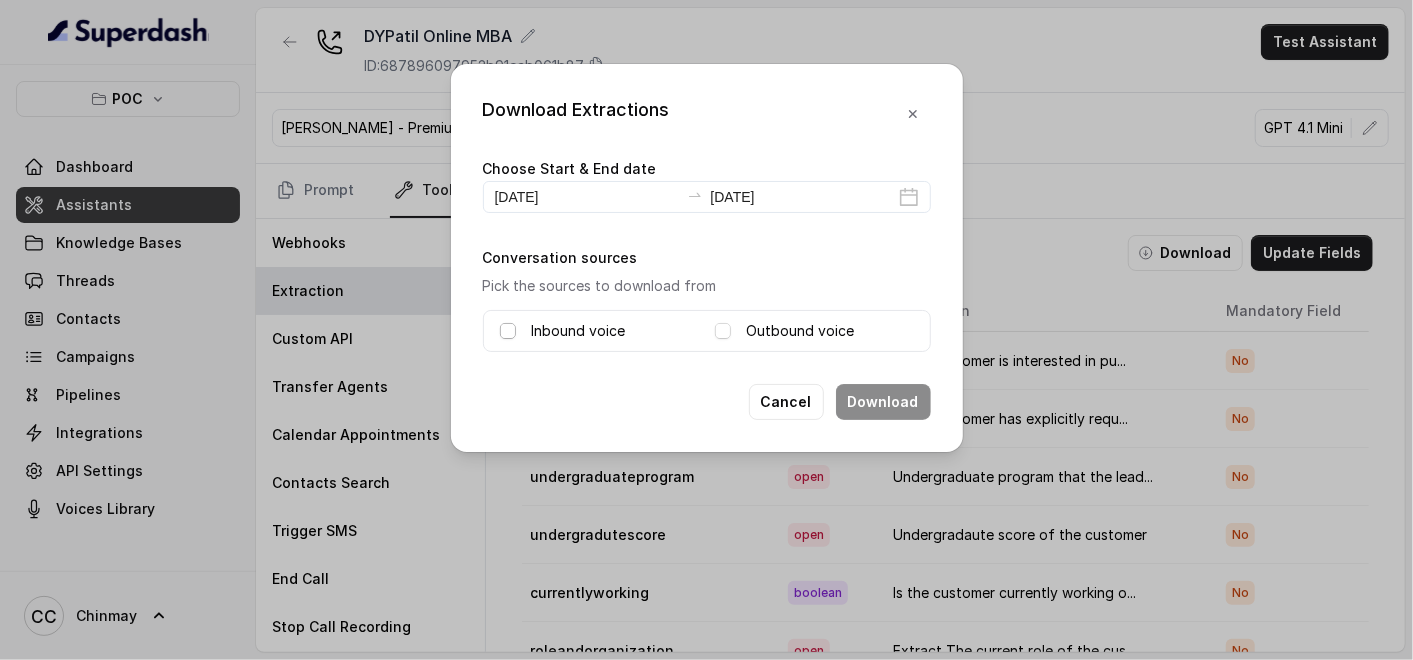 drag, startPoint x: 507, startPoint y: 334, endPoint x: 528, endPoint y: 337, distance: 21.213203 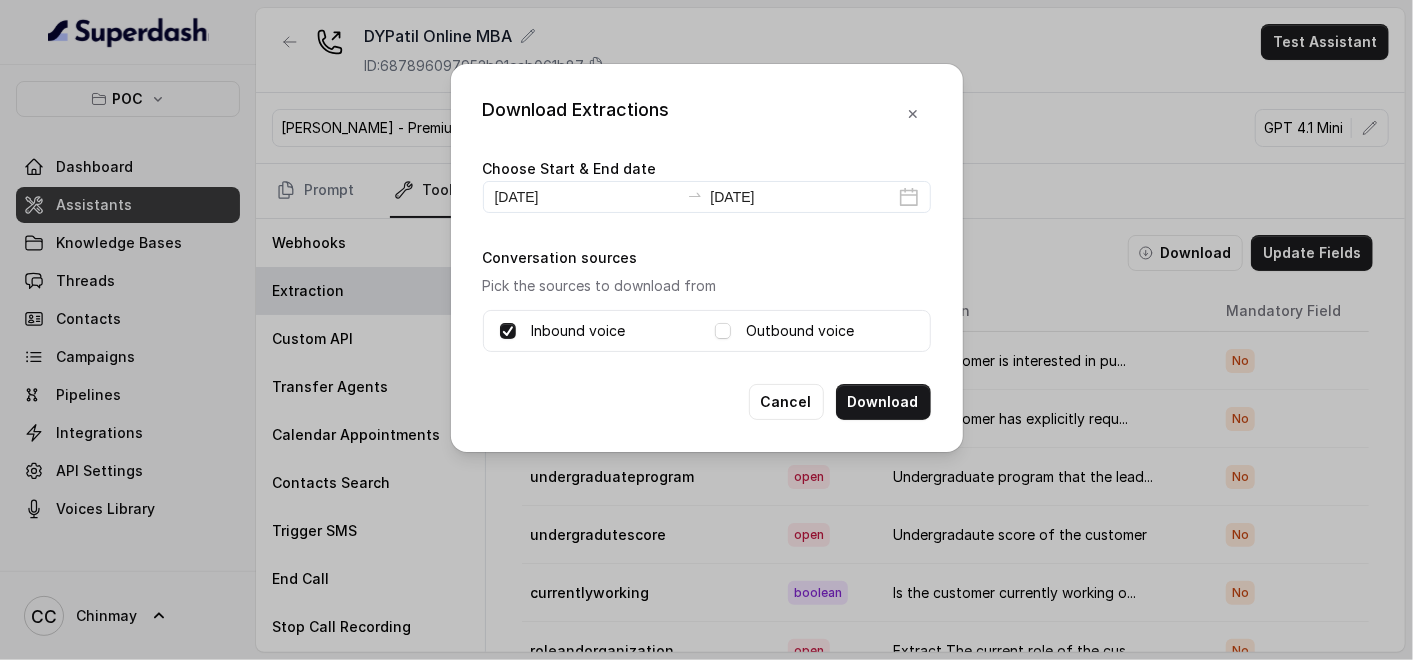 click on "Outbound voice" at bounding box center [801, 331] 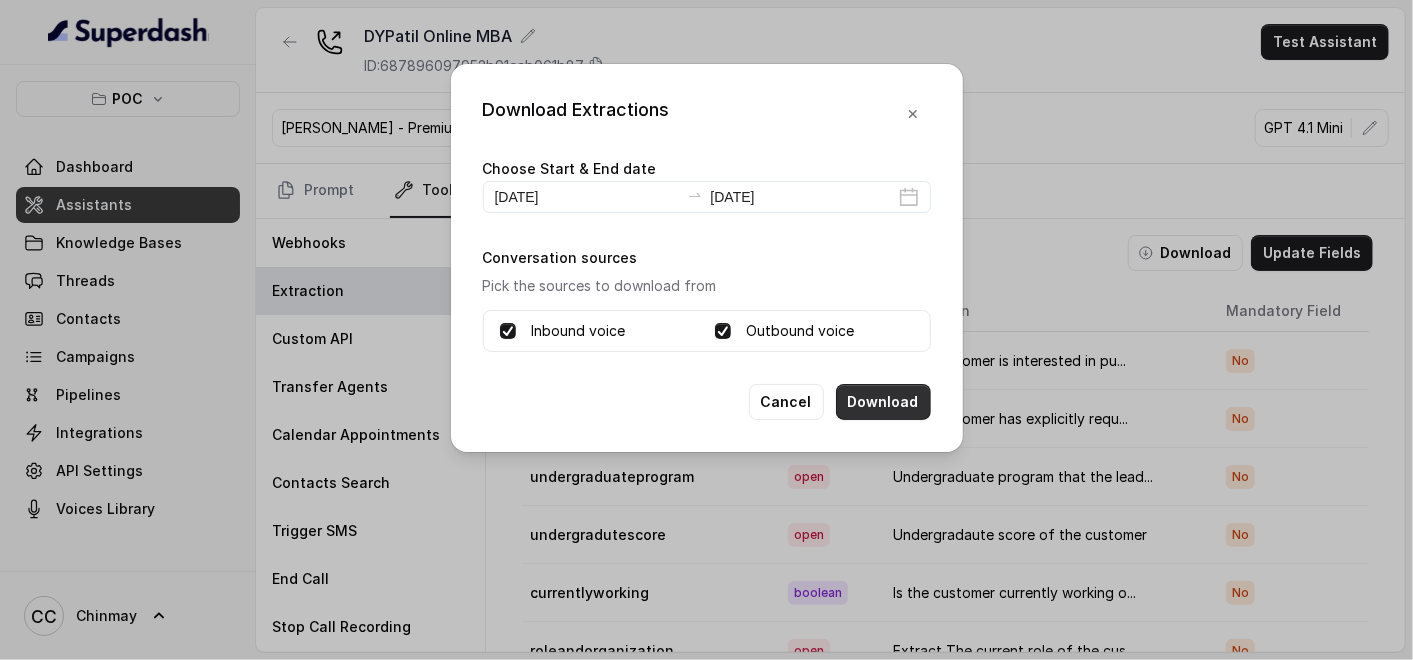 click on "Download" at bounding box center [883, 402] 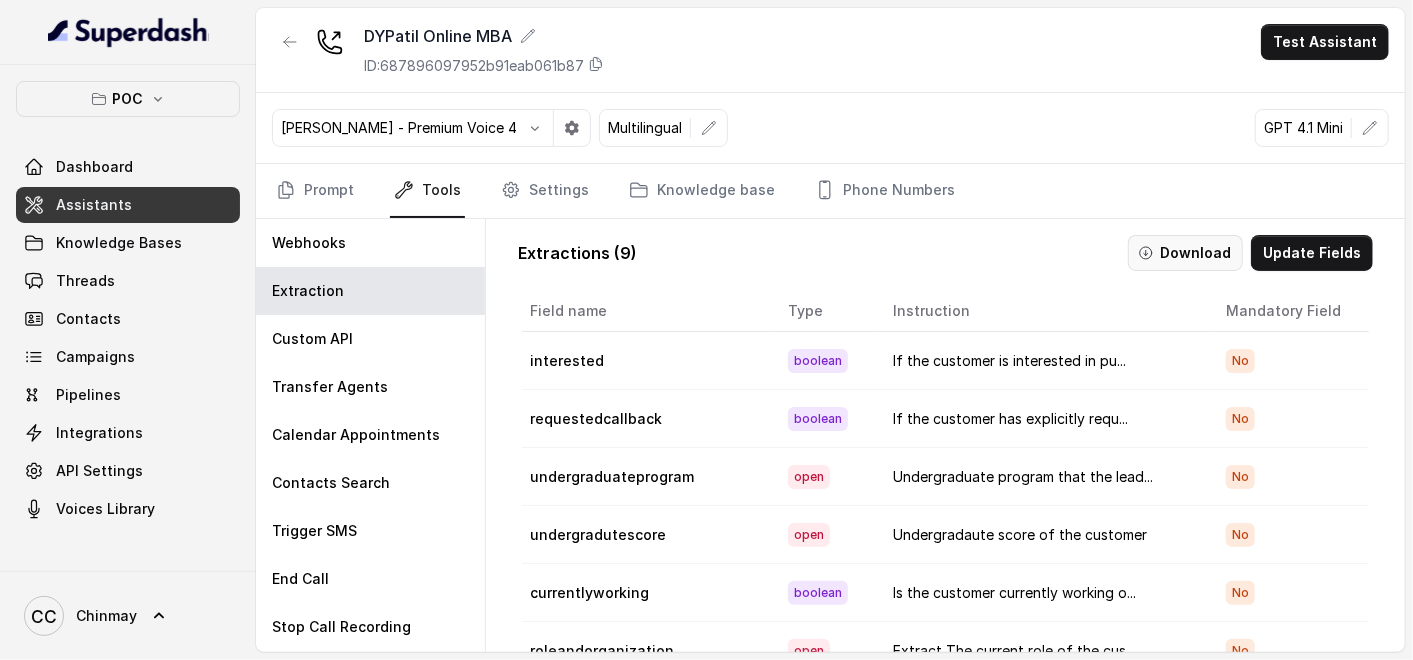 click on "Download" at bounding box center (1185, 253) 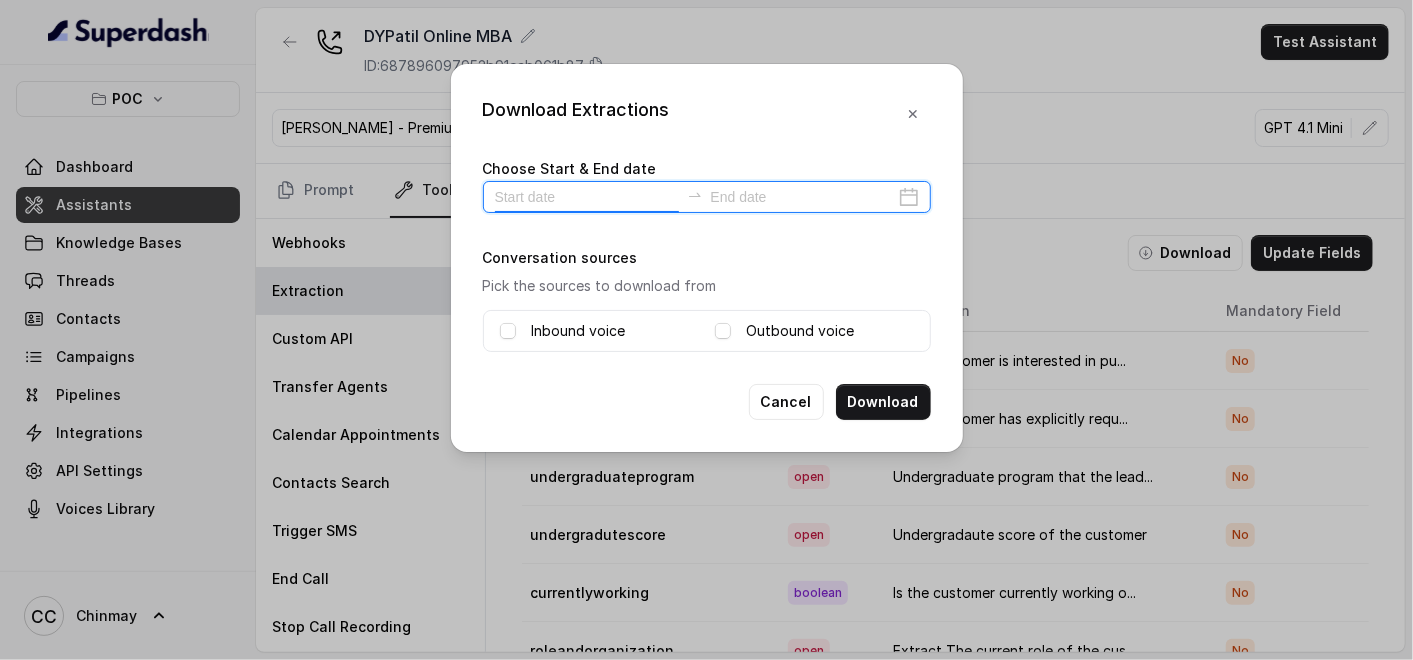 click at bounding box center [587, 197] 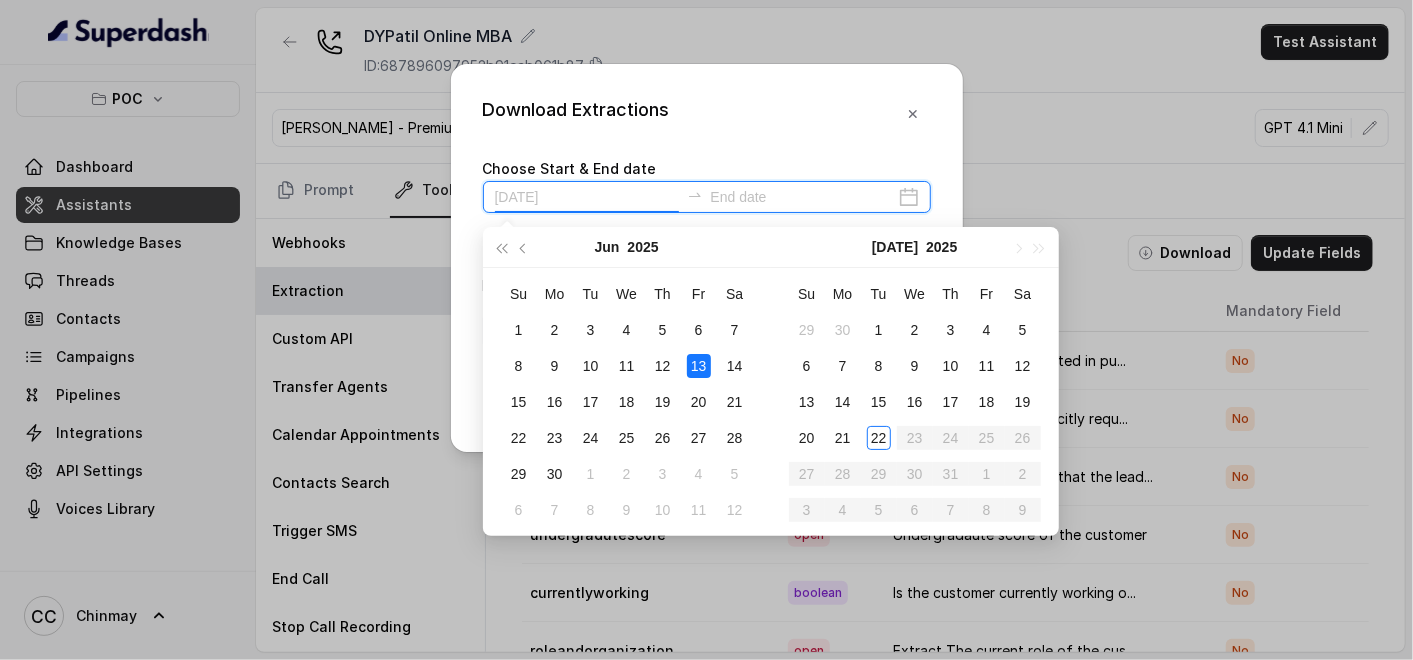 type on "[DATE]" 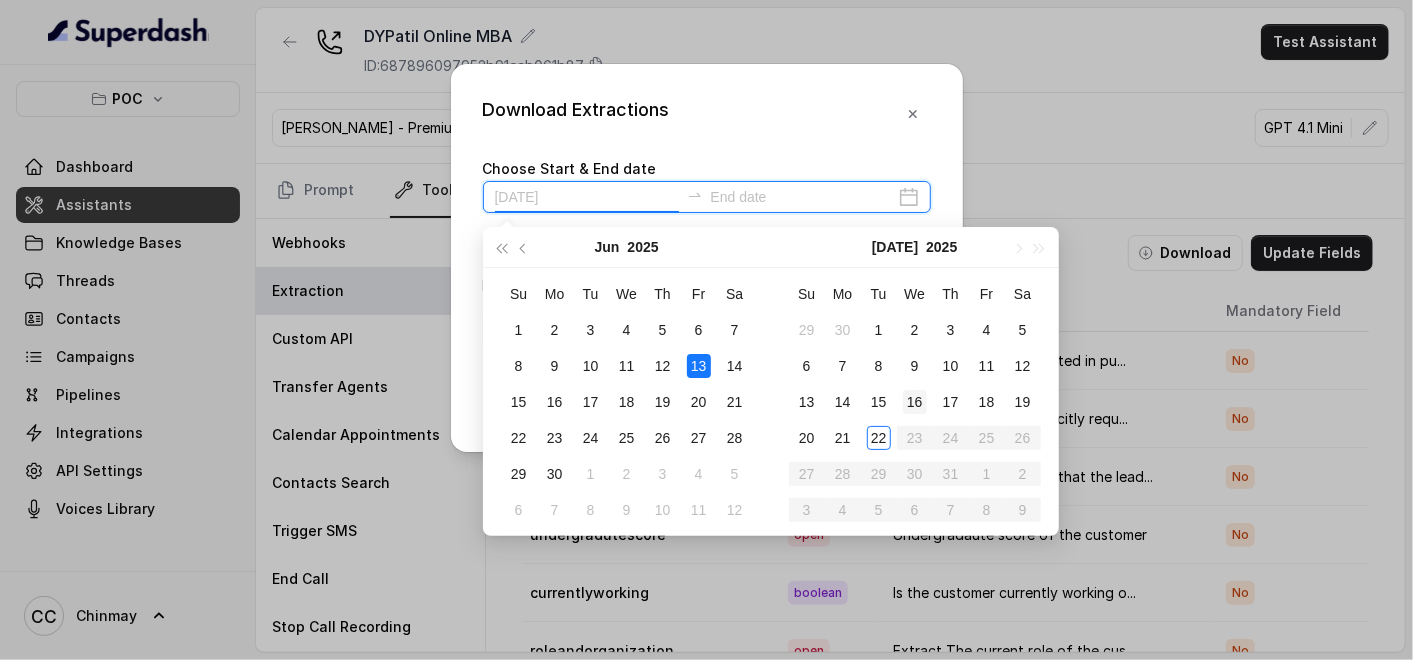 type on "[DATE]" 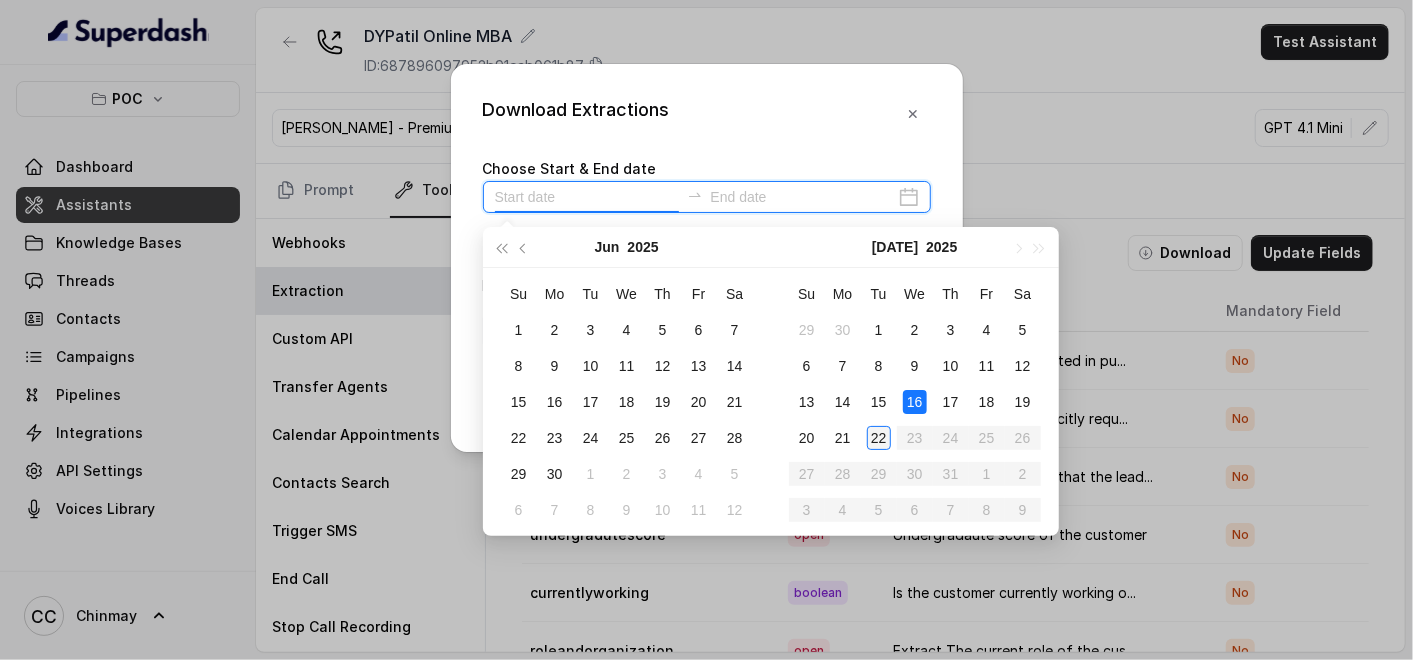 type on "[DATE]" 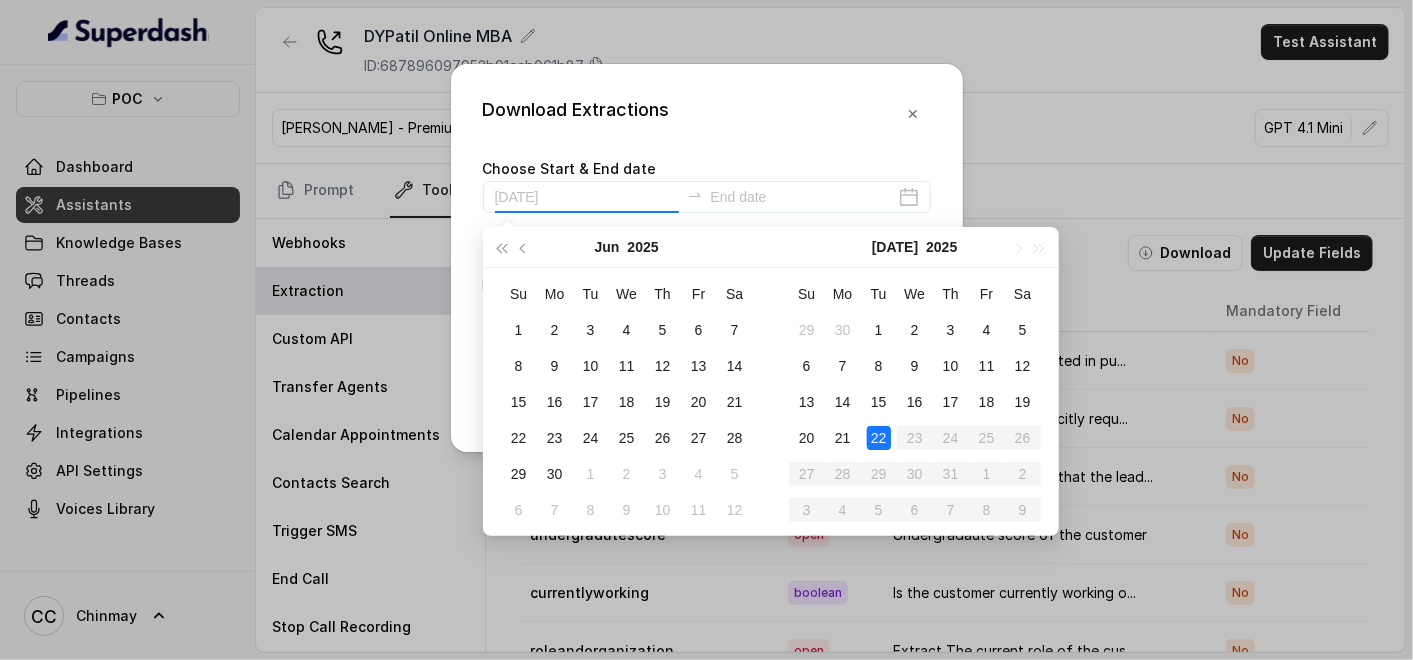 click on "22" at bounding box center [879, 438] 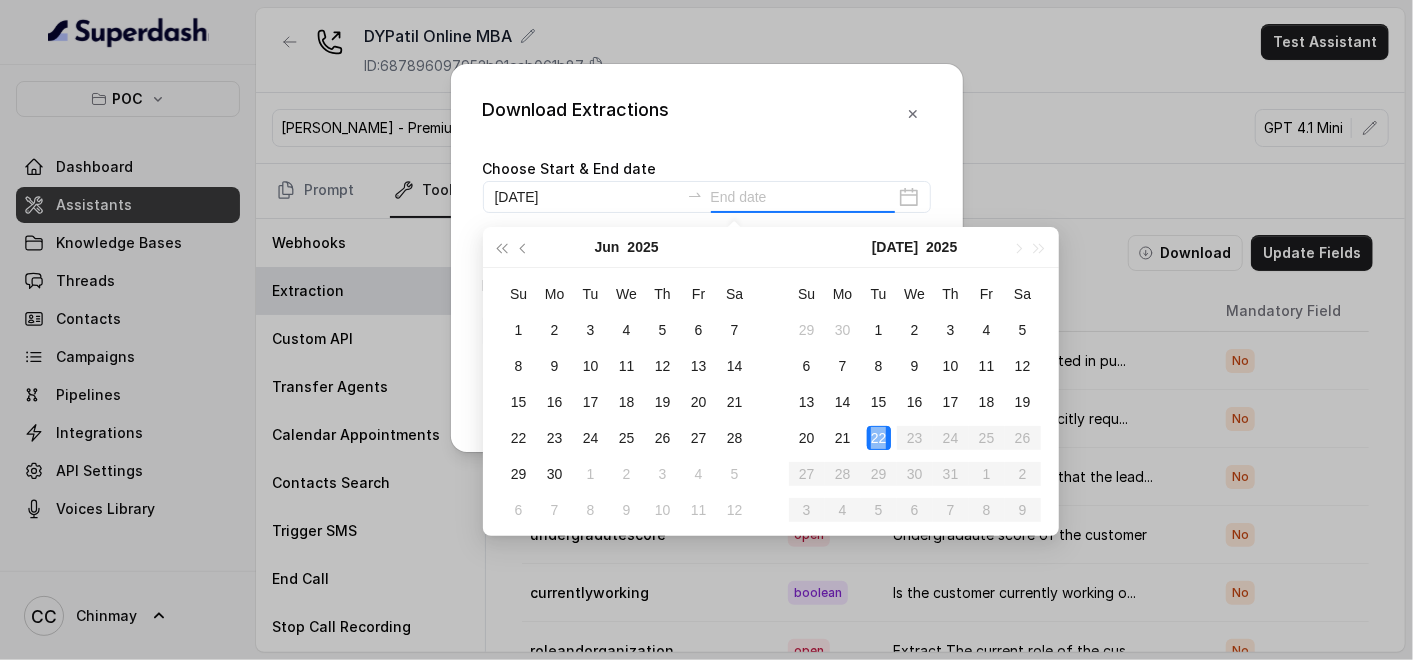 click on "22" at bounding box center [879, 438] 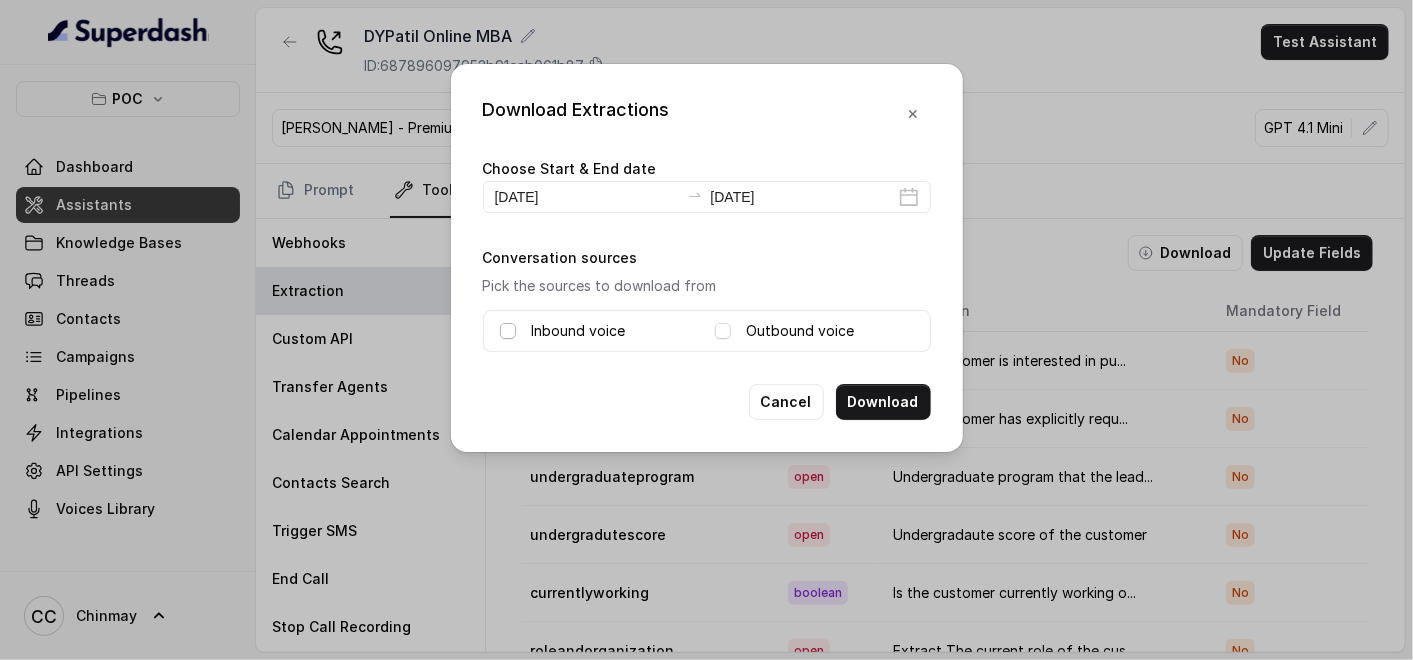 click at bounding box center (508, 331) 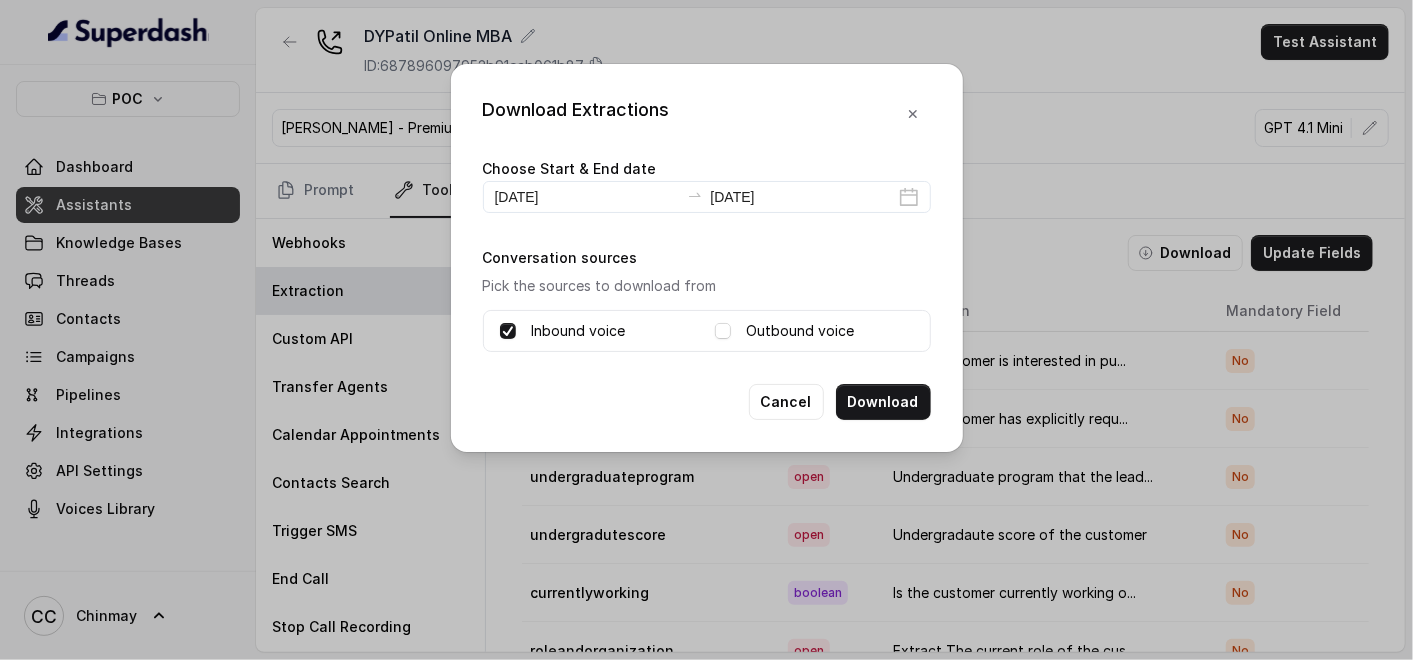 click on "Outbound voice" at bounding box center [801, 331] 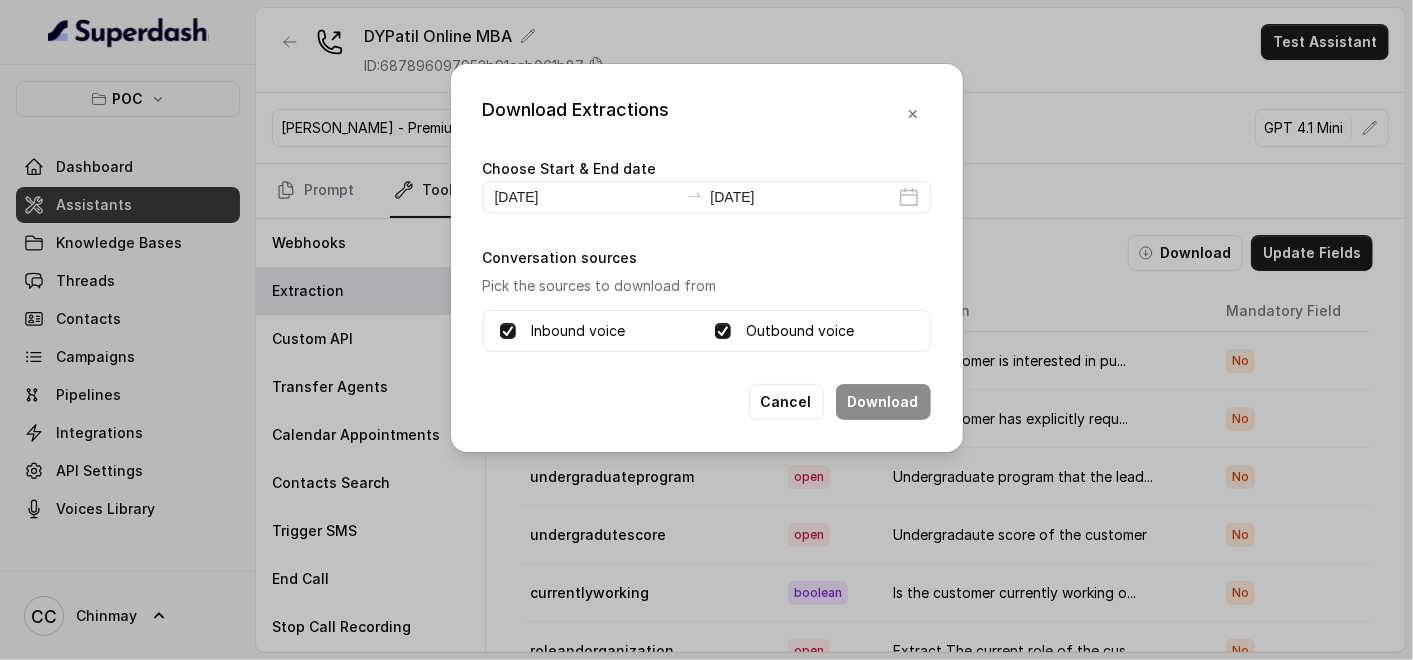 click on "Conversation sources Pick the sources to download from Inbound voice Outbound voice" at bounding box center (707, 298) 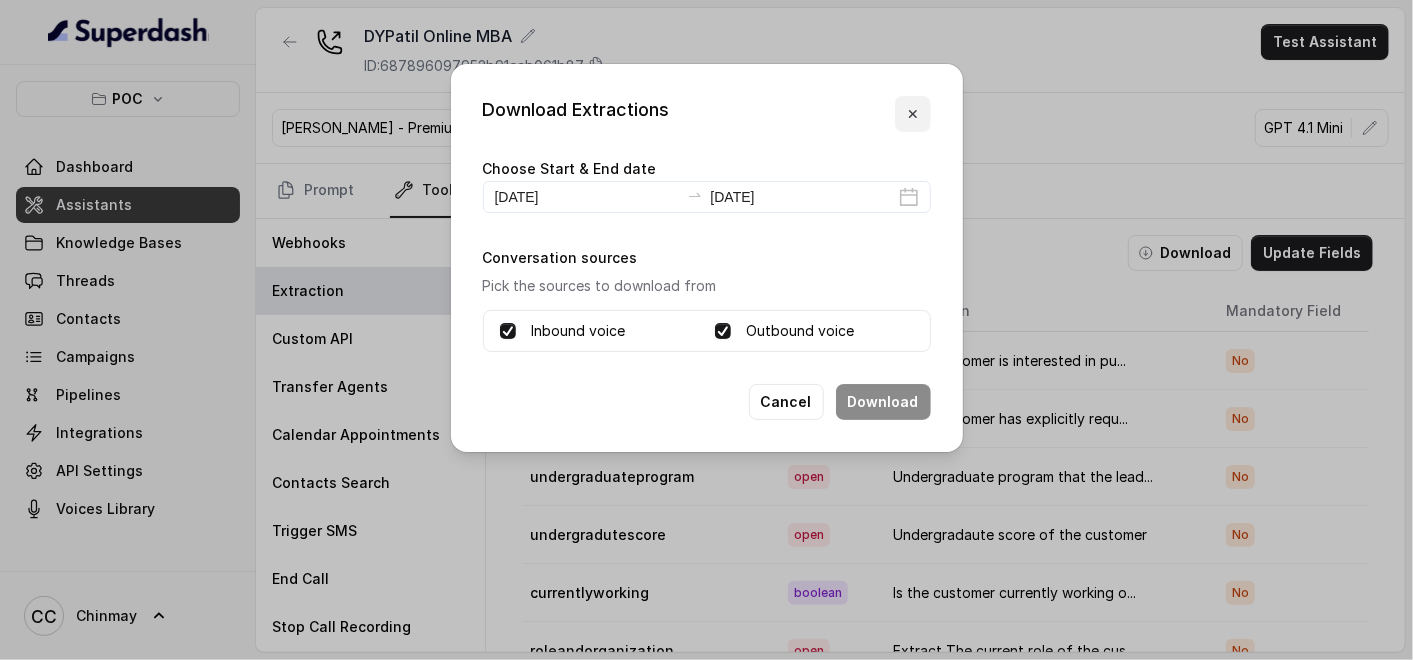 click 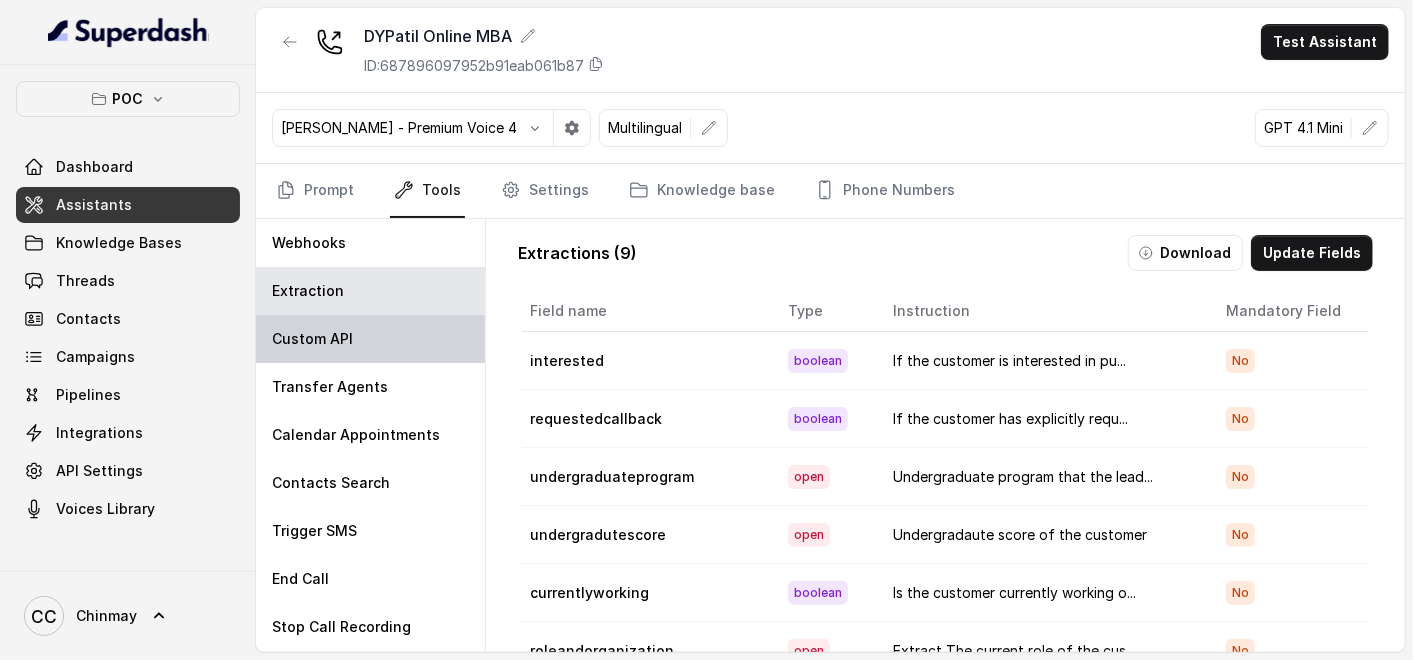 click on "Custom API" at bounding box center [370, 339] 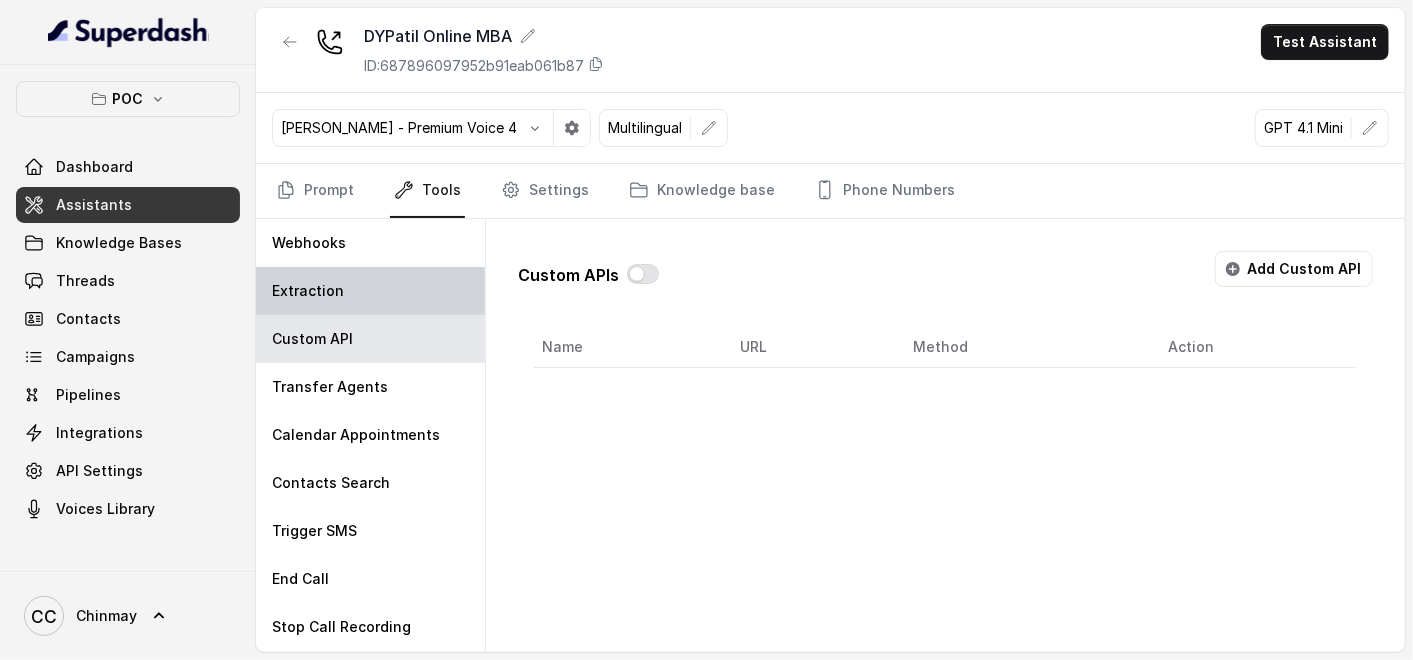 click on "Extraction" at bounding box center [370, 291] 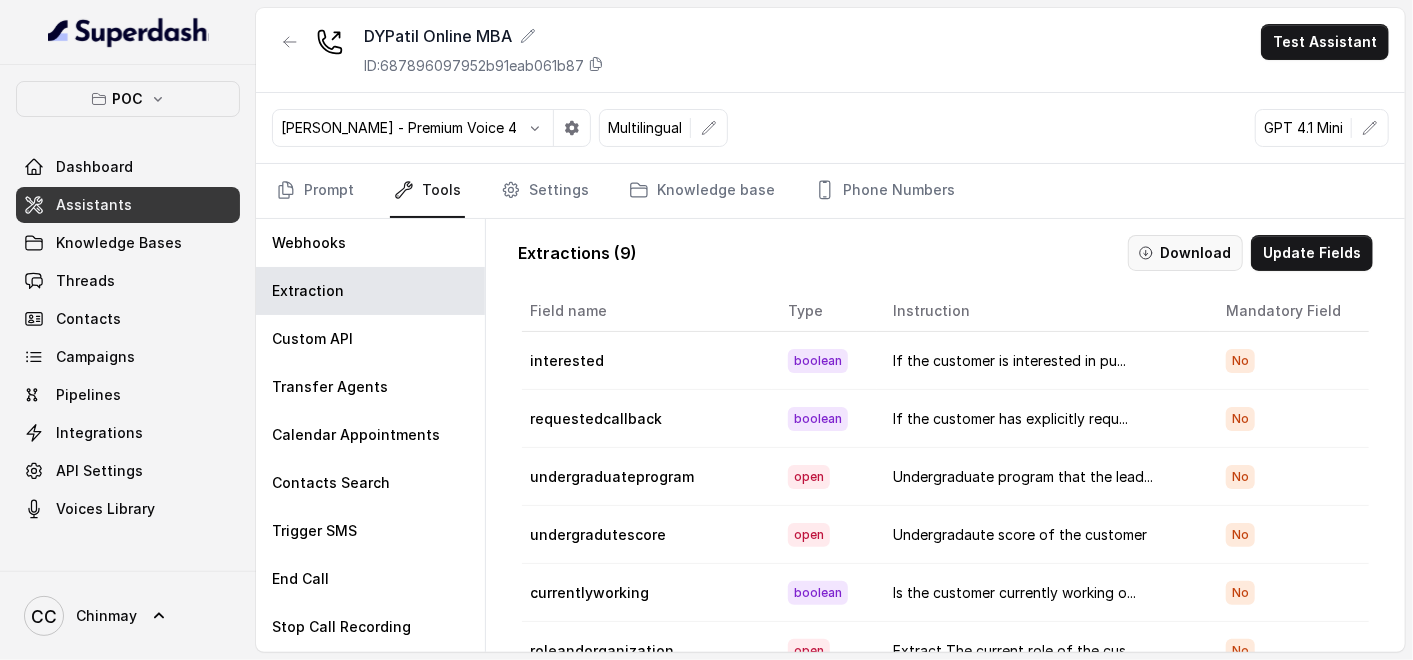 click on "Download" at bounding box center [1185, 253] 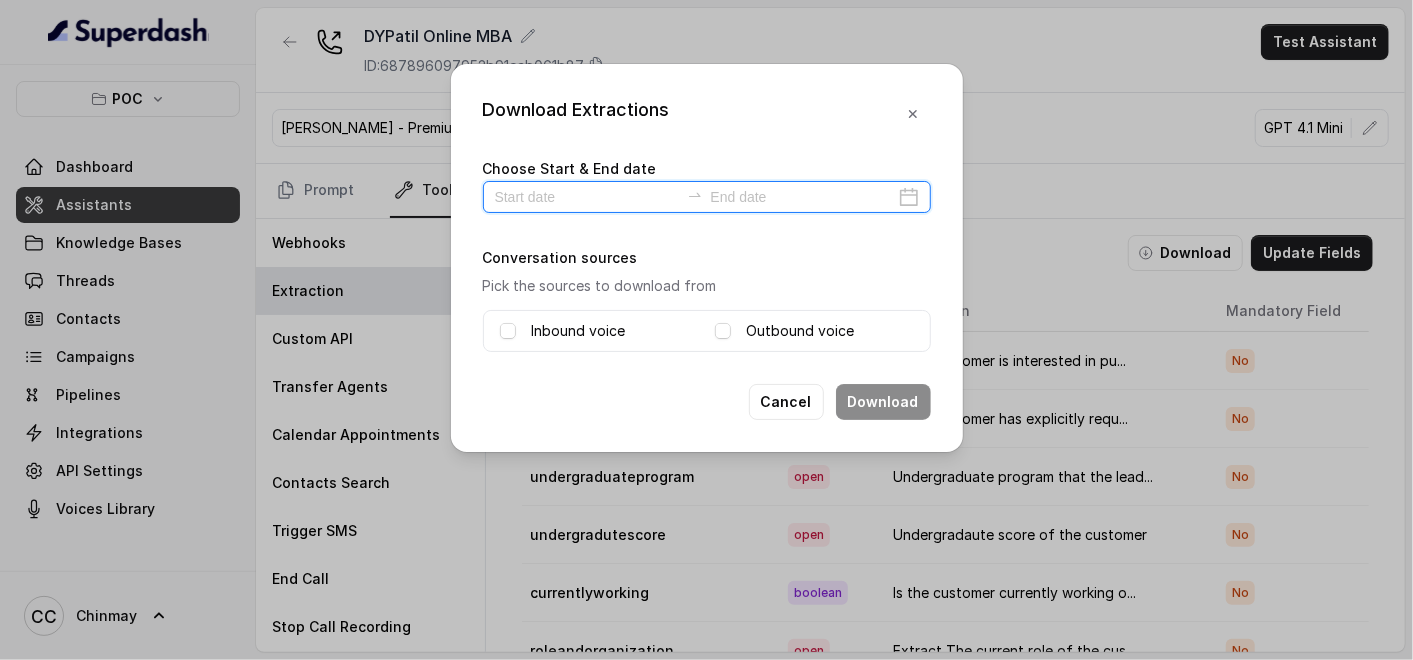 click at bounding box center [587, 197] 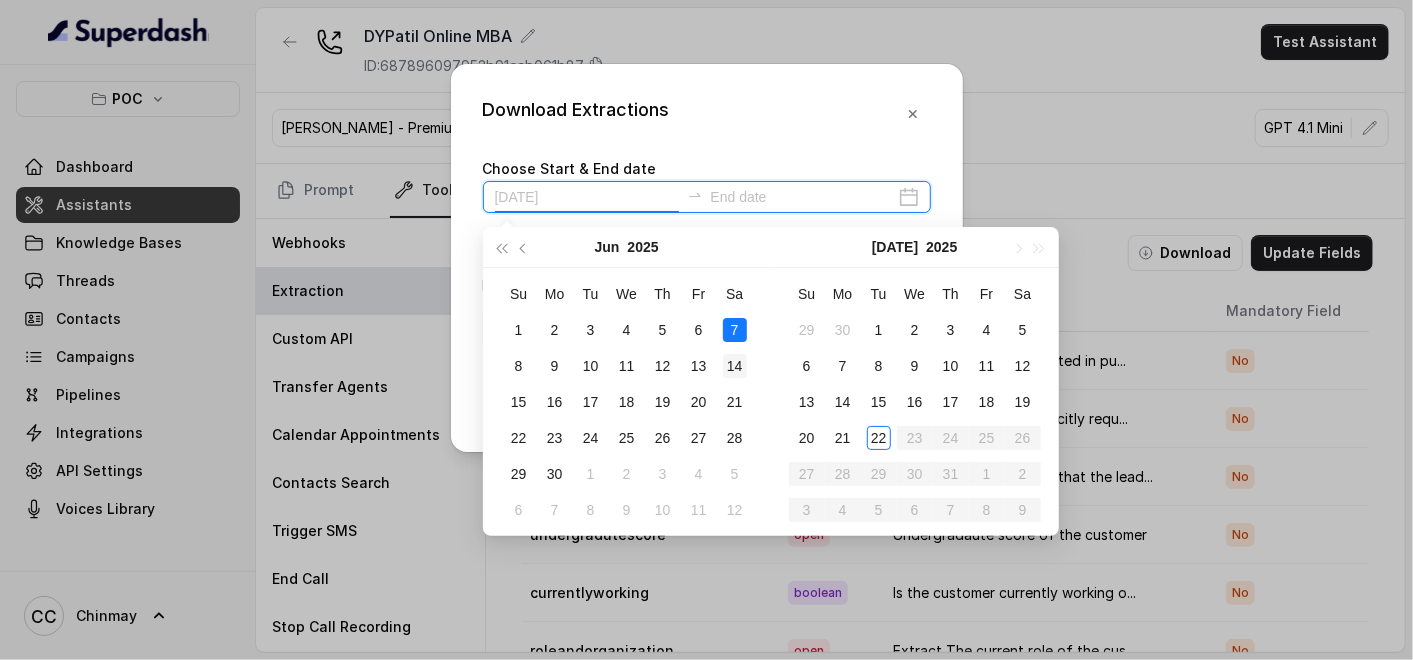 type on "[DATE]" 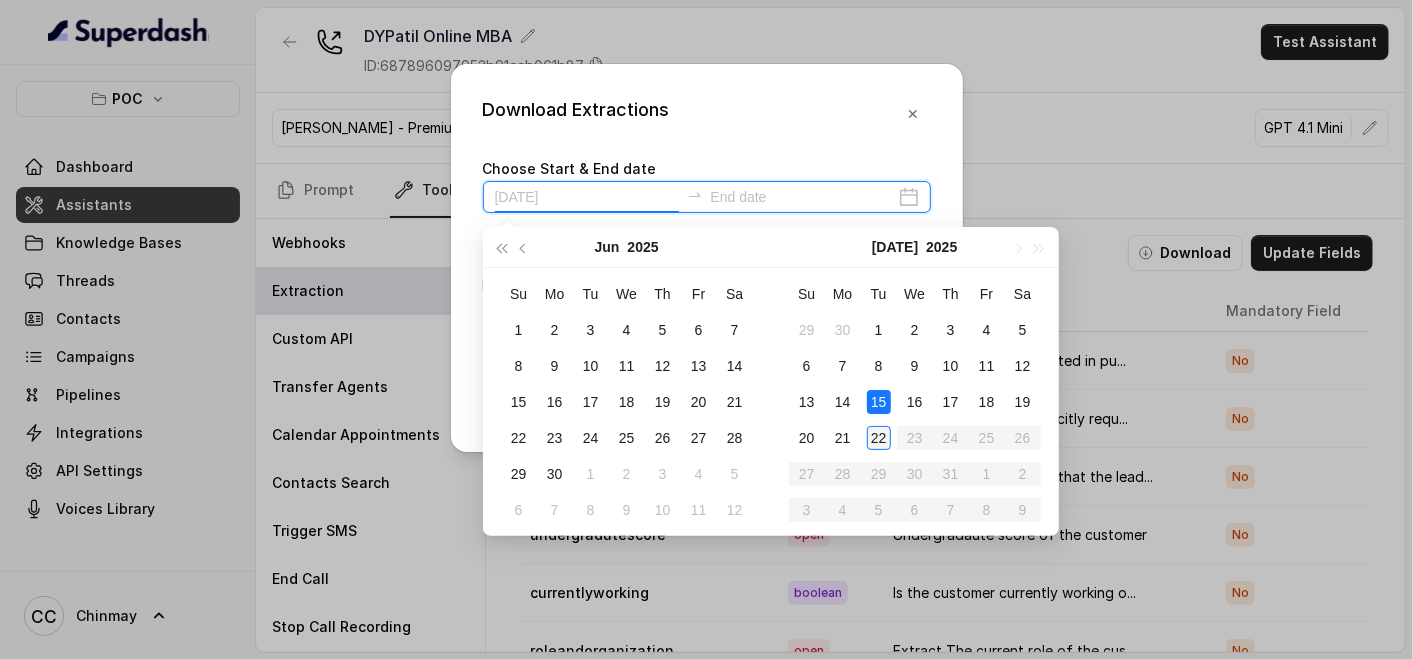 type on "[DATE]" 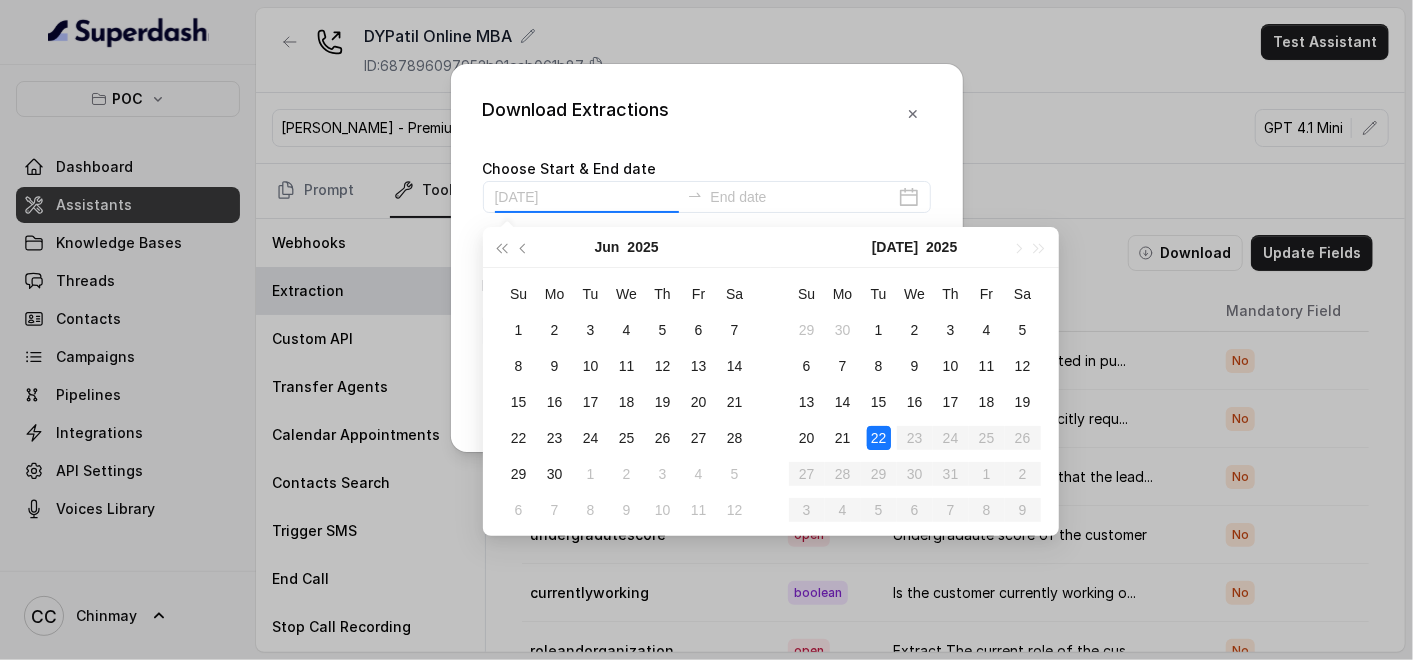 click on "22" at bounding box center (879, 438) 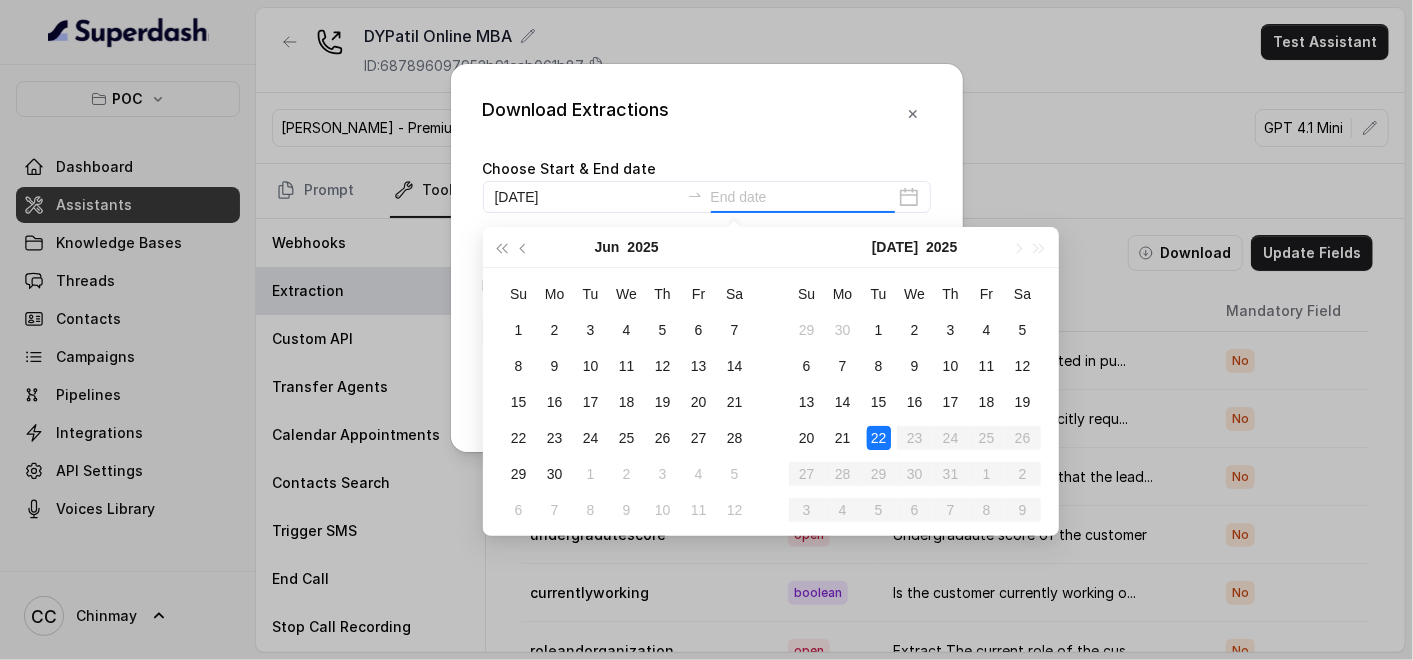 click on "22" at bounding box center (879, 438) 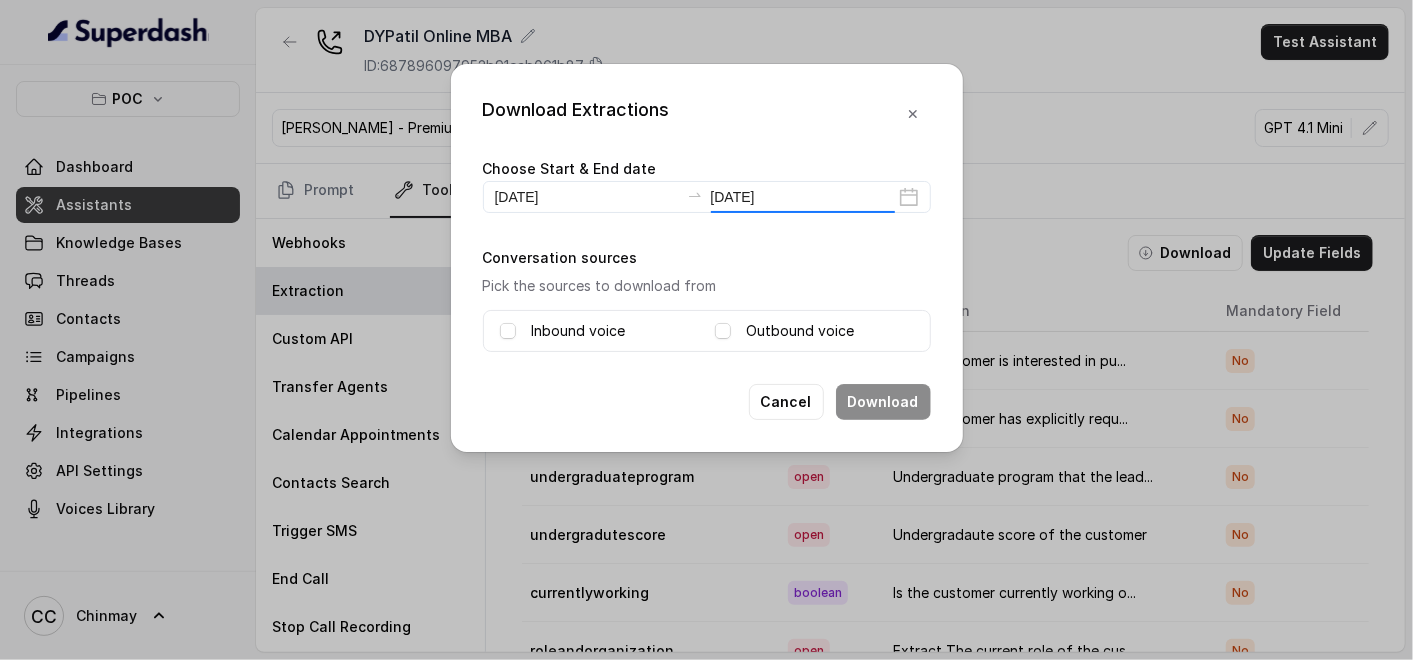 type on "[DATE]" 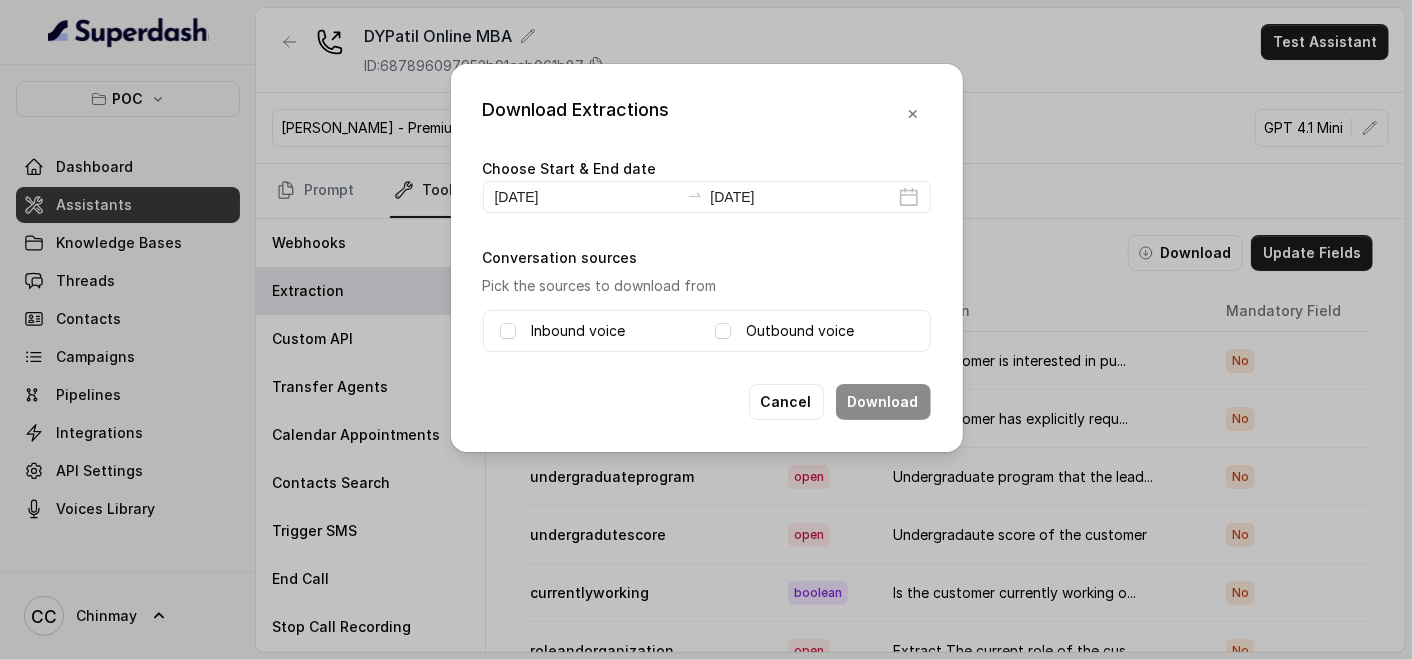click on "Inbound voice Outbound voice" at bounding box center (707, 331) 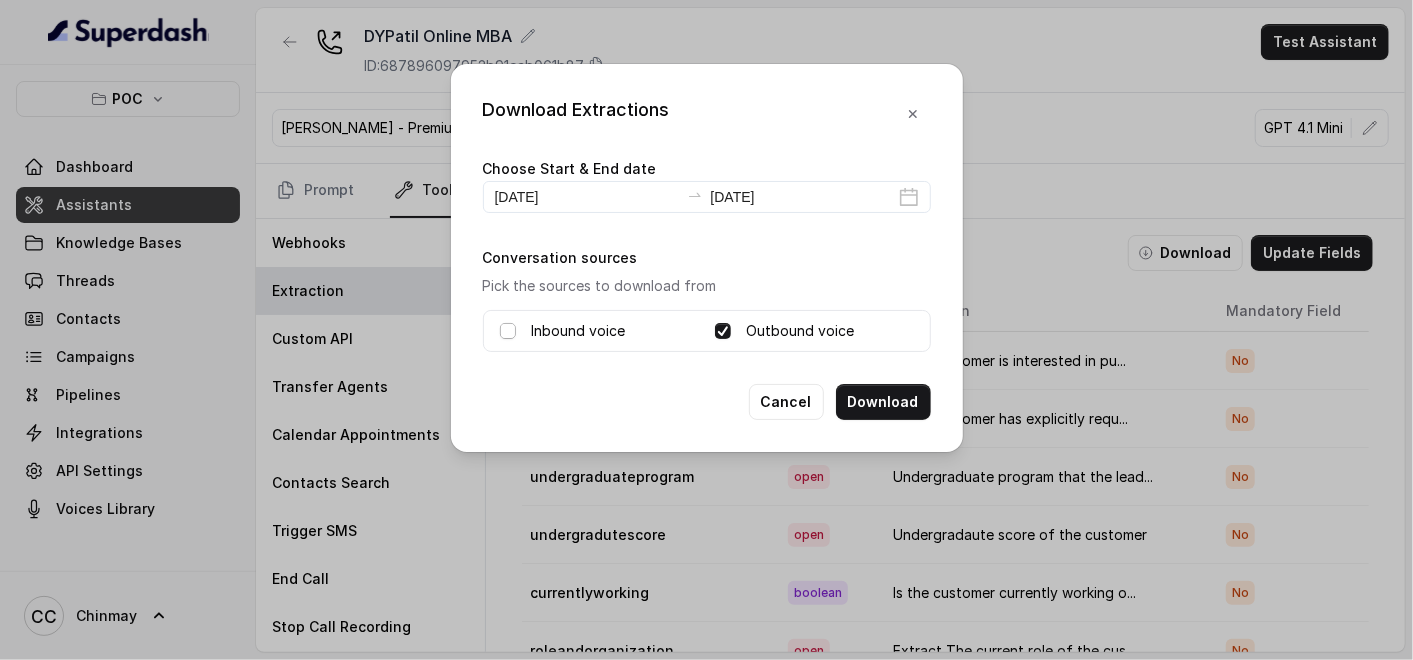click at bounding box center (508, 331) 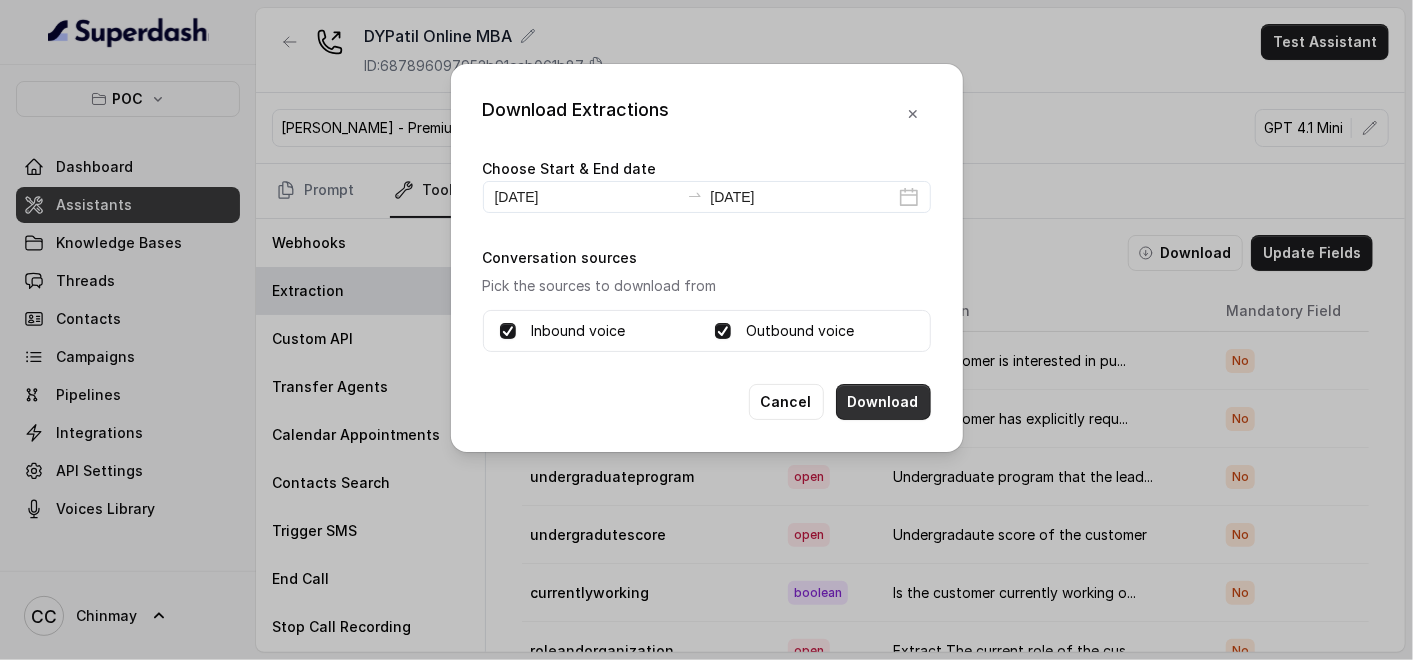 click on "Download" at bounding box center (883, 402) 